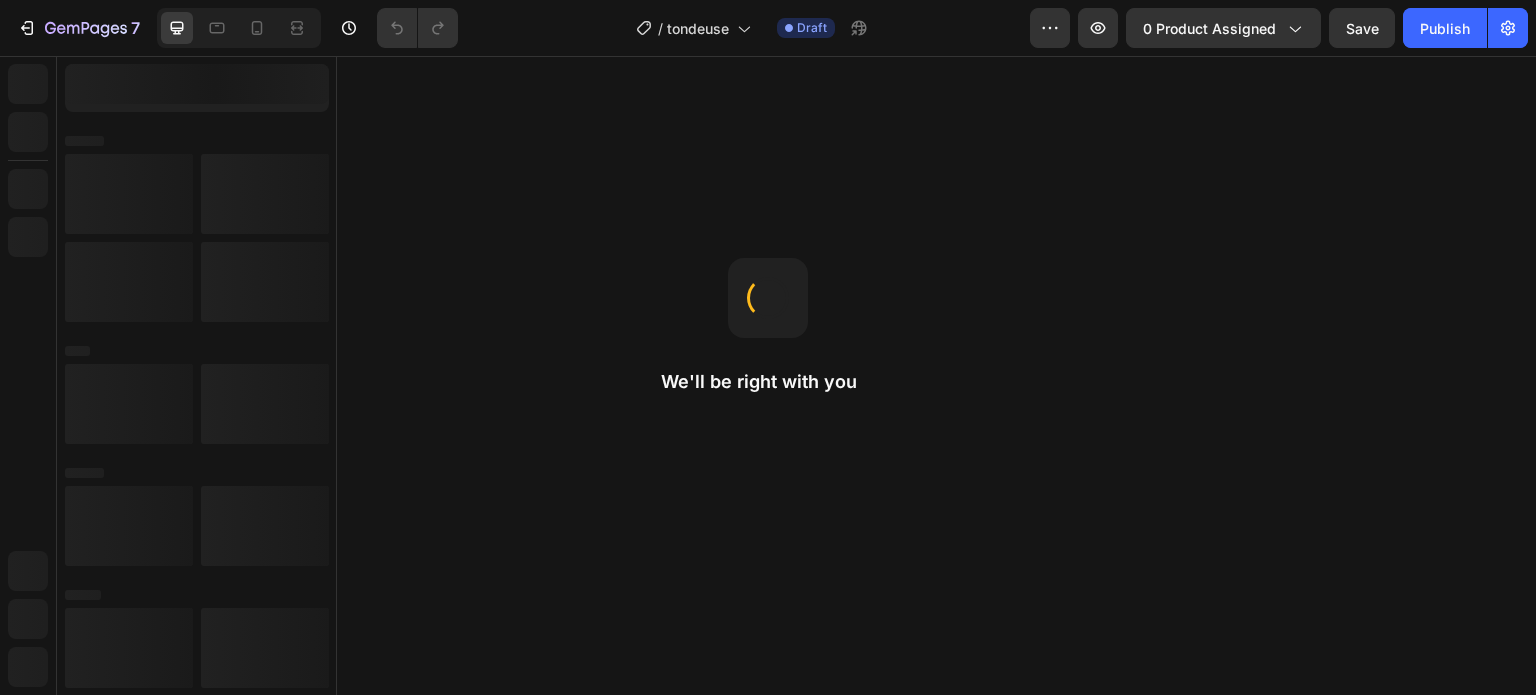 scroll, scrollTop: 0, scrollLeft: 0, axis: both 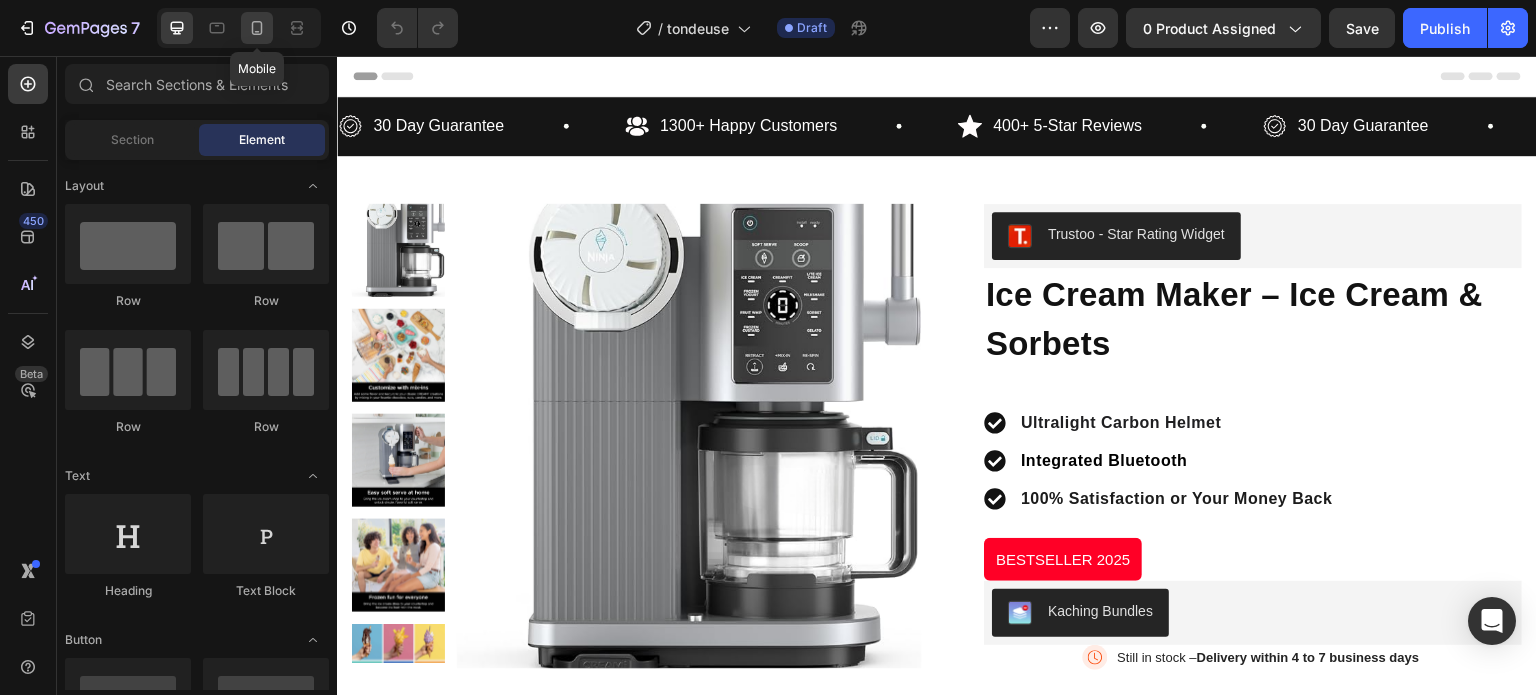 click 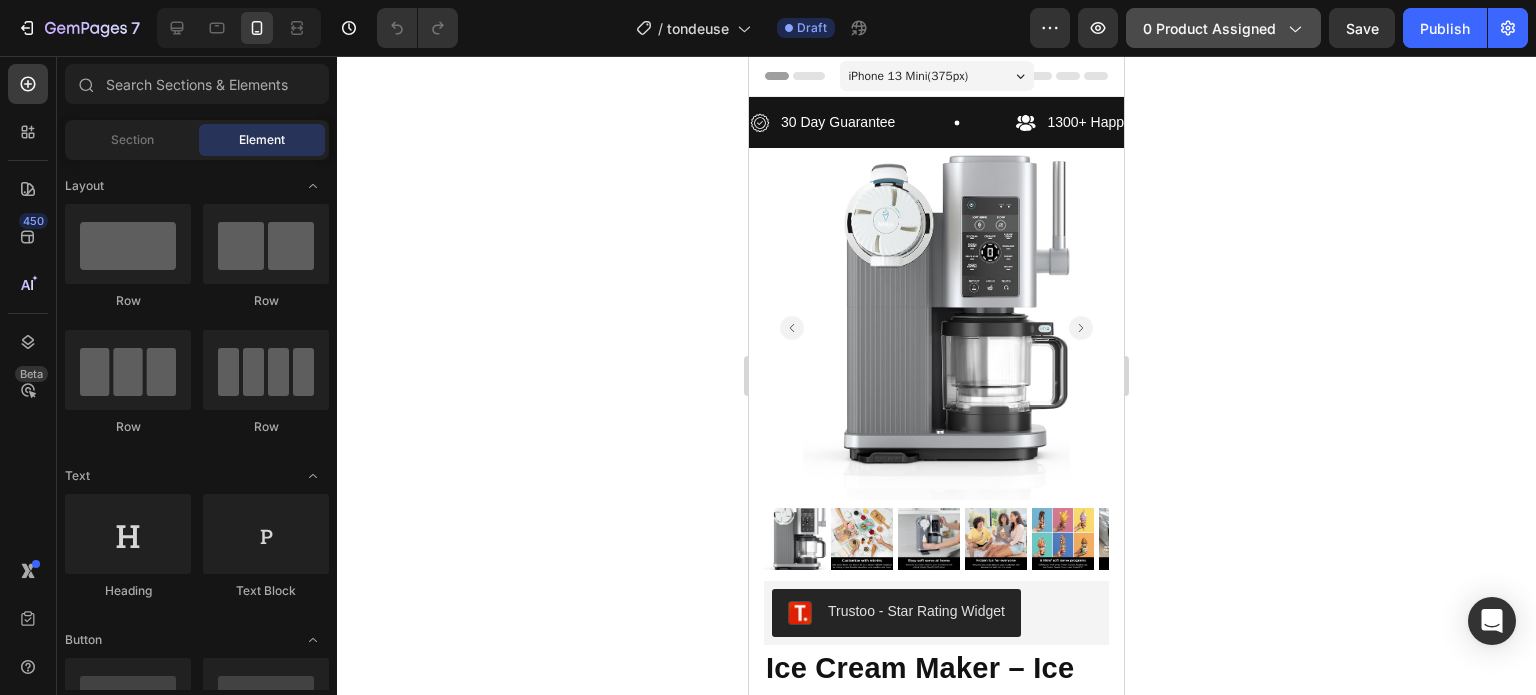 click on "0 product assigned" at bounding box center [1223, 28] 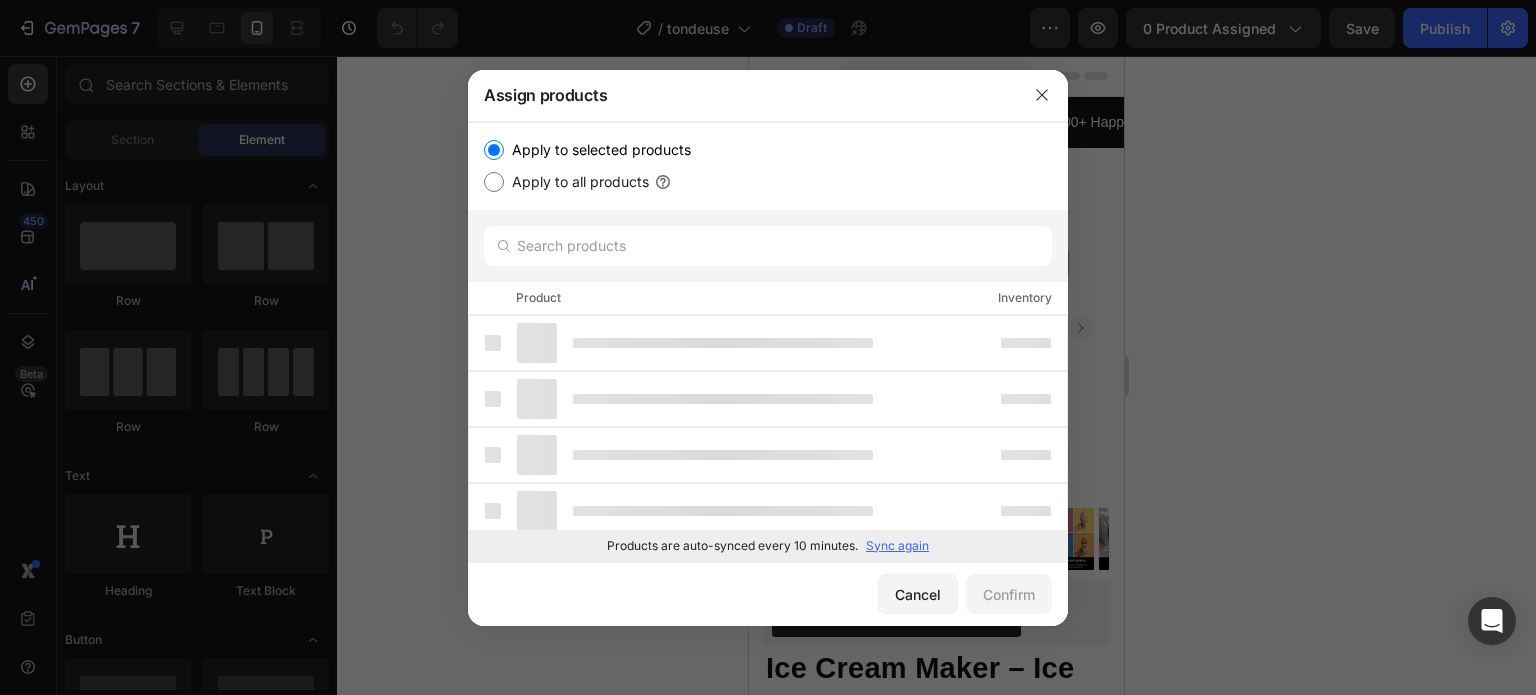 click on "Sync again" at bounding box center [897, 546] 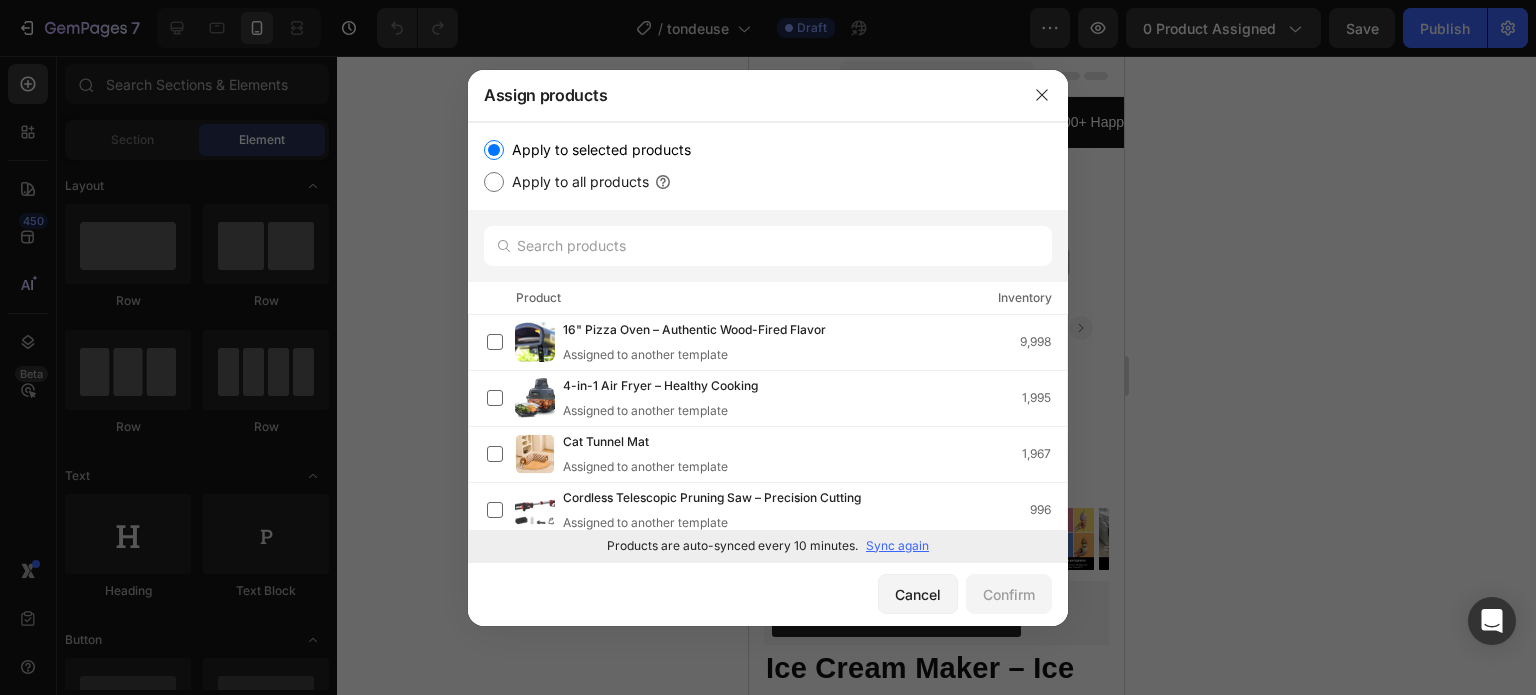 click on "Sync again" at bounding box center [897, 546] 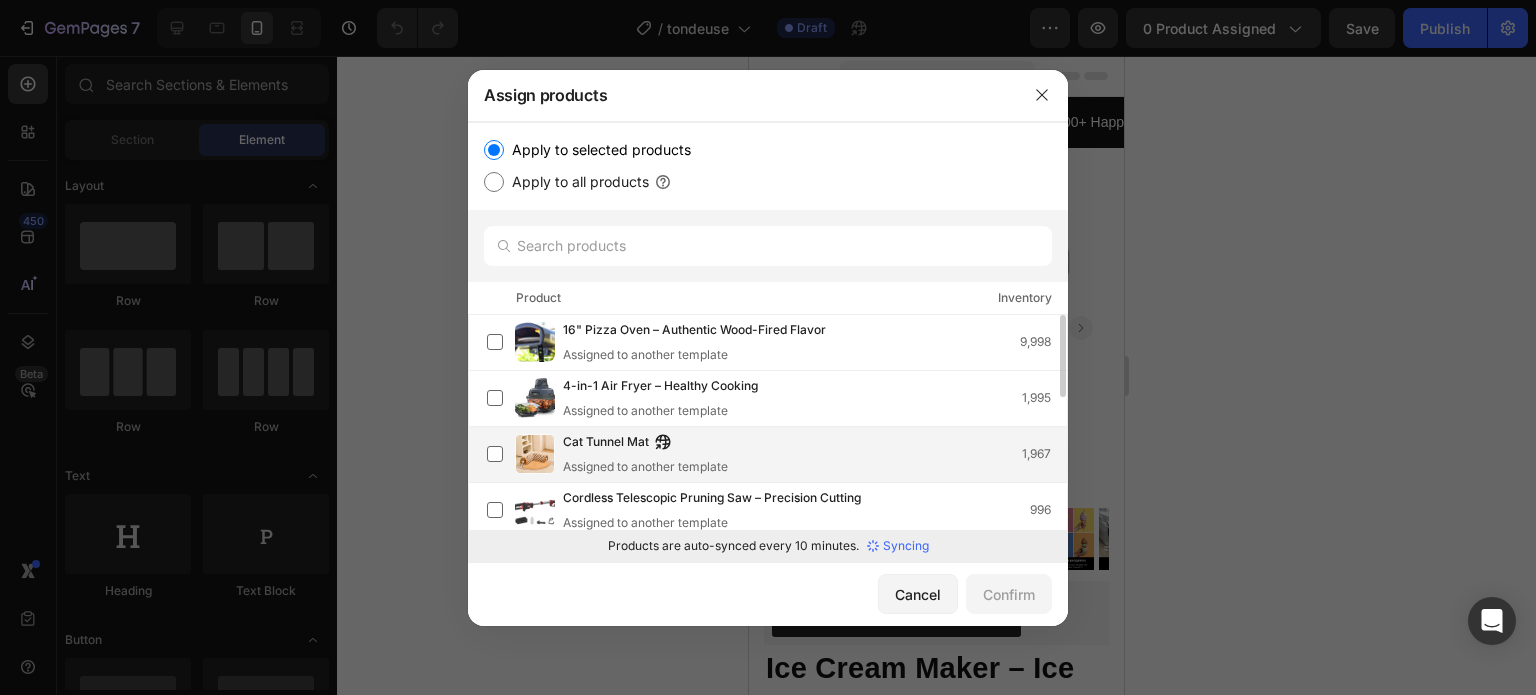 scroll, scrollTop: 0, scrollLeft: 0, axis: both 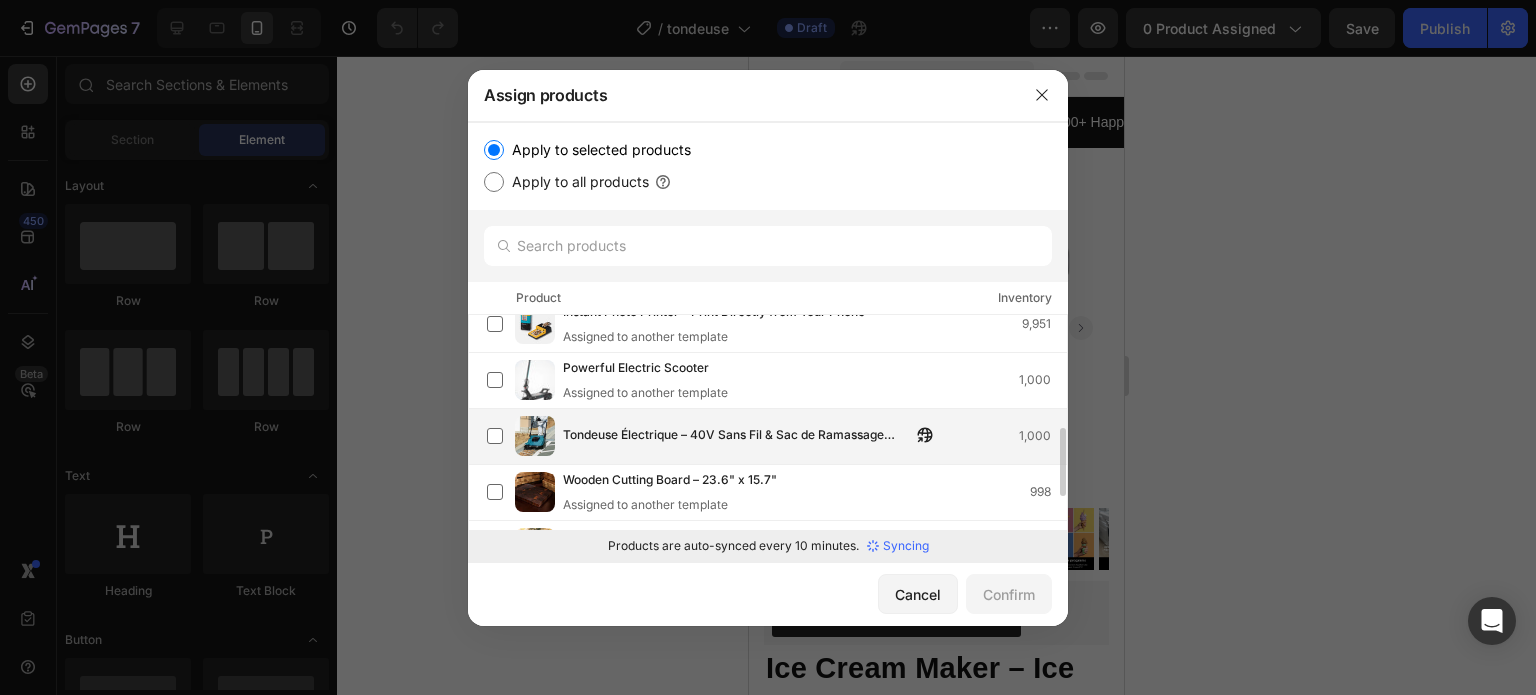 click on "Tondeuse Électrique – 40V Sans Fil & Sac de Ramassage Ultra-Large 1,000" at bounding box center [777, 436] 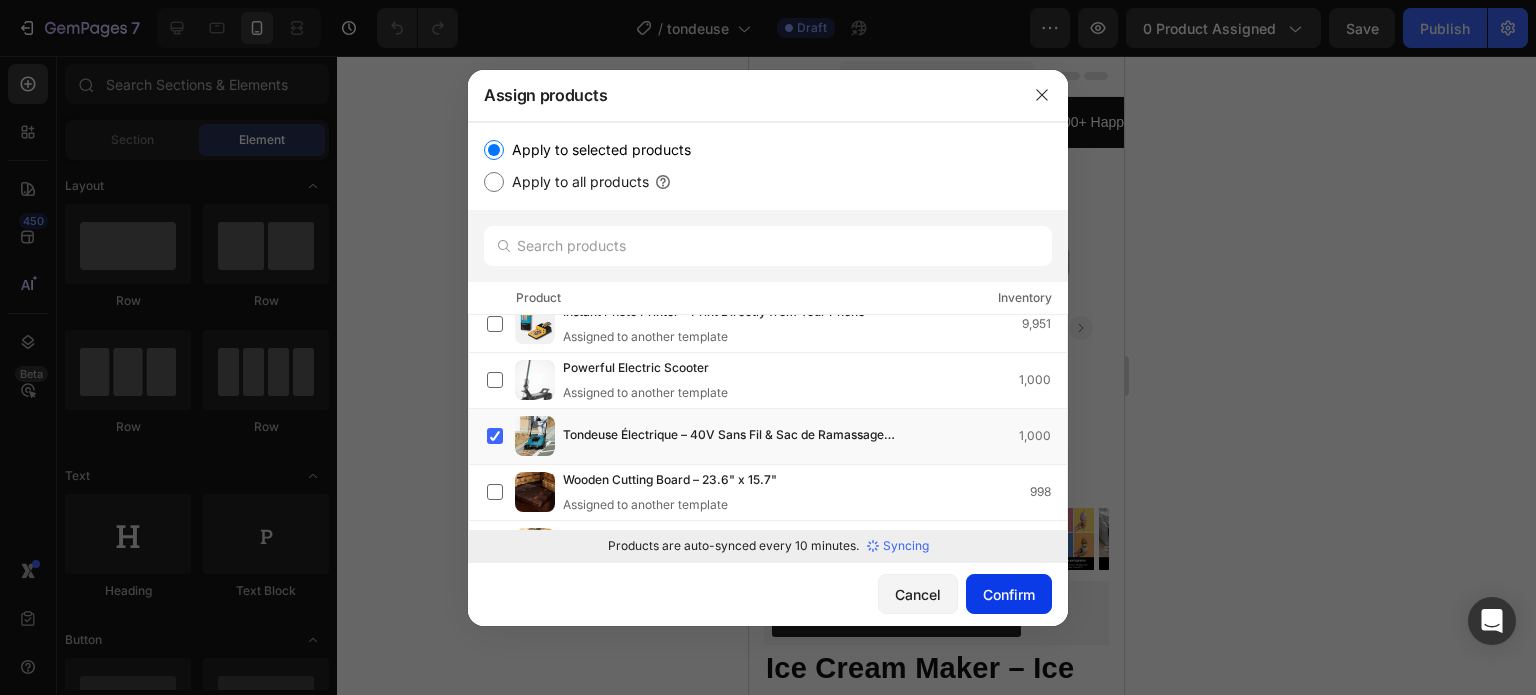 click on "Confirm" at bounding box center (1009, 594) 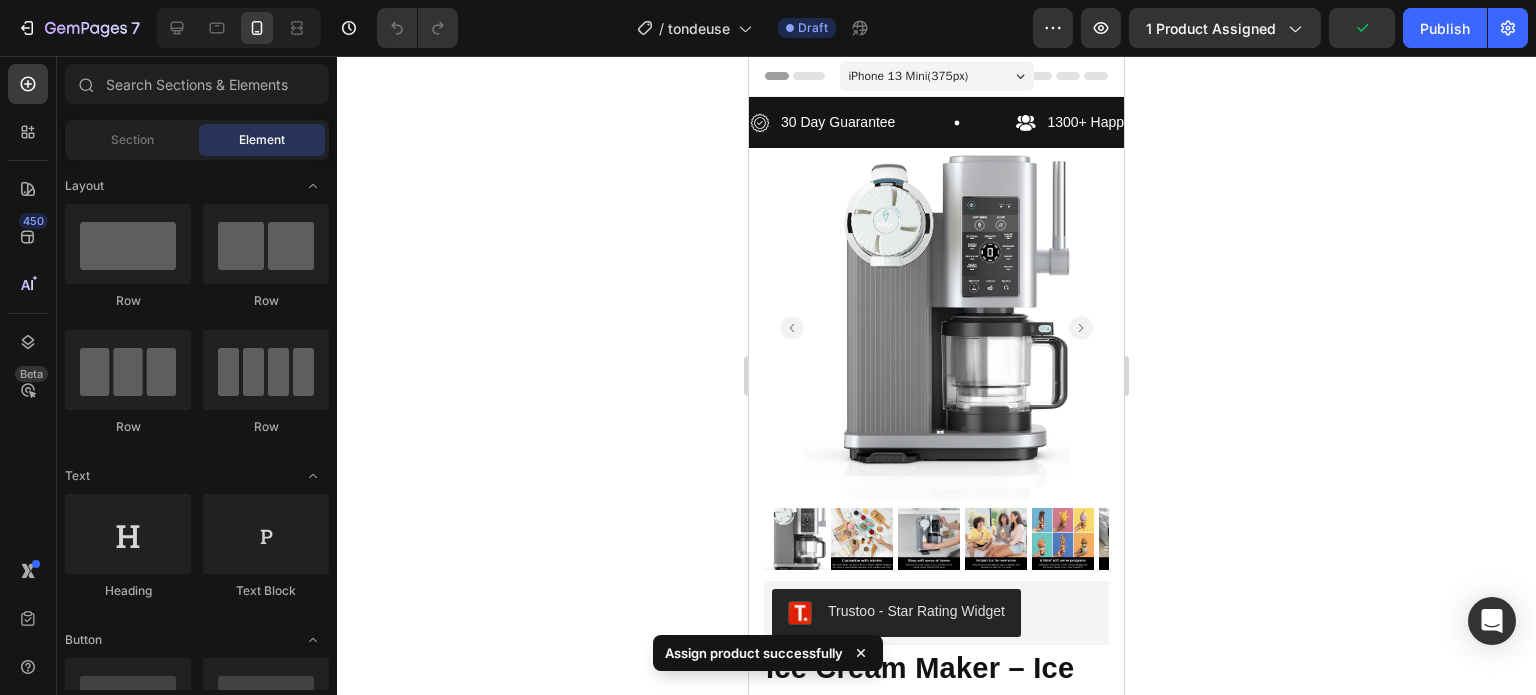 click at bounding box center [936, 327] 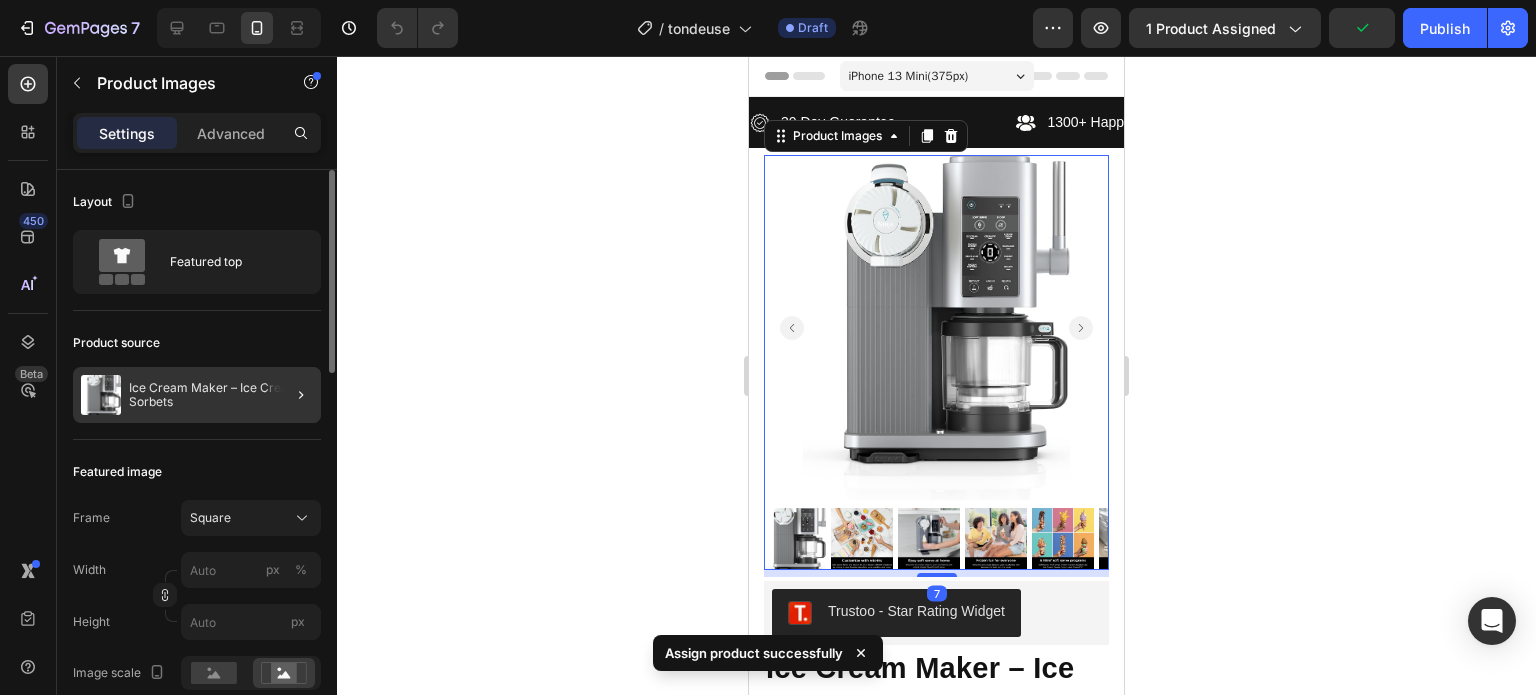click 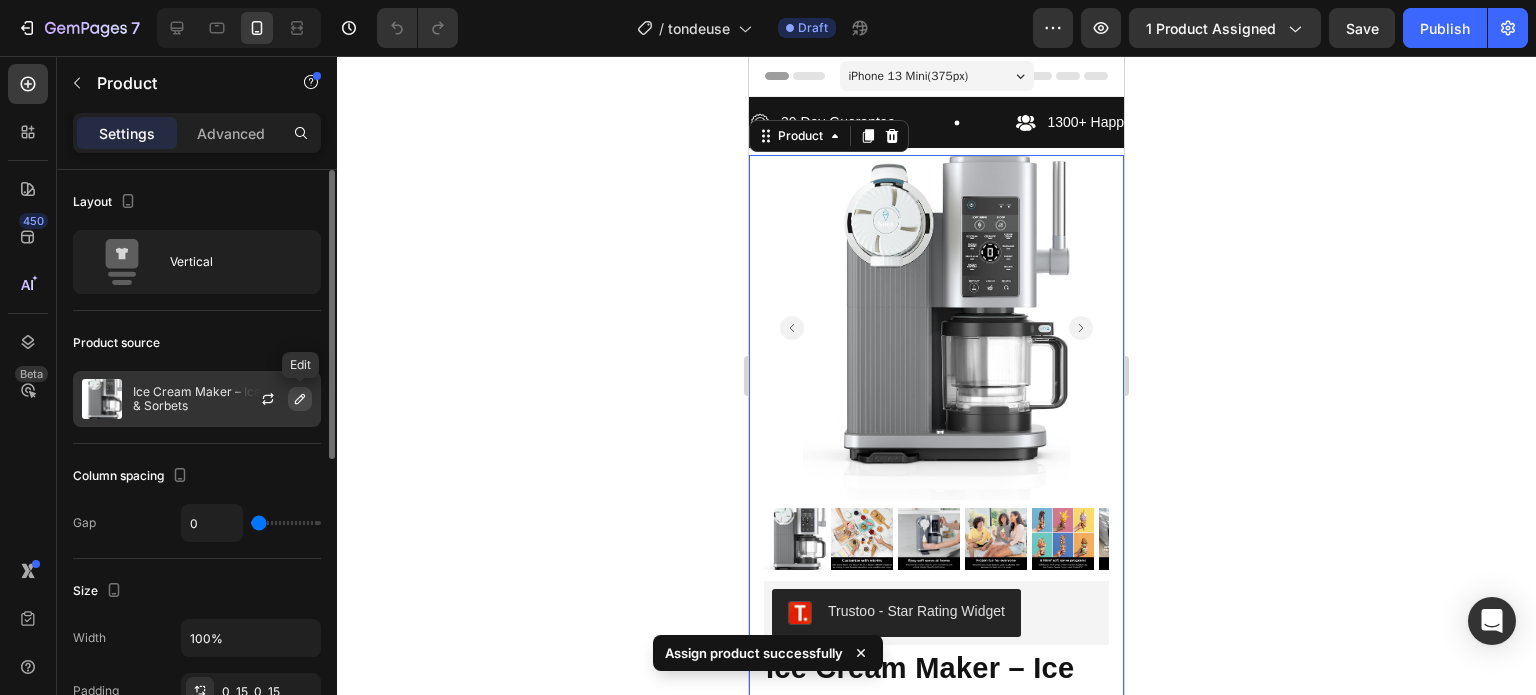 click 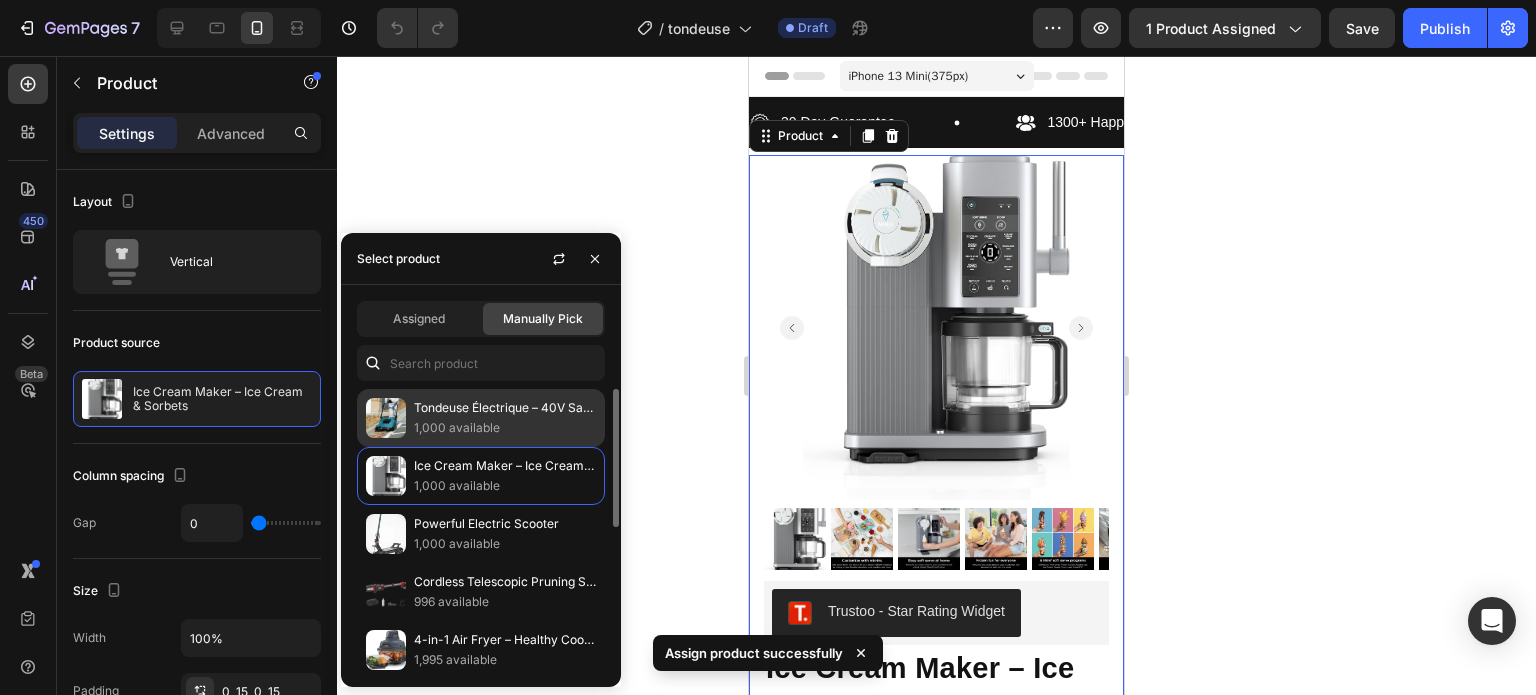 click on "Tondeuse Électrique – 40V Sans Fil & Sac de Ramassage Ultra-Large" at bounding box center (505, 408) 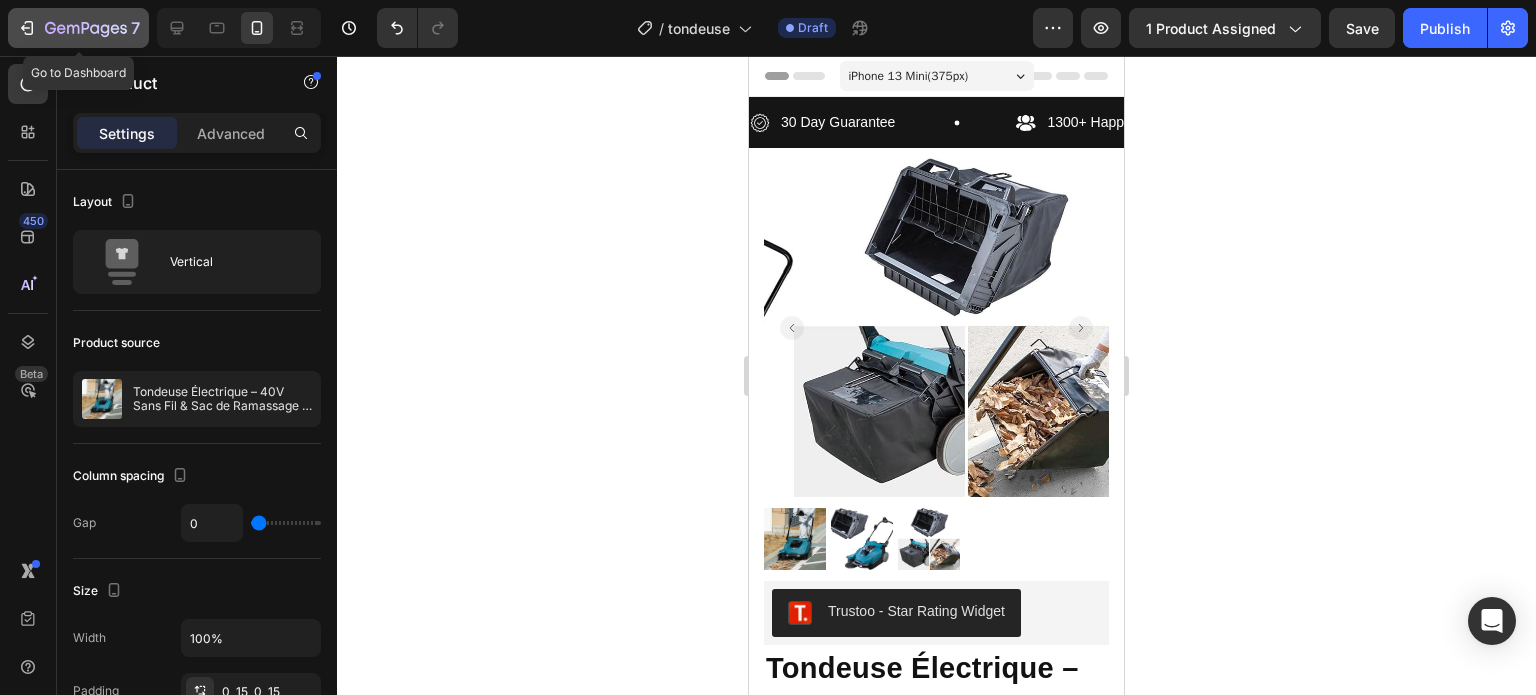 click on "7" 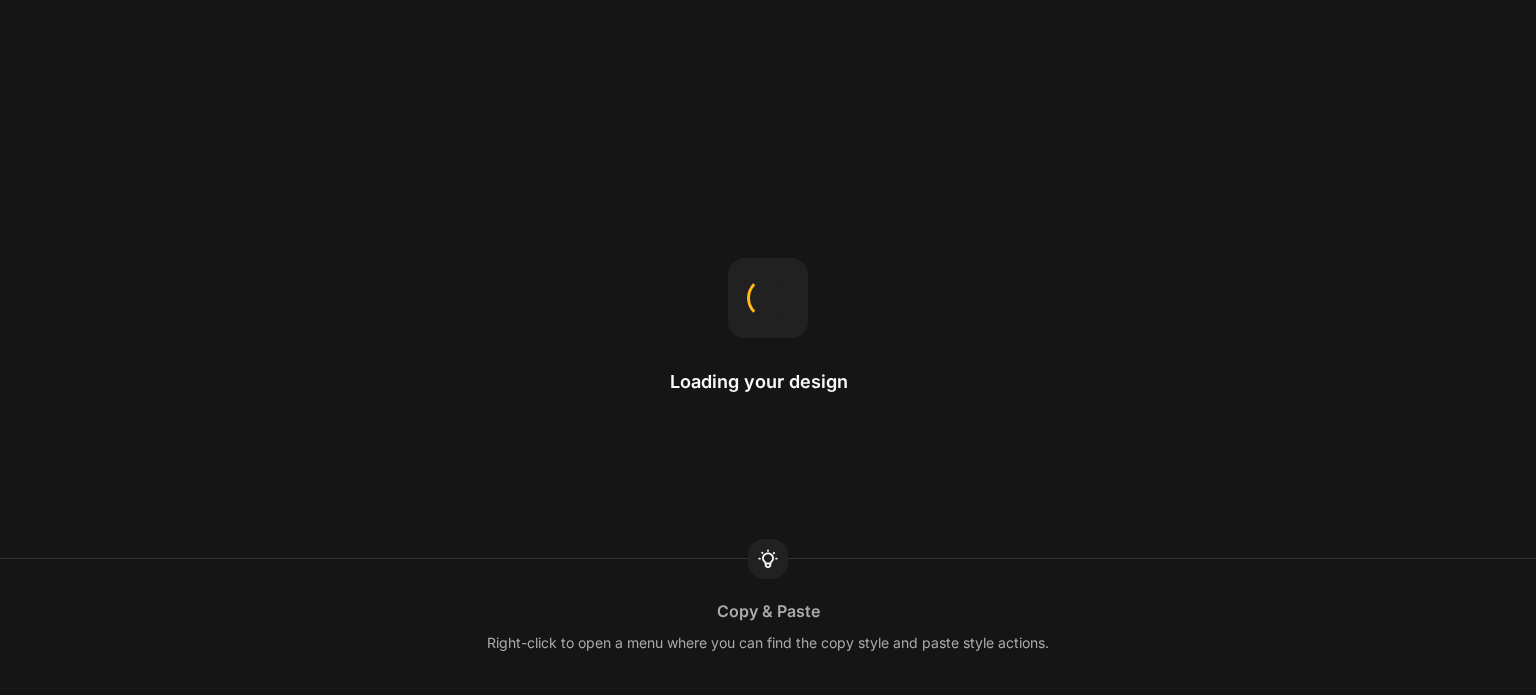 scroll, scrollTop: 0, scrollLeft: 0, axis: both 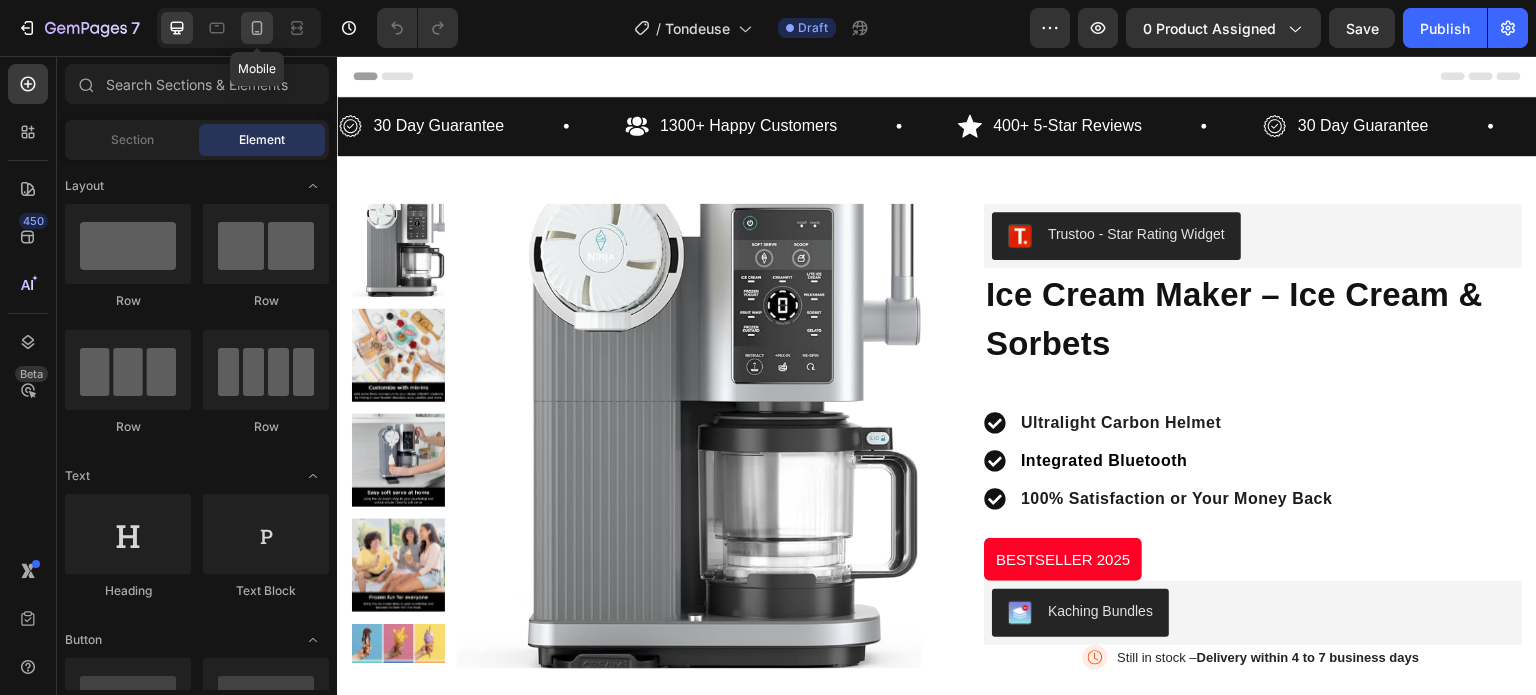 click 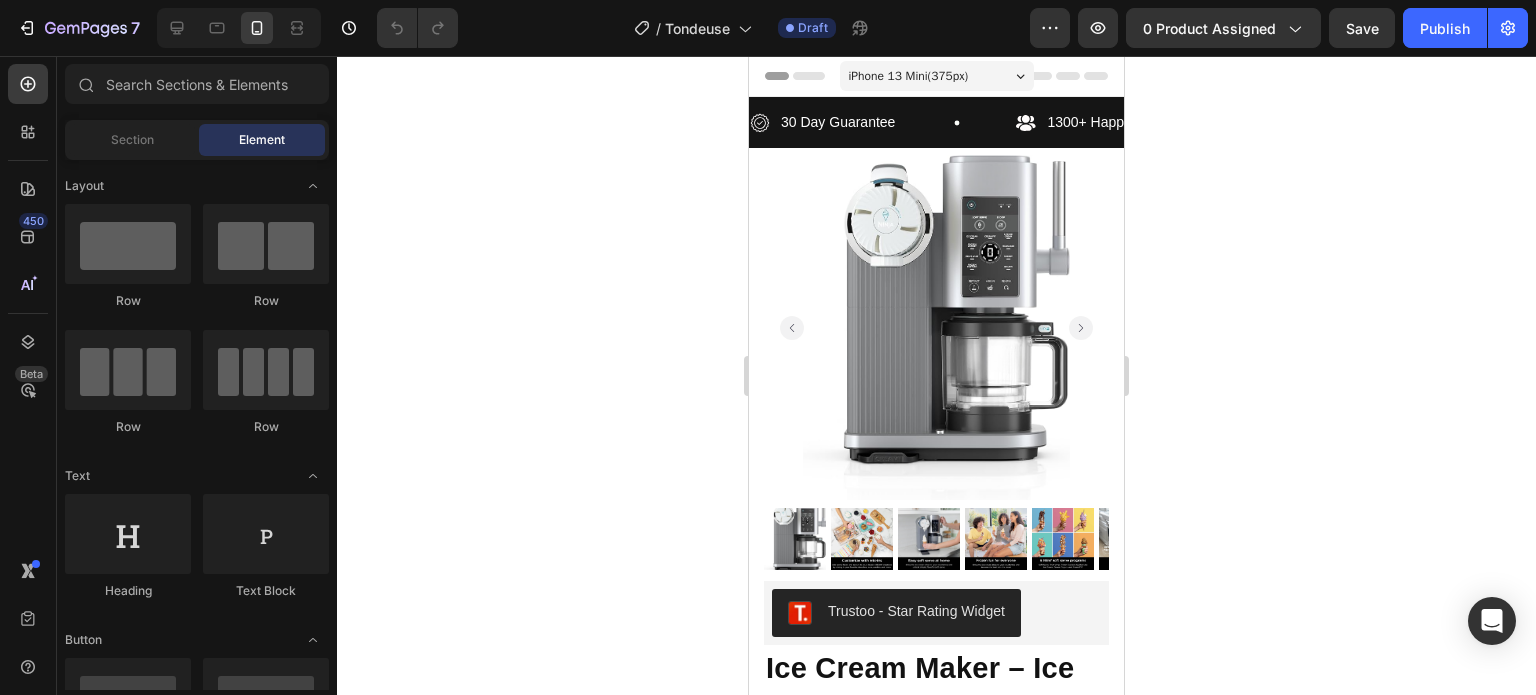 click on "7  Version history  /  Tondeuse Draft Preview 0 product assigned  Save   Publish" 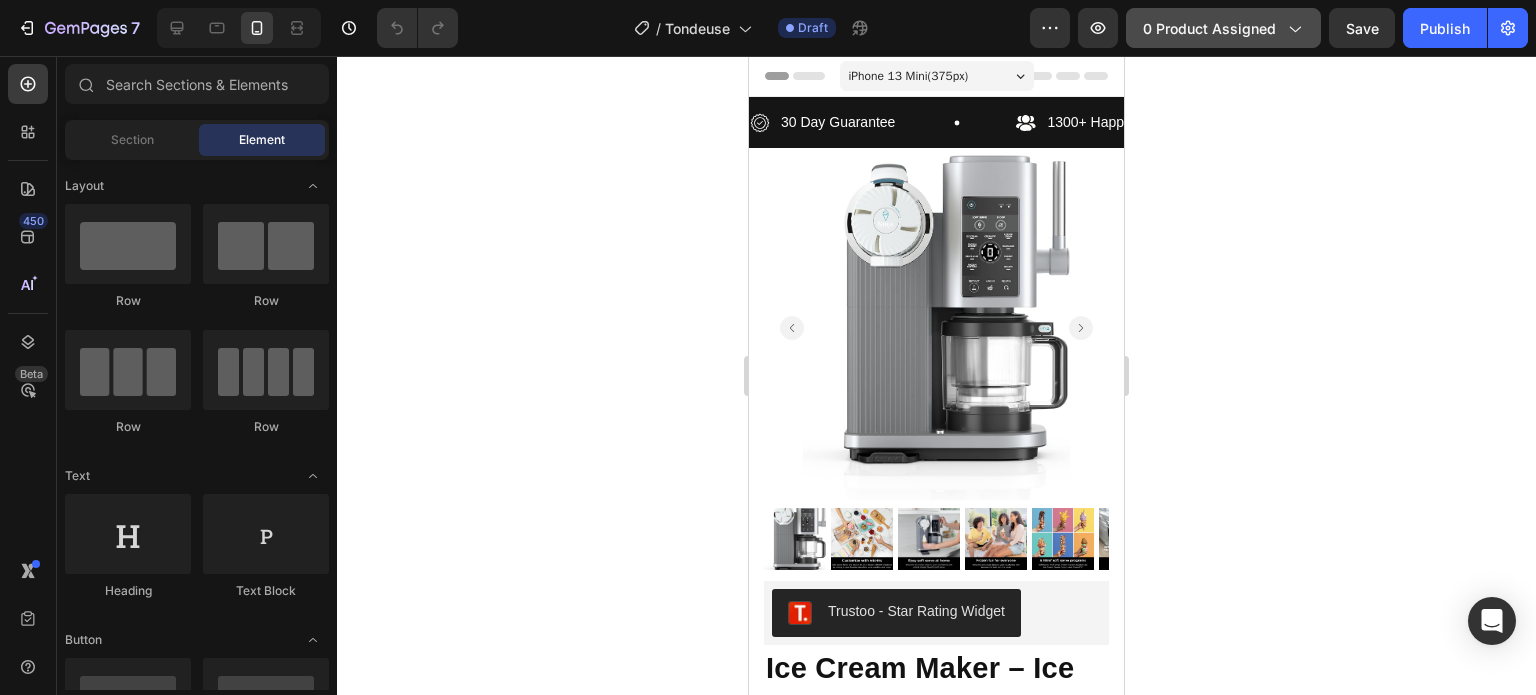 click on "0 product assigned" 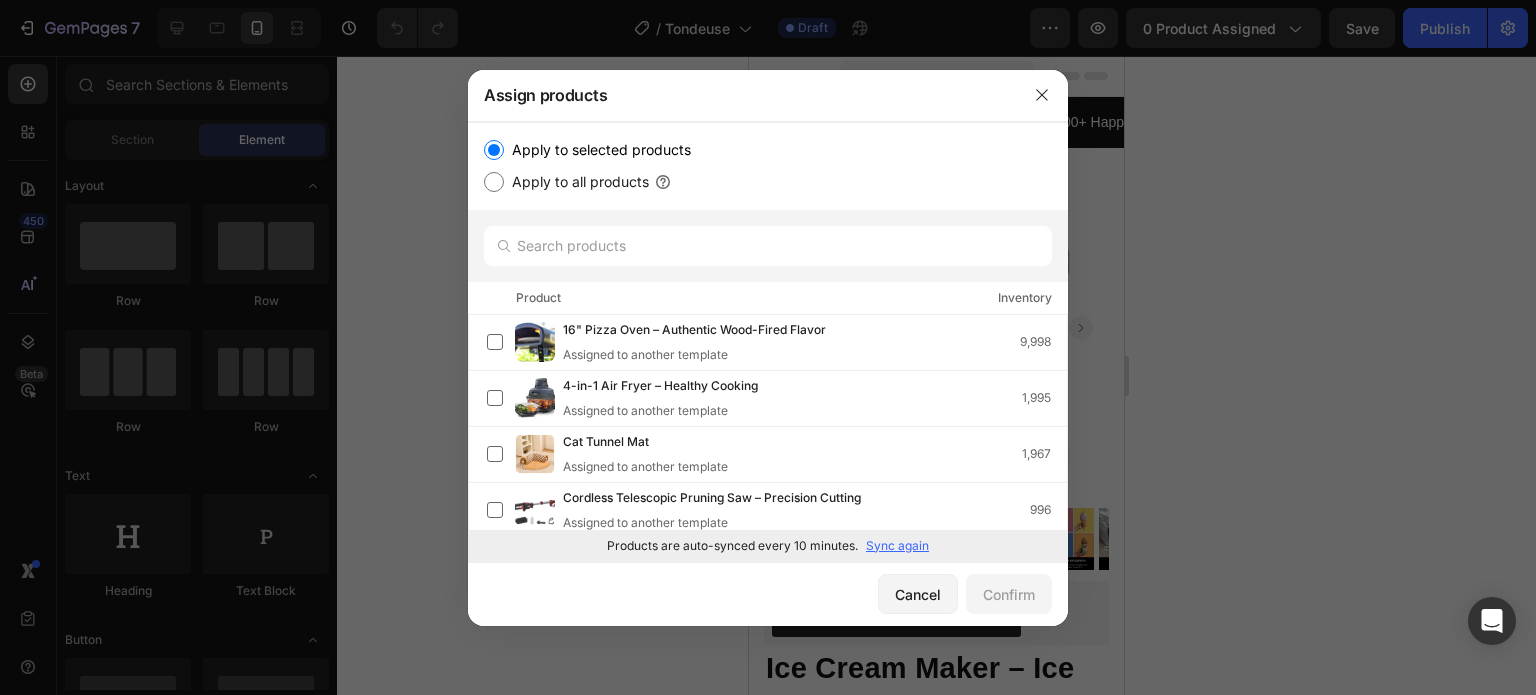 click on "Products are auto-synced every 10 minutes. Sync again" 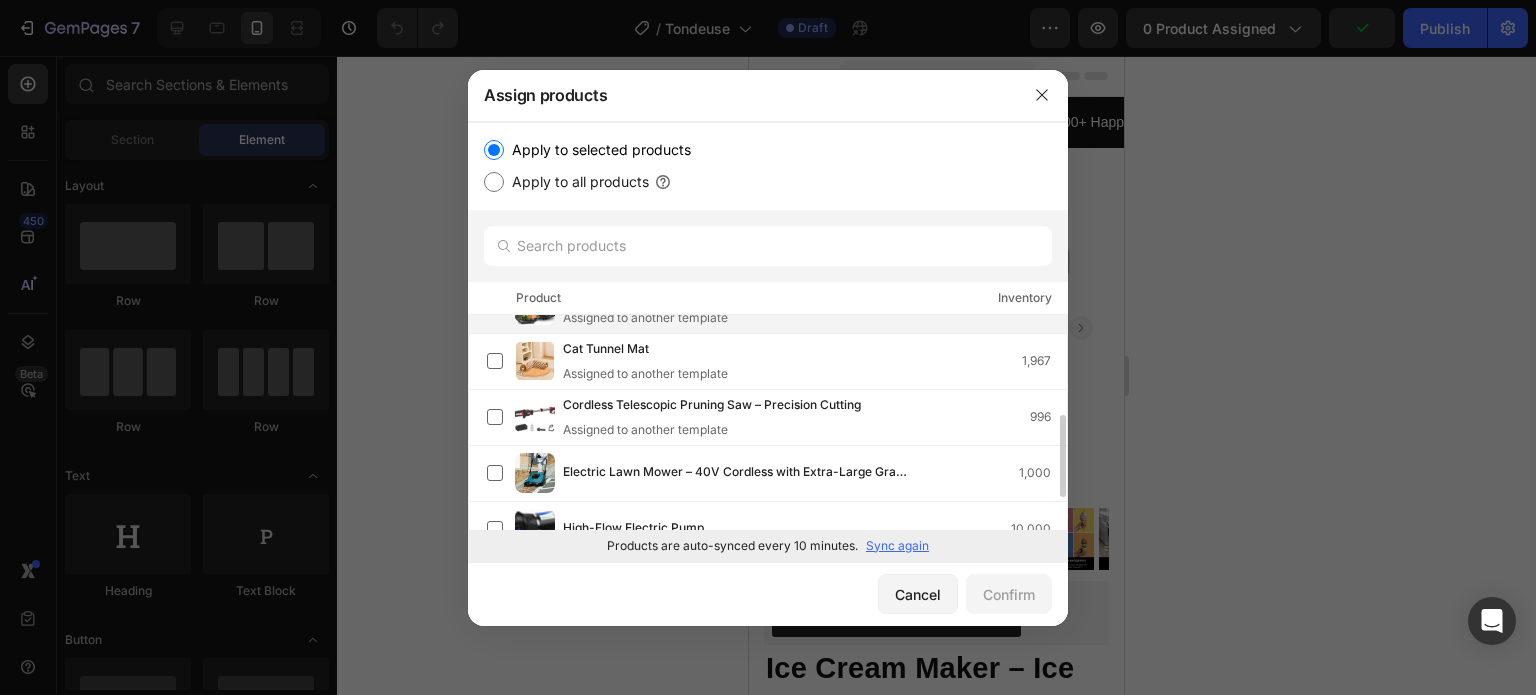 scroll, scrollTop: 141, scrollLeft: 0, axis: vertical 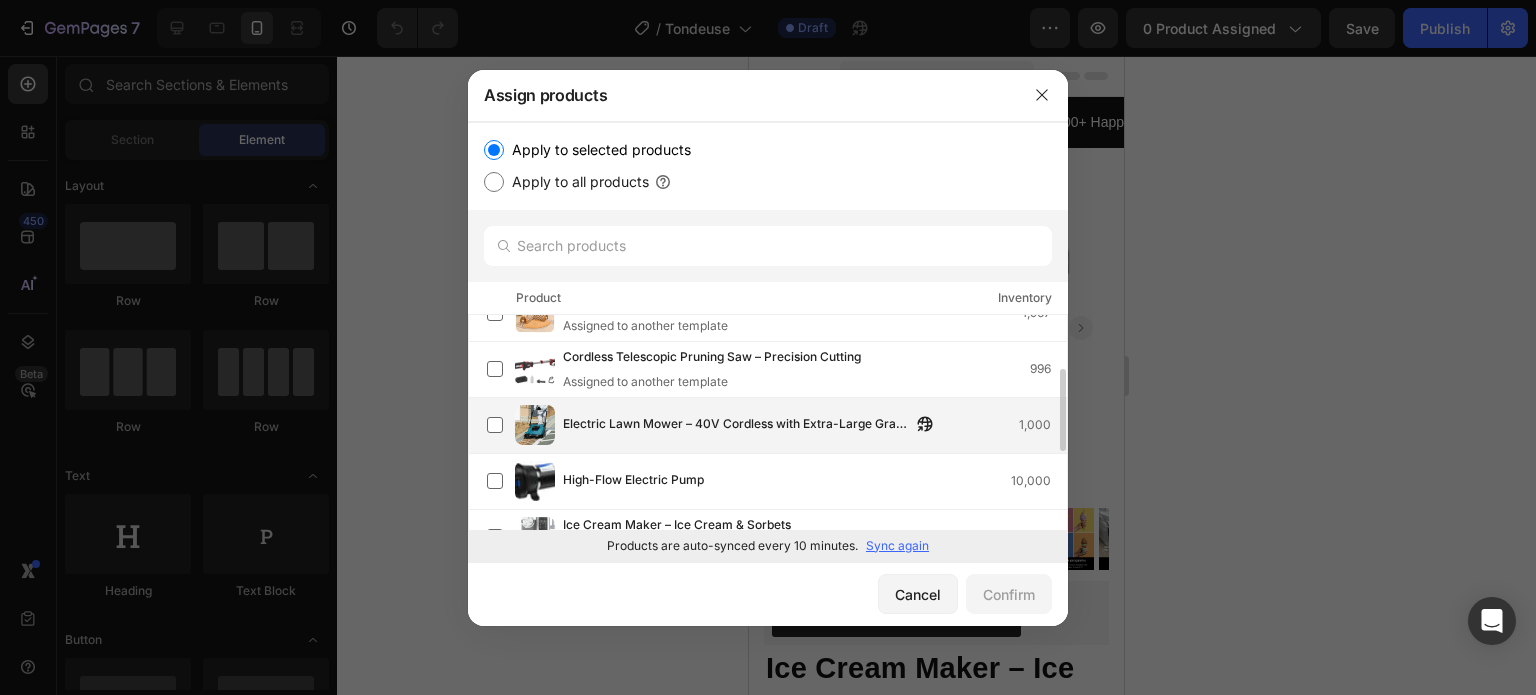 click on "Electric Lawn Mower – 40V Cordless with Extra-Large Grass Bag" at bounding box center [737, 425] 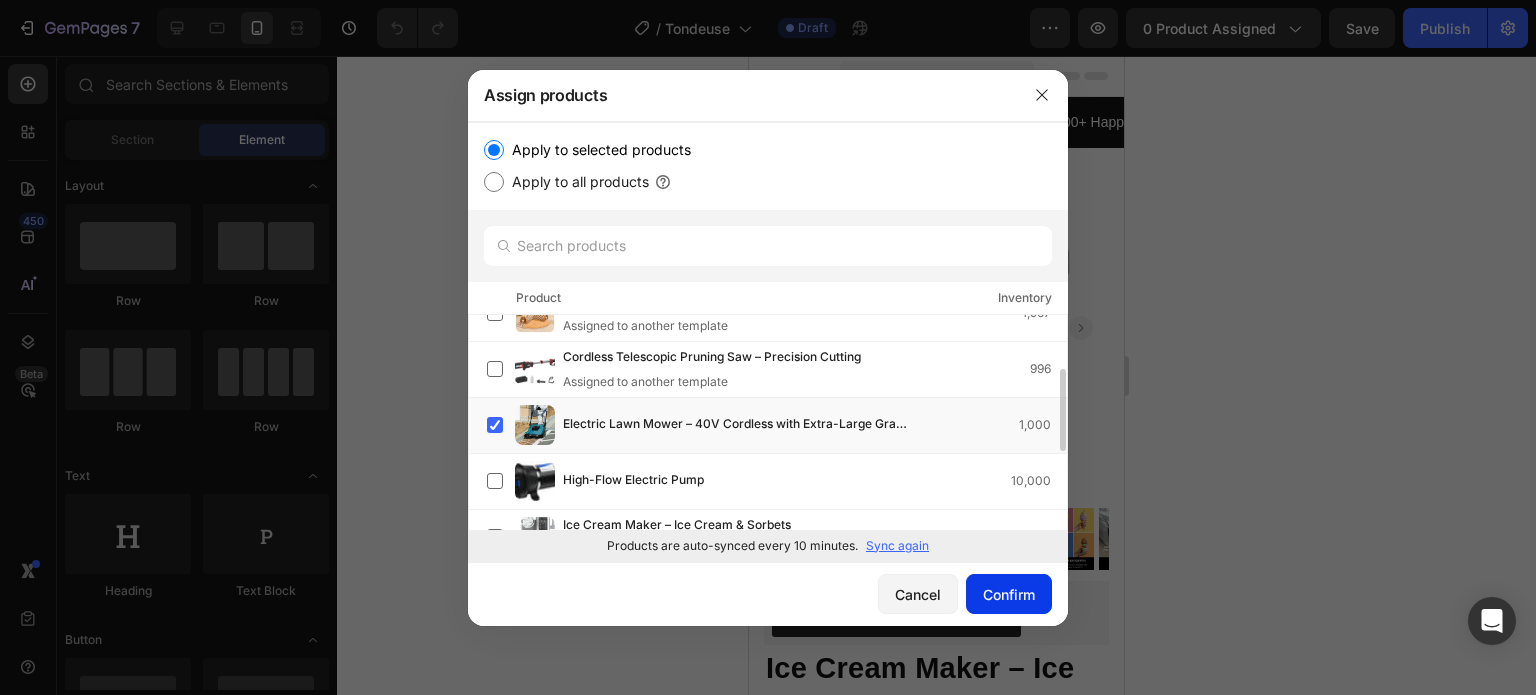 click on "Confirm" 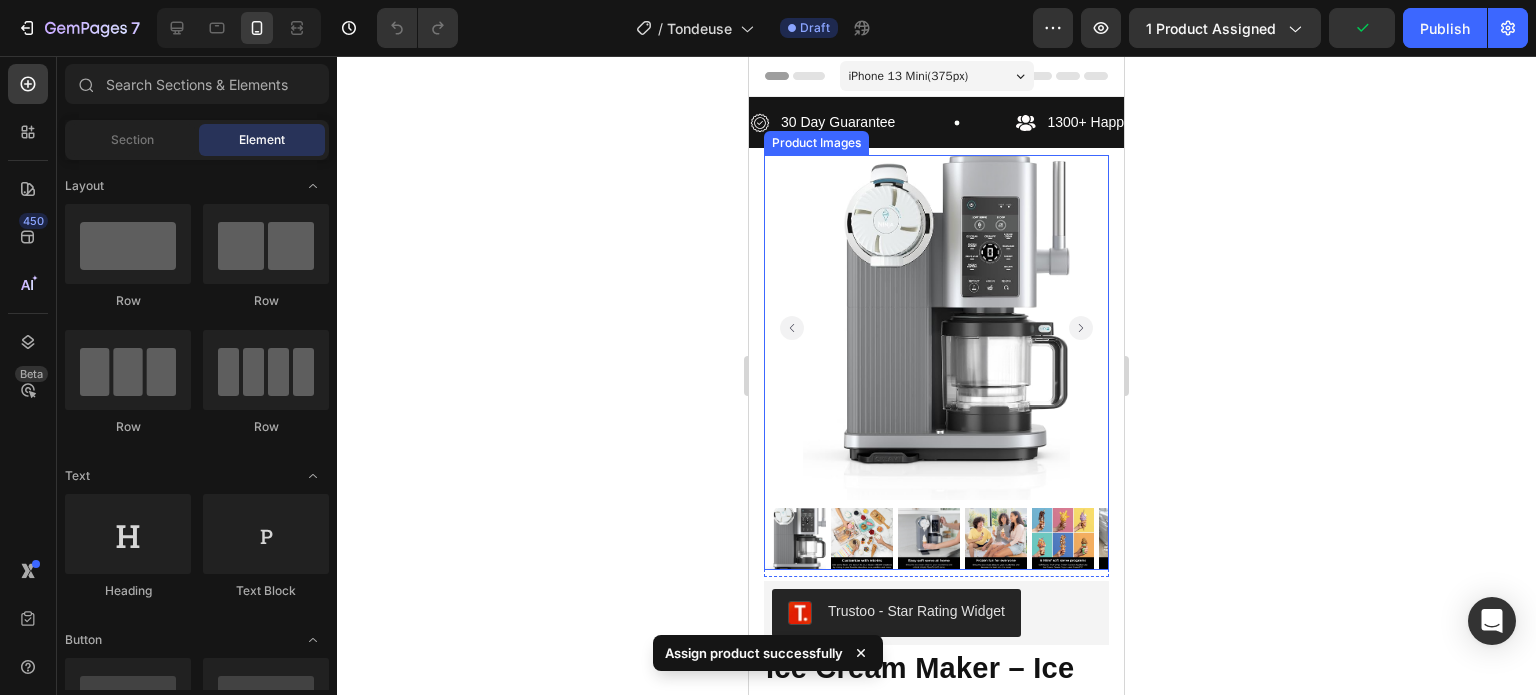 click at bounding box center (936, 327) 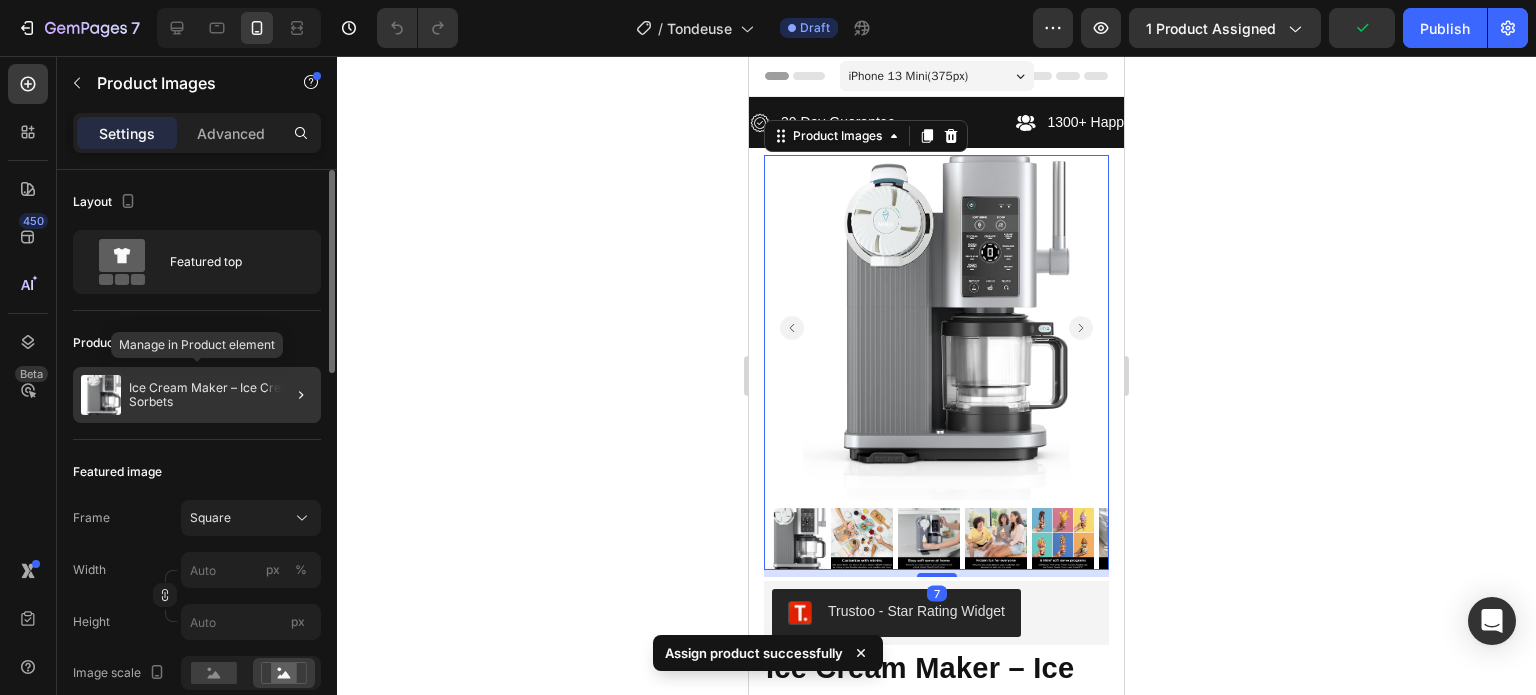 click on "Ice Cream Maker – Ice Cream & Sorbets" at bounding box center [221, 395] 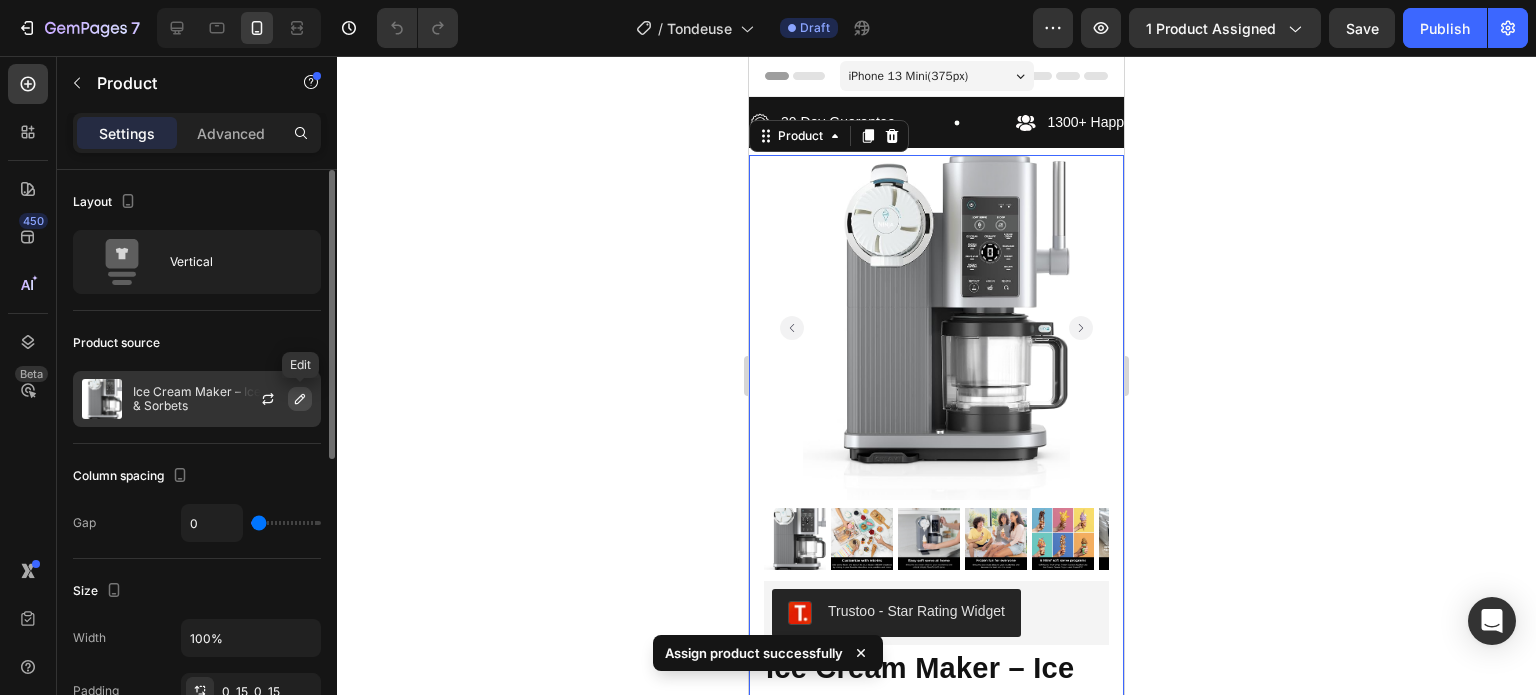 click 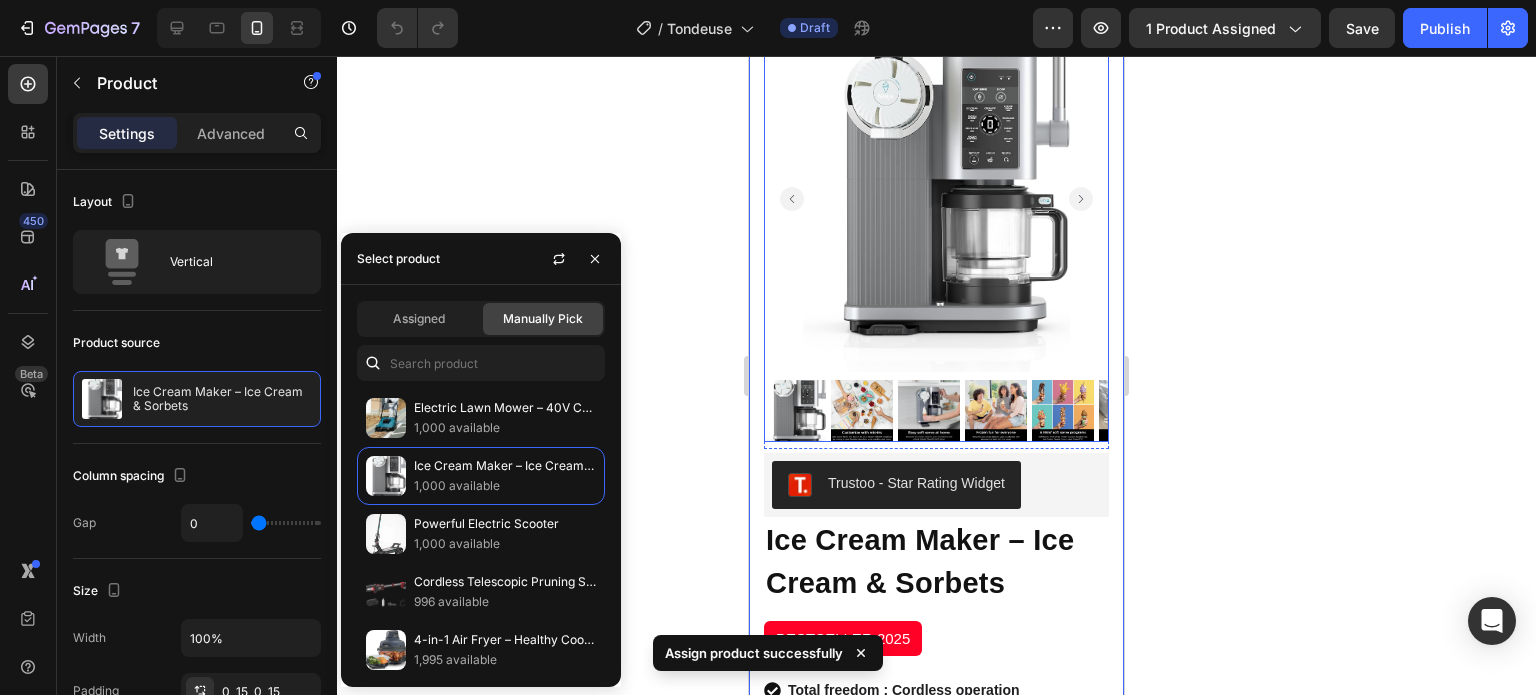 scroll, scrollTop: 293, scrollLeft: 0, axis: vertical 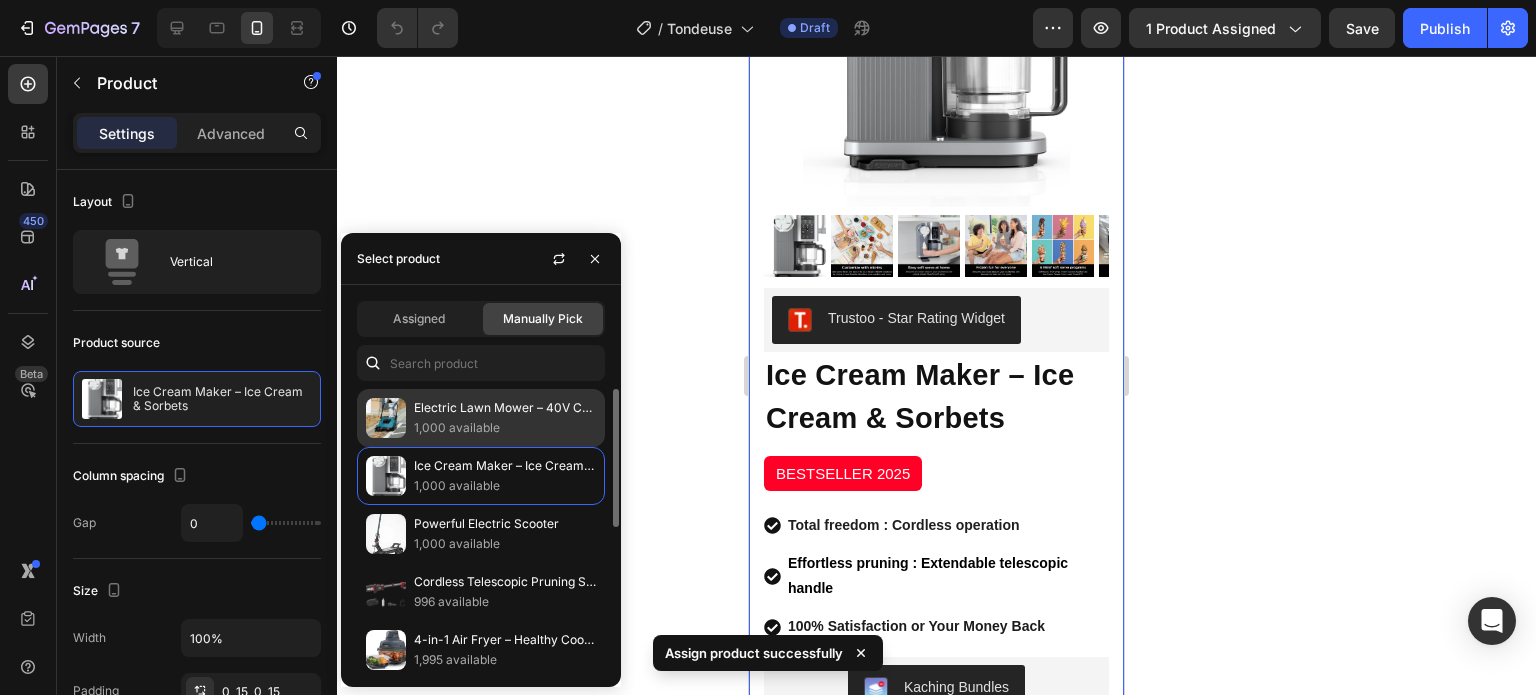 click on "1,000 available" at bounding box center [505, 428] 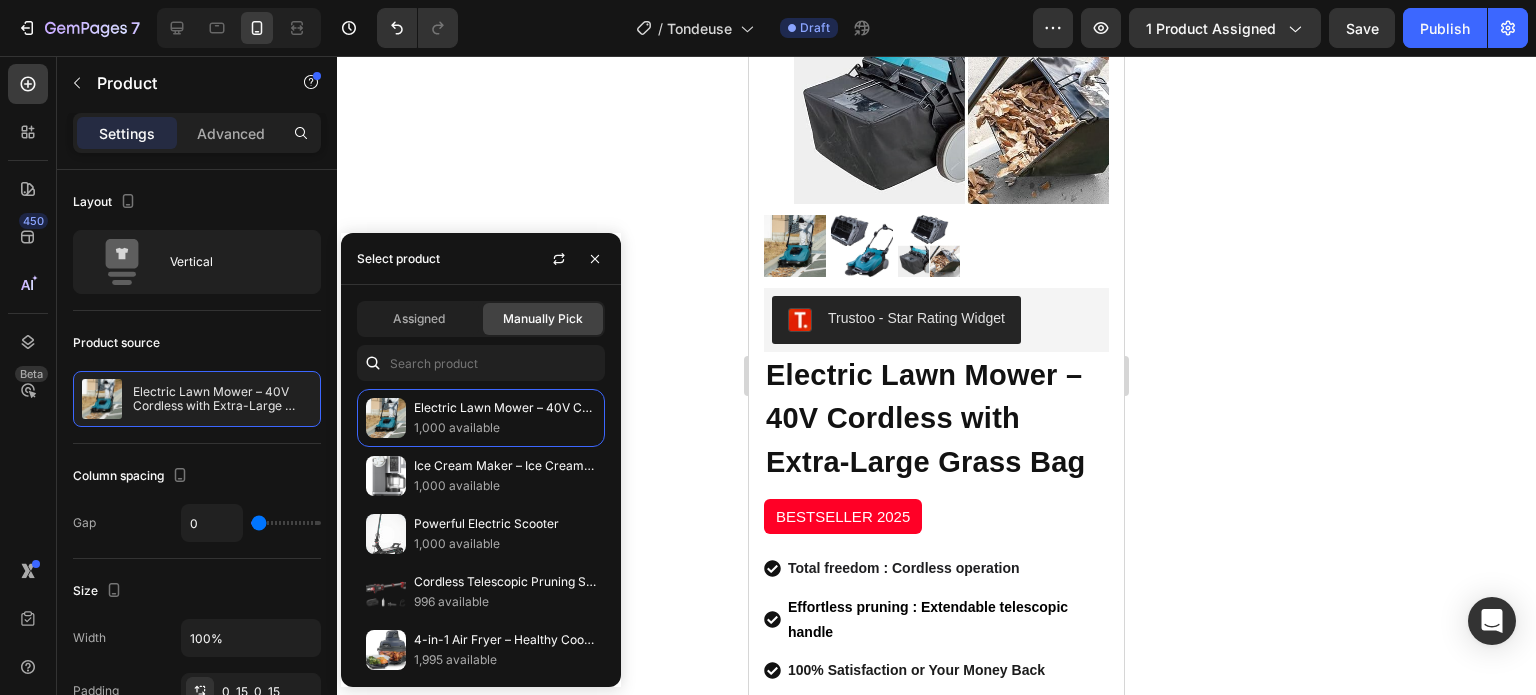 click on "Assigned Manually Pick" at bounding box center (481, 319) 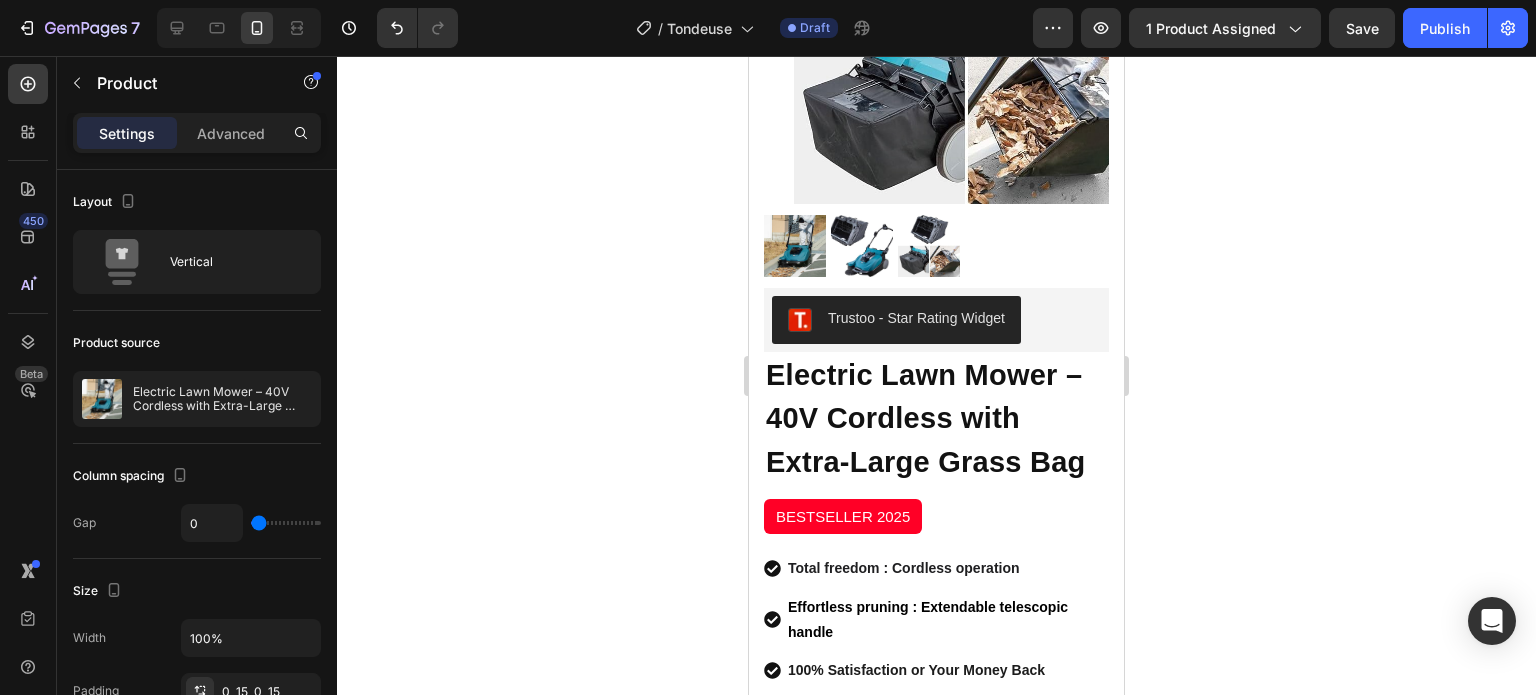 click 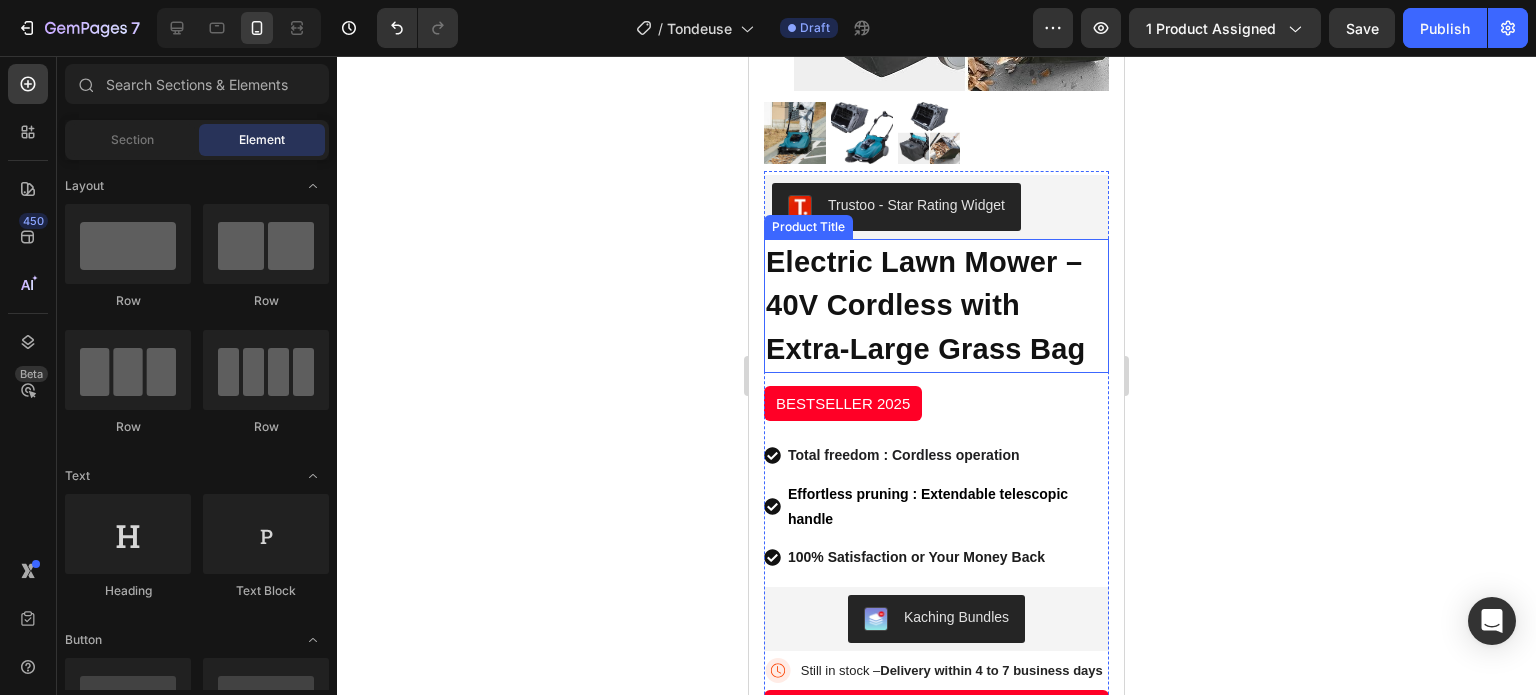 scroll, scrollTop: 423, scrollLeft: 0, axis: vertical 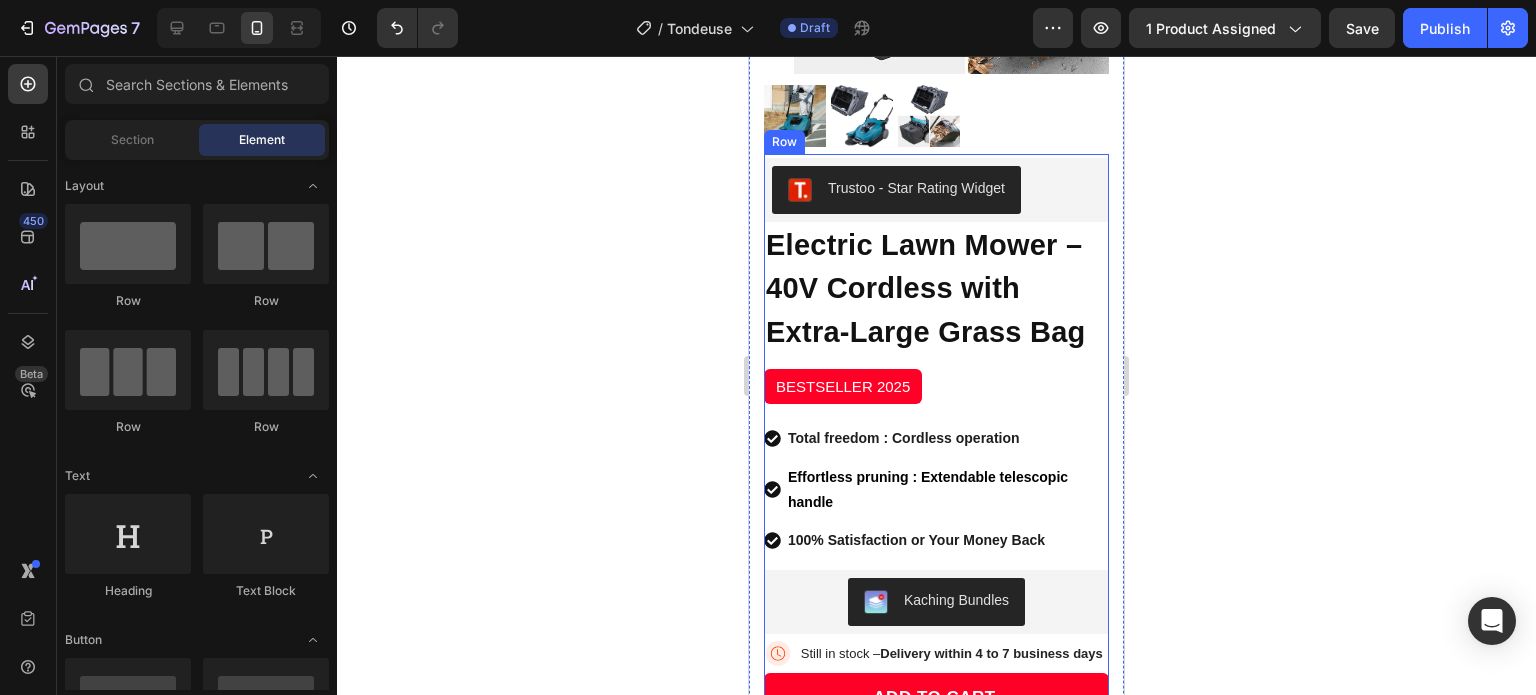 click on "Total freedom : Cordless operation" at bounding box center (904, 438) 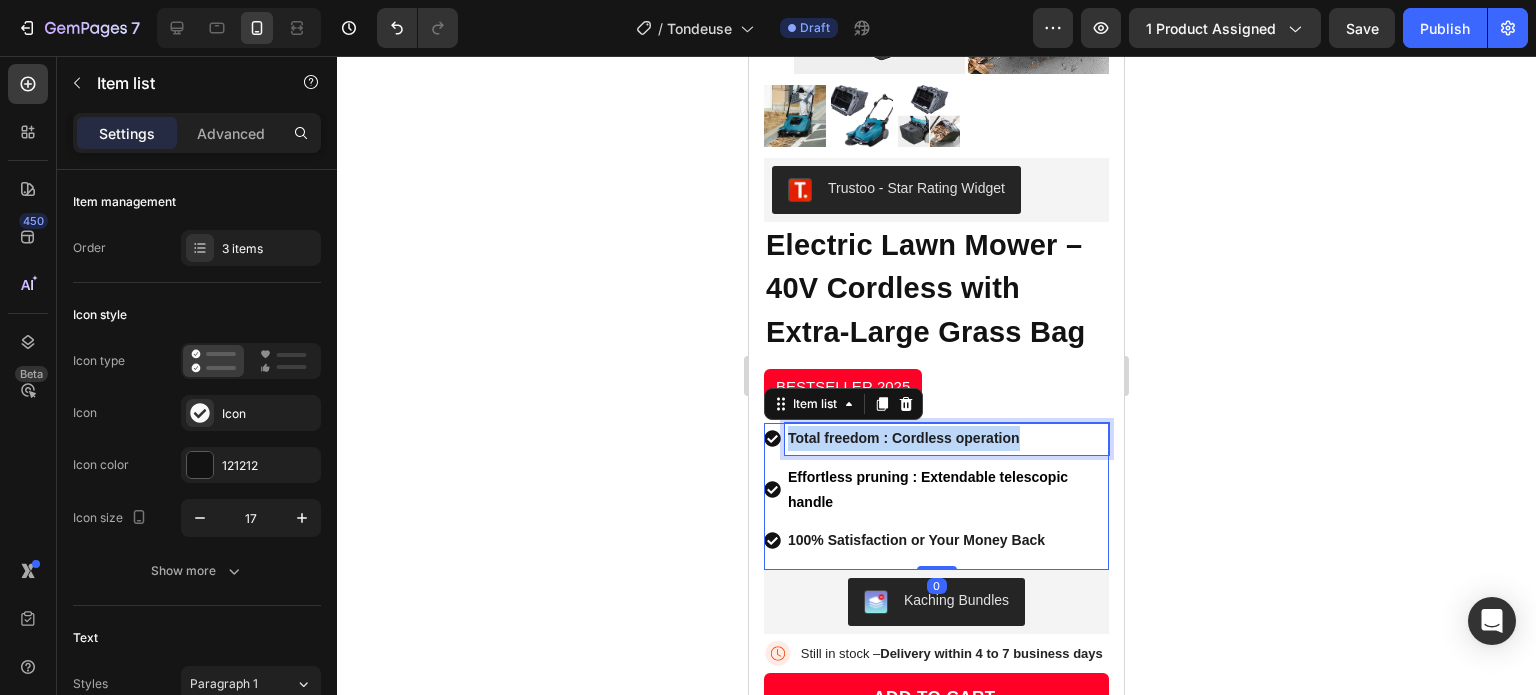click on "Total freedom : Cordless operation" at bounding box center [904, 438] 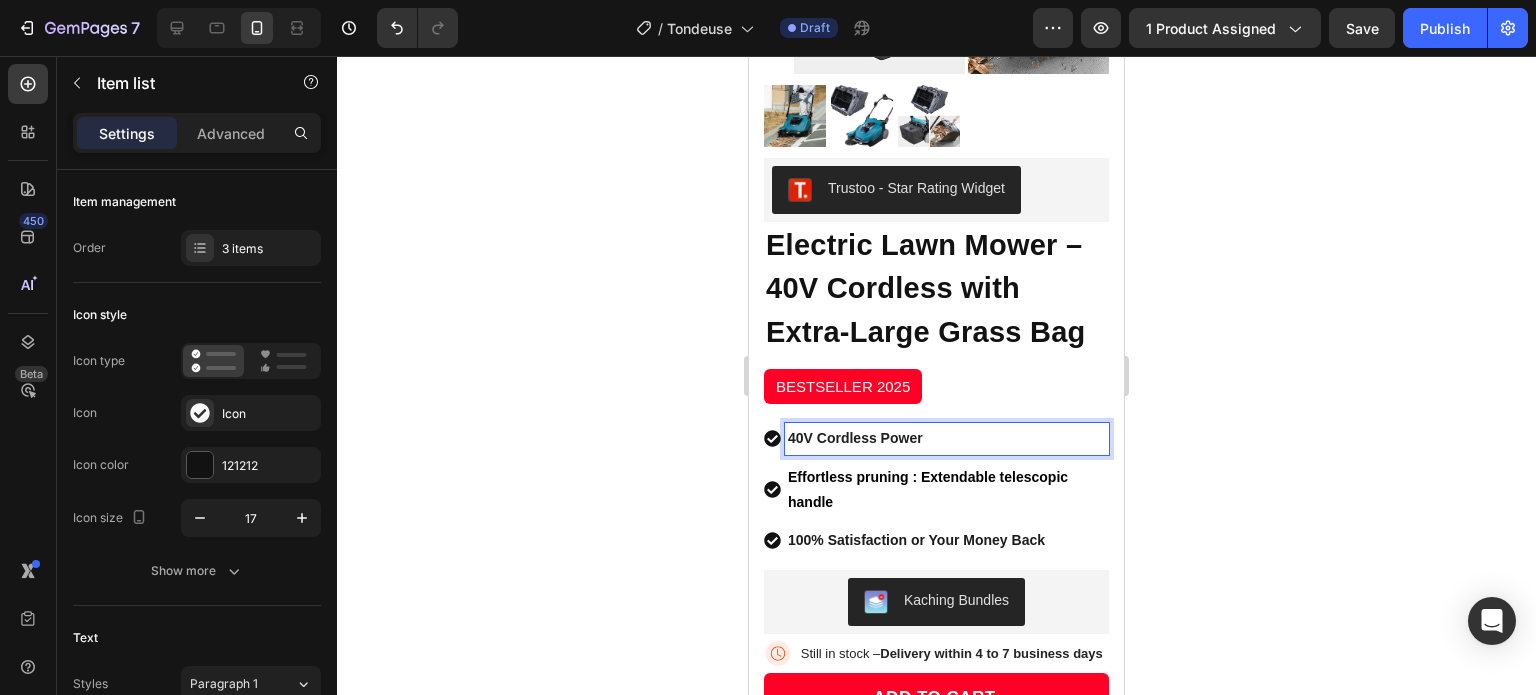 click 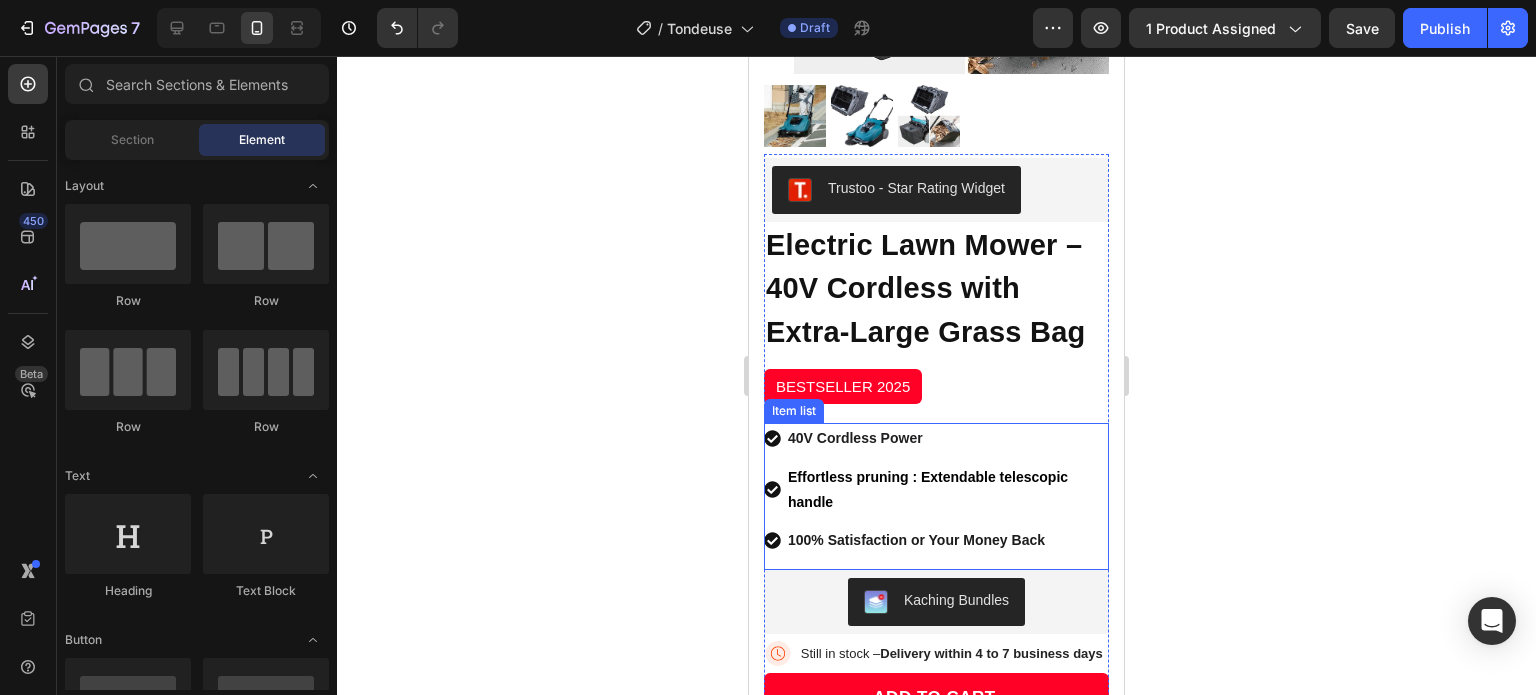 click on "Effortless pruning : Extendable telescopic handle" at bounding box center (928, 489) 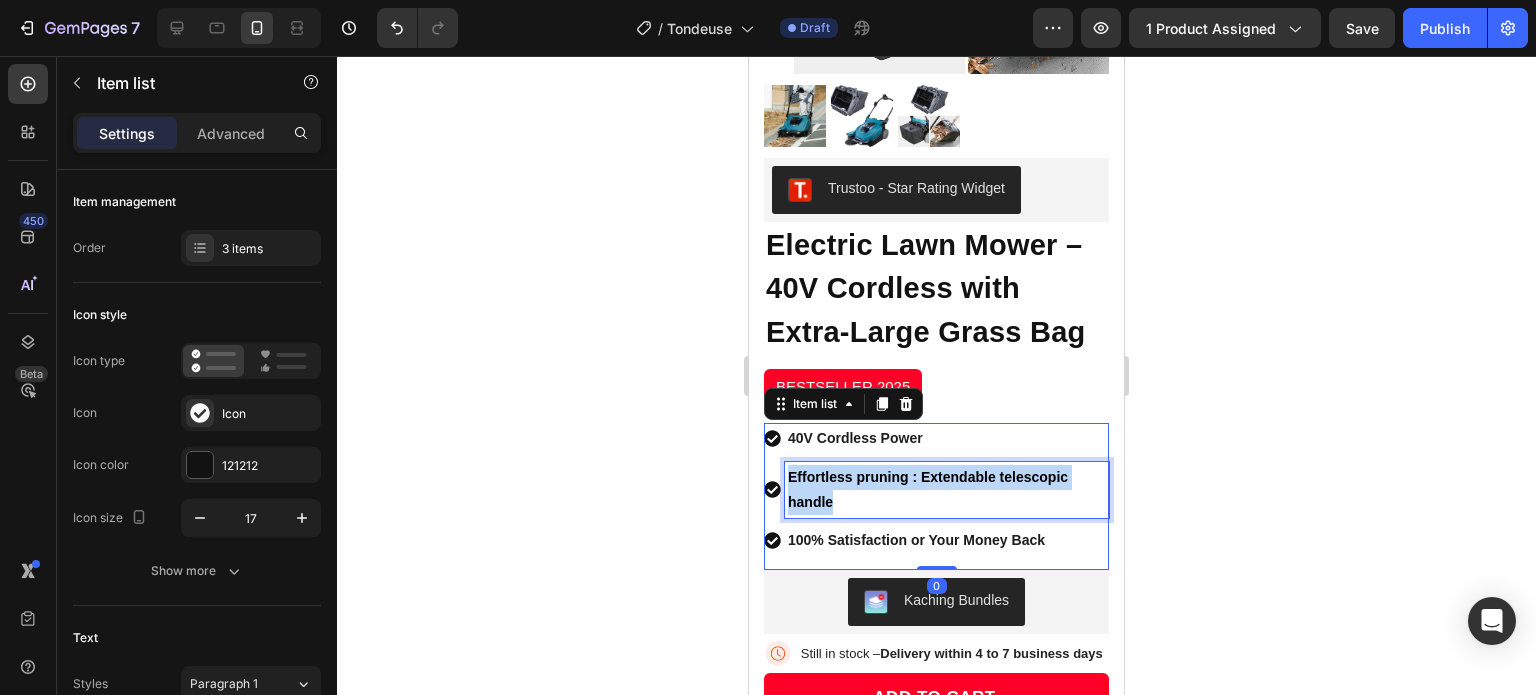 click on "Effortless pruning : Extendable telescopic handle" at bounding box center [928, 489] 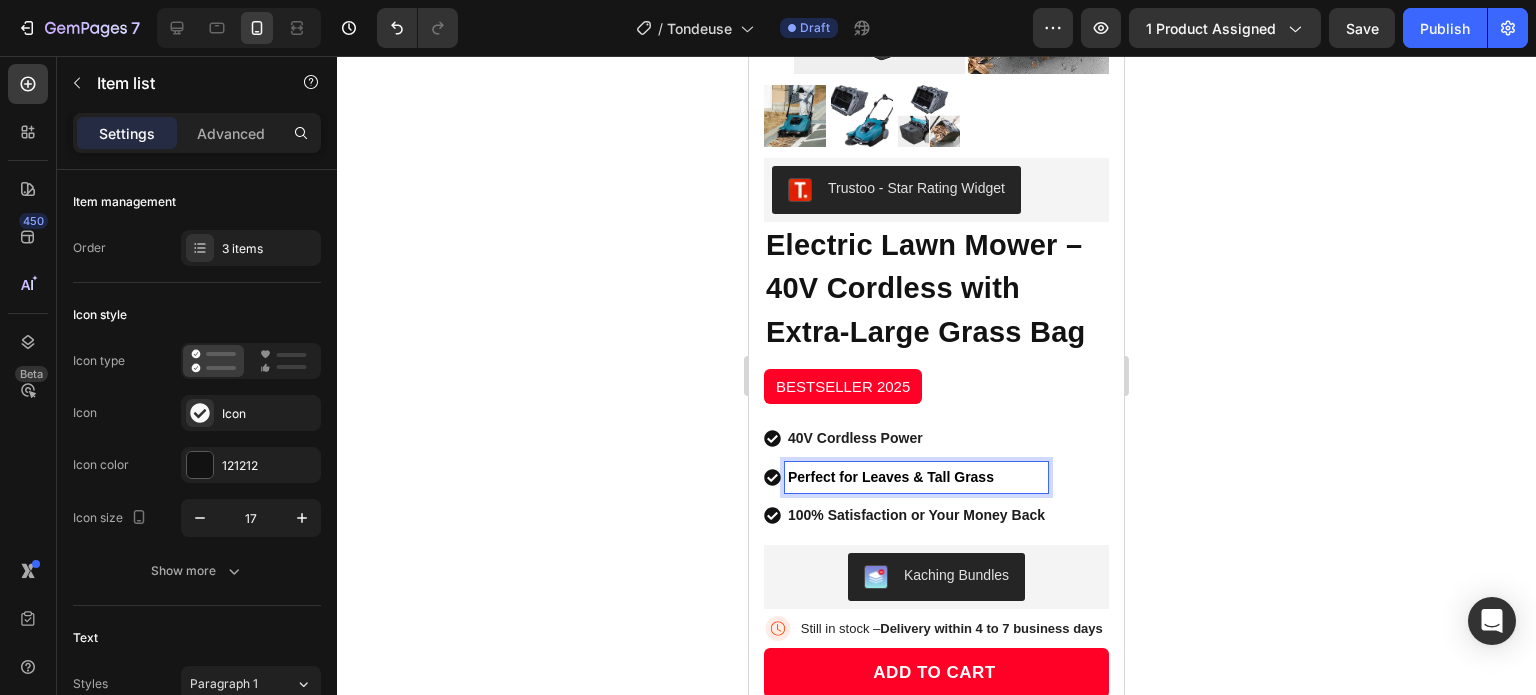 click 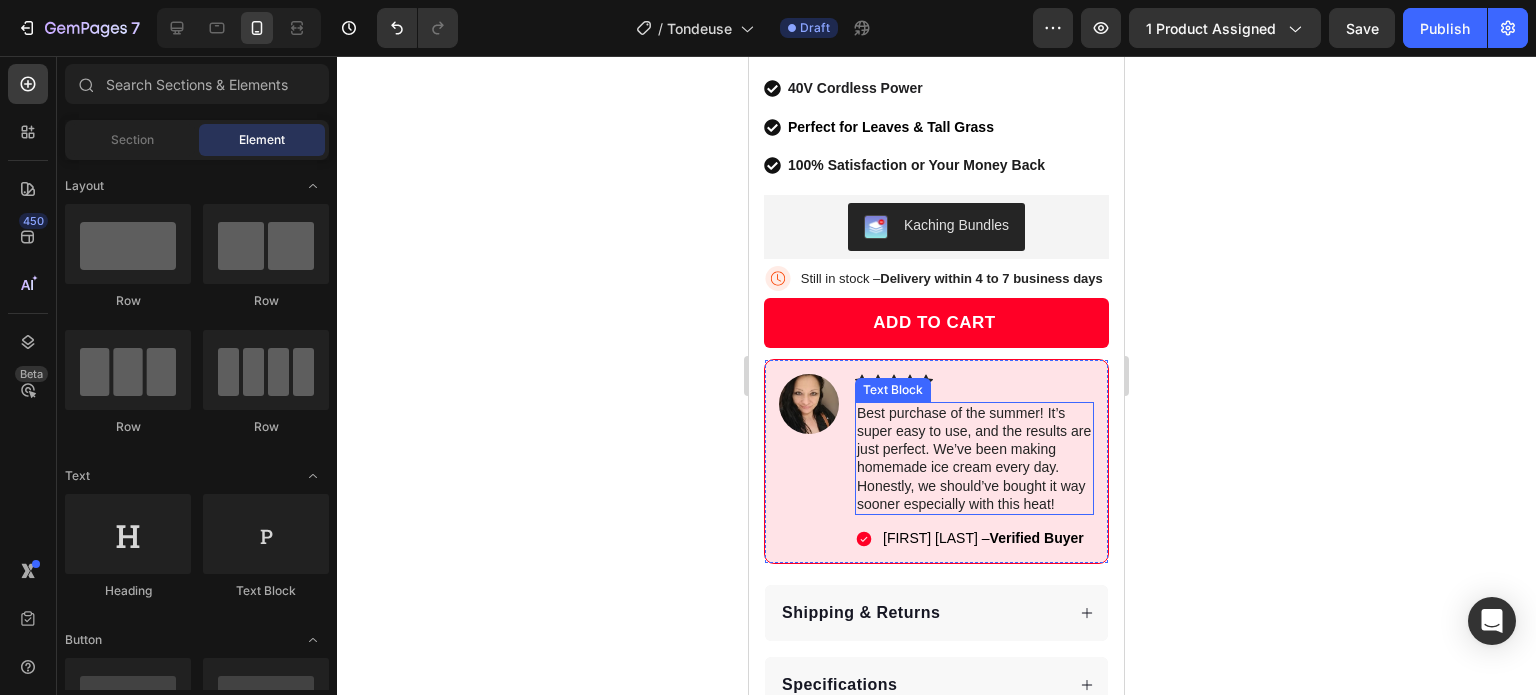 scroll, scrollTop: 780, scrollLeft: 0, axis: vertical 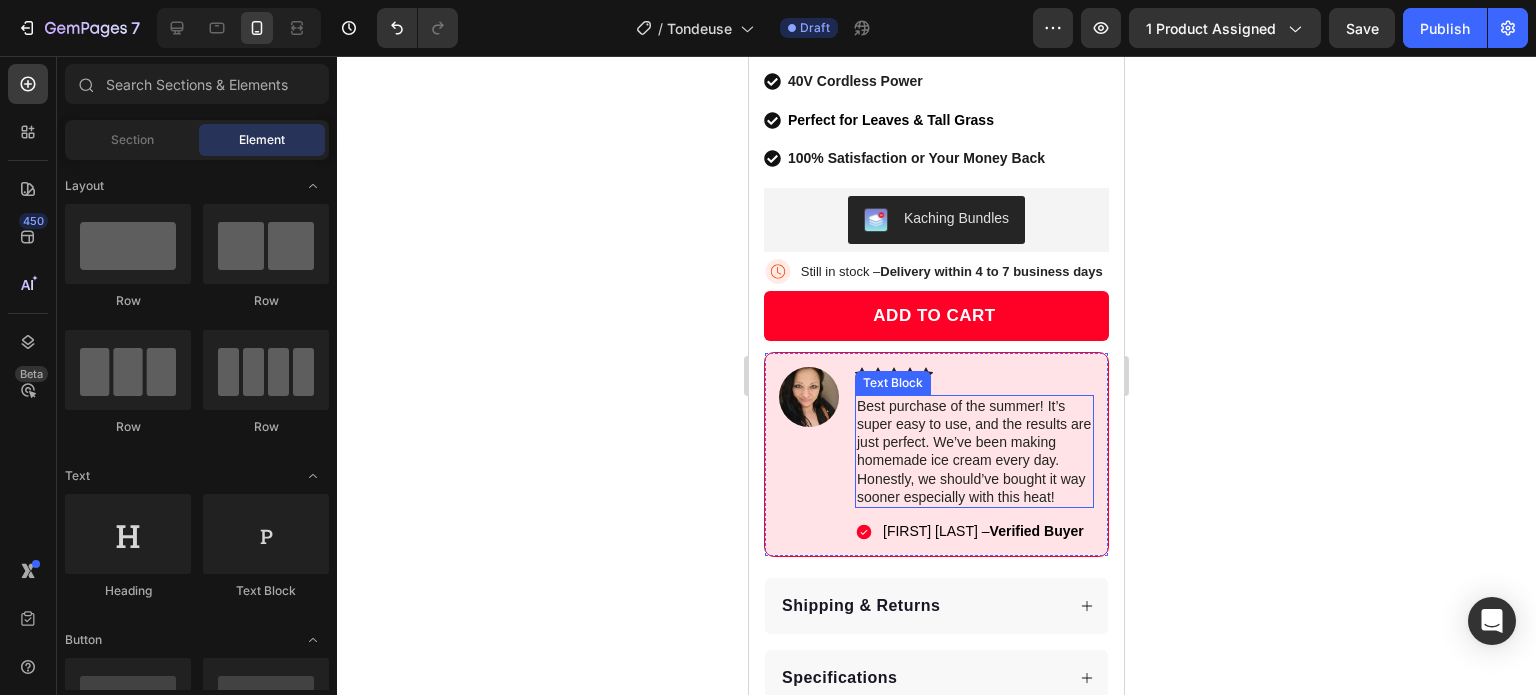 click on "Best purchase of the summer! It’s super easy to use, and the results are just perfect. We’ve been making homemade ice cream every day. Honestly, we should’ve bought it way sooner especially with this heat!" at bounding box center (974, 451) 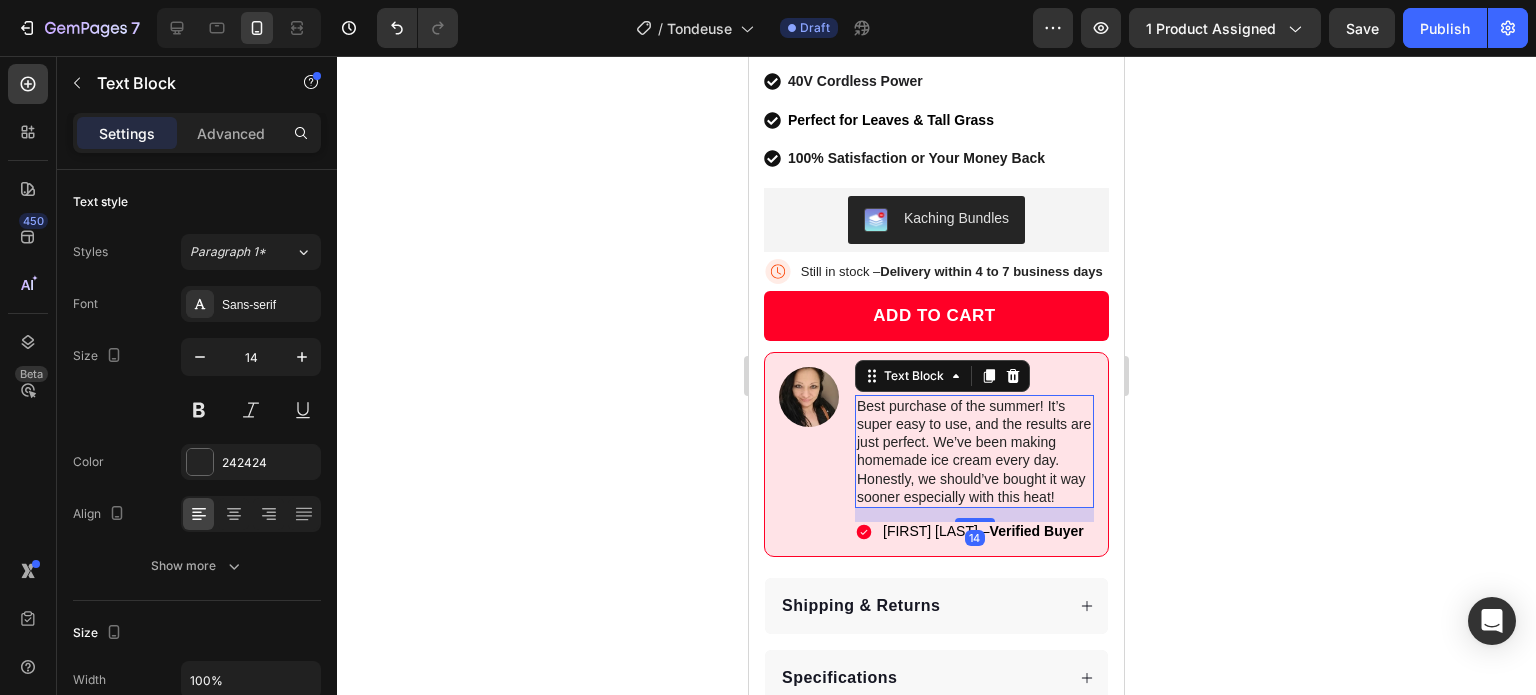 click on "Best purchase of the summer! It’s super easy to use, and the results are just perfect. We’ve been making homemade ice cream every day. Honestly, we should’ve bought it way sooner especially with this heat!" at bounding box center (974, 451) 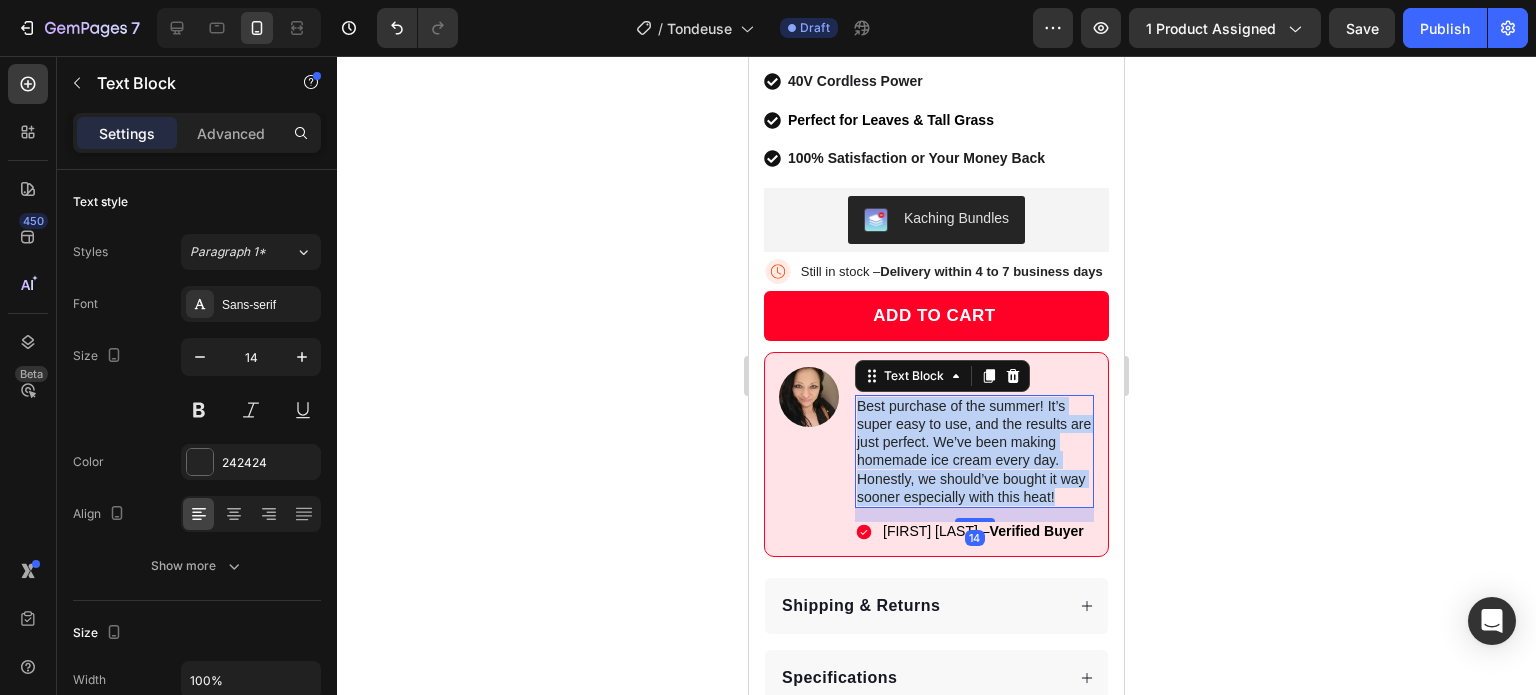 click on "Best purchase of the summer! It’s super easy to use, and the results are just perfect. We’ve been making homemade ice cream every day. Honestly, we should’ve bought it way sooner especially with this heat!" at bounding box center (974, 451) 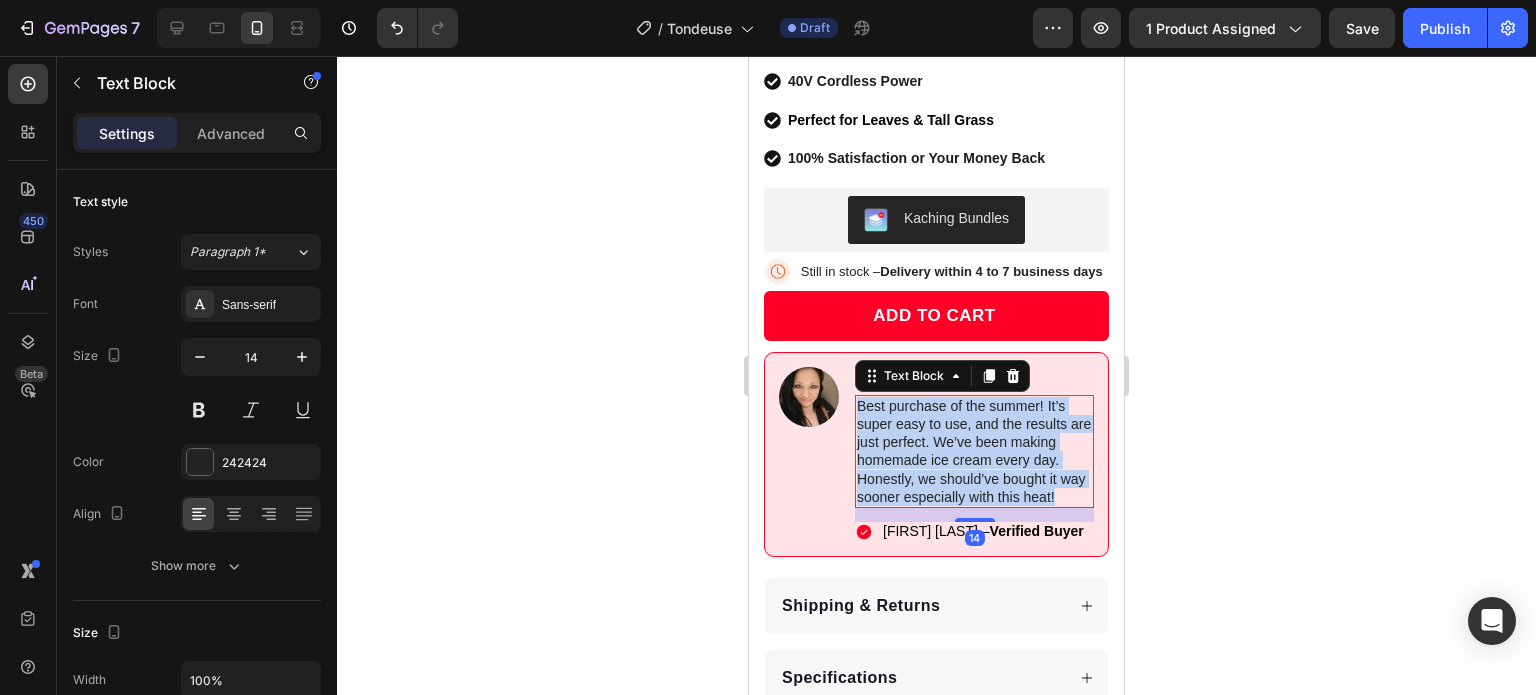 copy on "Best purchase of the summer! It’s super easy to use, and the results are just perfect. We’ve been making homemade ice cream every day. Honestly, we should’ve bought it way sooner especially with this heat!" 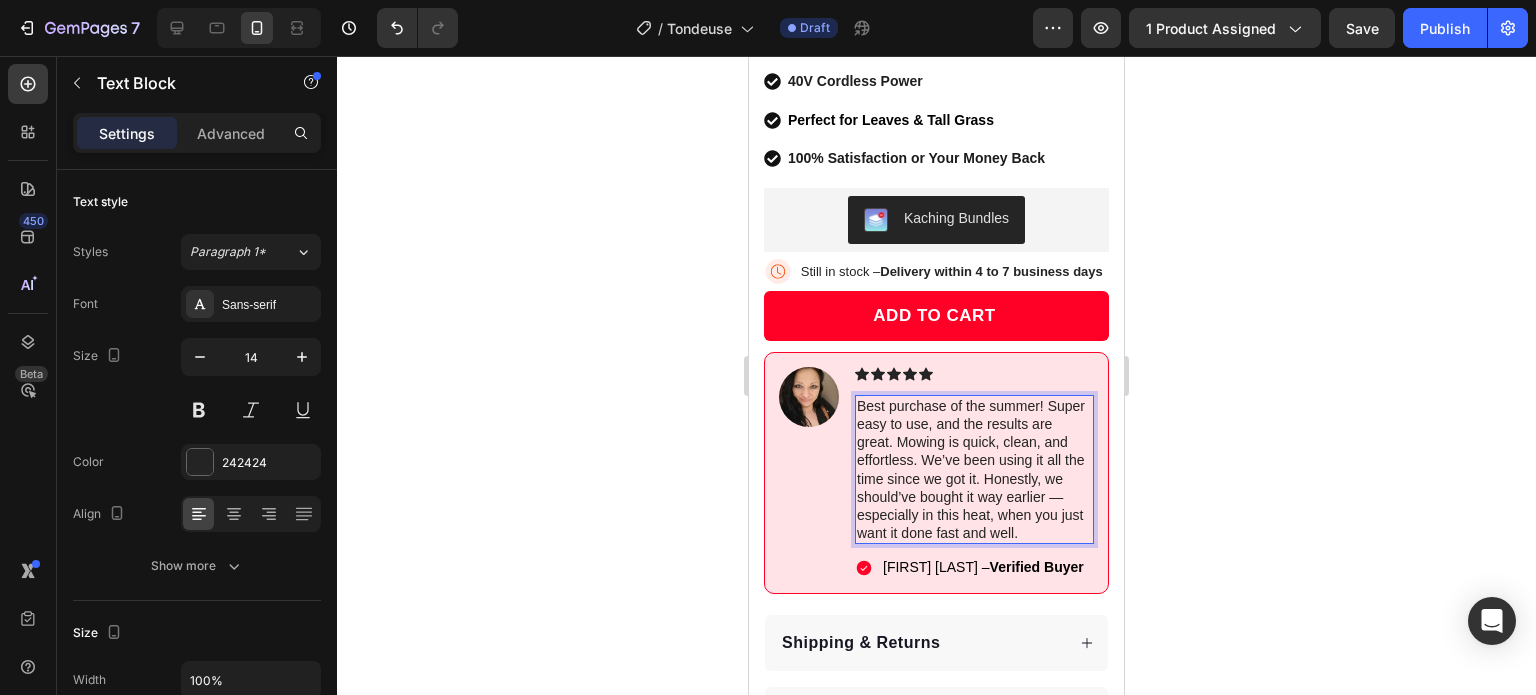 click on "Best purchase of the summer! Super easy to use, and the results are great. Mowing is quick, clean, and effortless. We’ve been using it all the time since we got it. Honestly, we should’ve bought it way earlier — especially in this heat, when you just want it done fast and well." at bounding box center [974, 470] 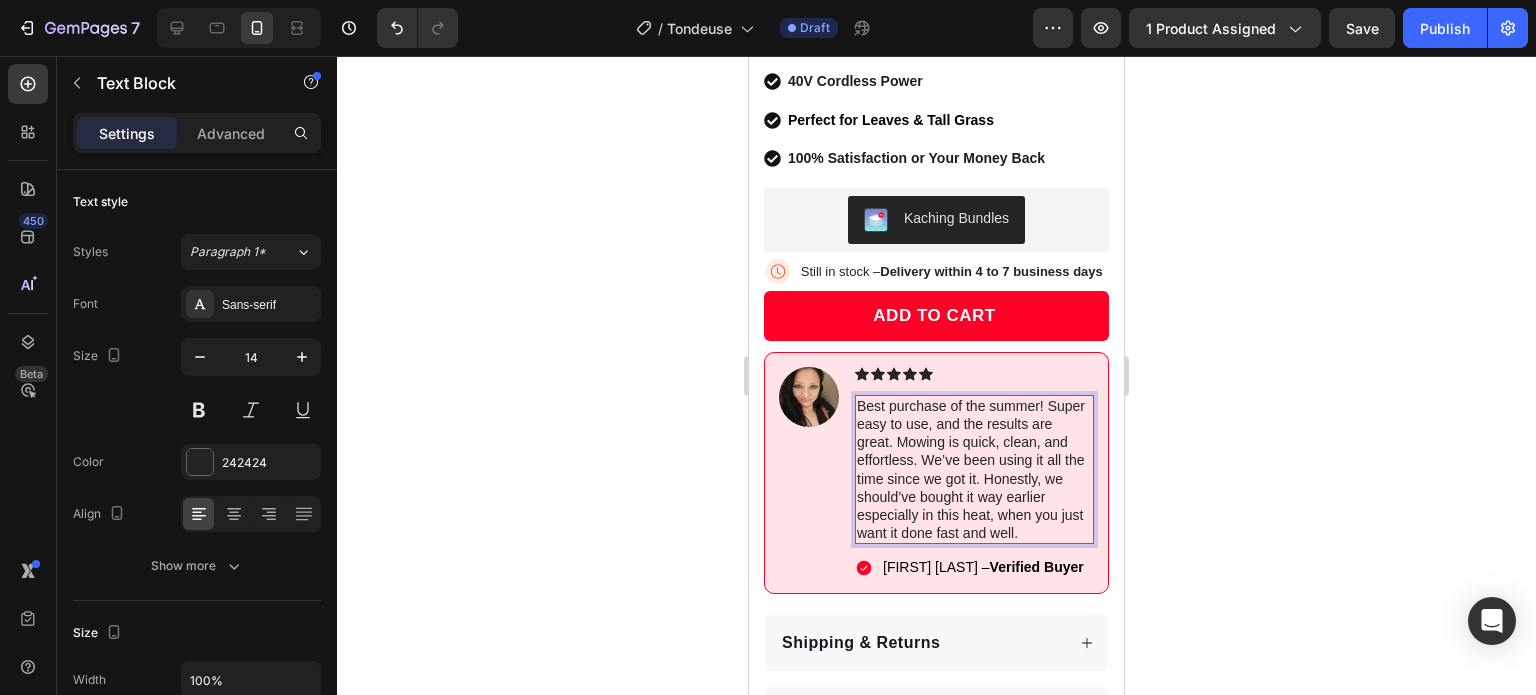 click on "Best purchase of the summer! Super easy to use, and the results are great. Mowing is quick, clean, and effortless. We’ve been using it all the time since we got it. Honestly, we should’ve bought it way earlier especially in this heat, when you just want it done fast and well." at bounding box center [974, 470] 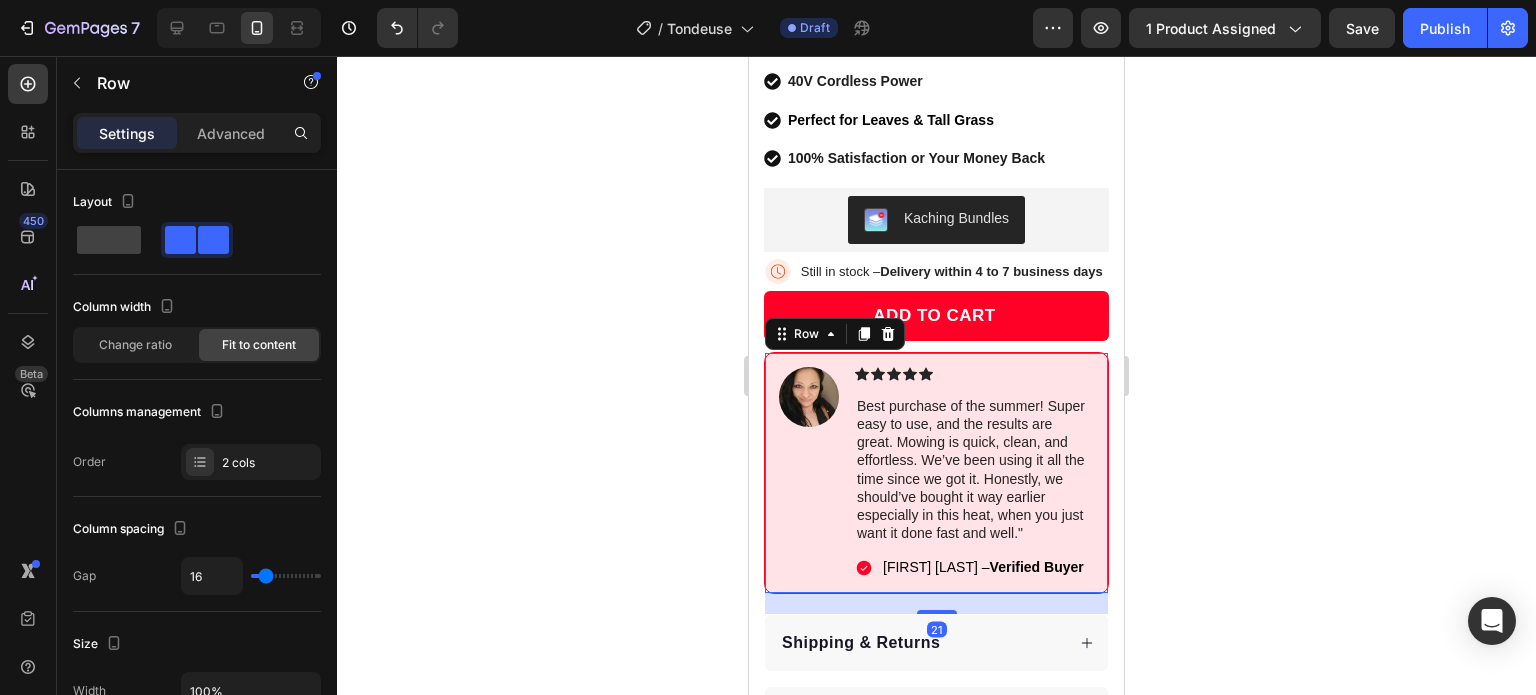 click on "Image Icon Icon Icon Icon Icon Icon List Best purchase of the summer! Super easy to use, and the results are great. Mowing is quick, clean, and effortless. We’ve been using it all the time since we got it. Honestly, we should’ve bought it way earlier especially in this heat, when you just want it done fast and well." Text Block
Icon Tessa P. –  Verified Buyer Text Block Row Row   21" at bounding box center [936, 473] 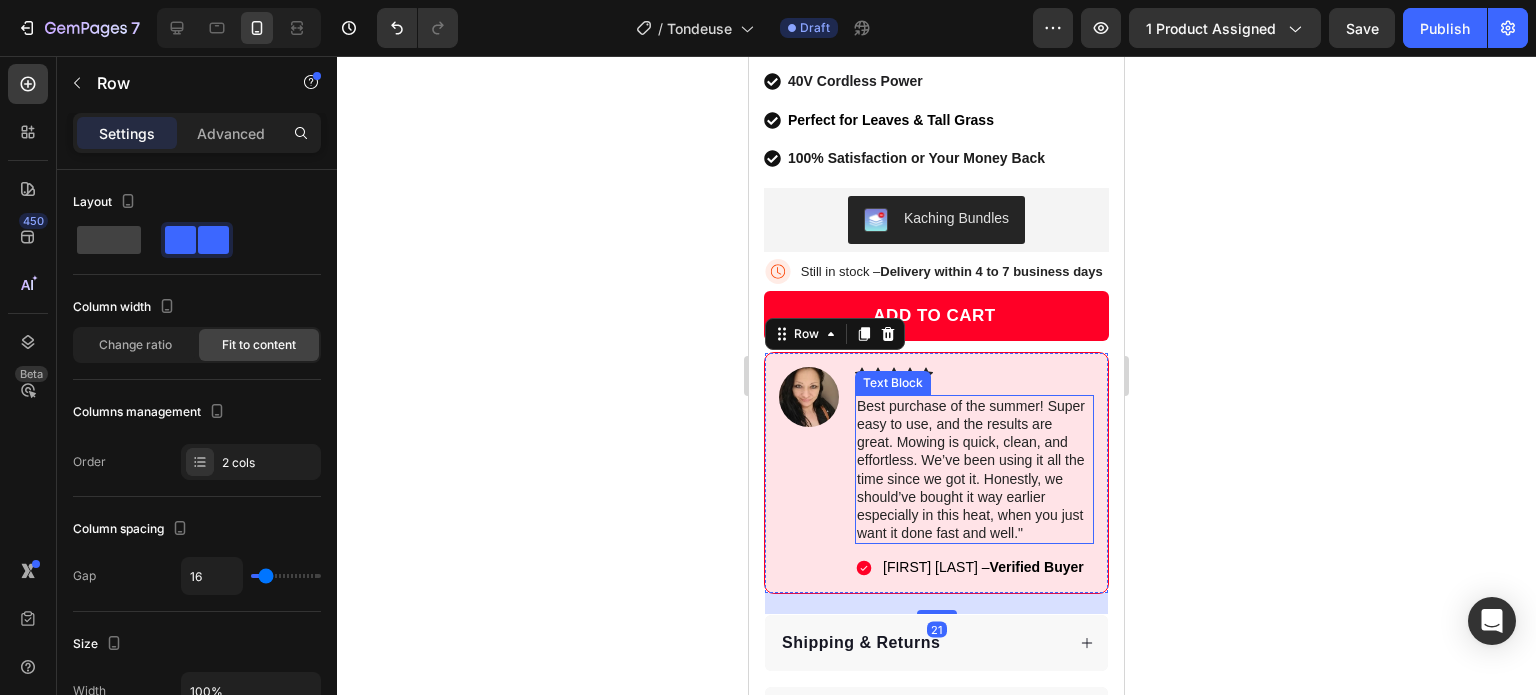 click on "Best purchase of the summer! Super easy to use, and the results are great. Mowing is quick, clean, and effortless. We’ve been using it all the time since we got it. Honestly, we should’ve bought it way earlier especially in this heat, when you just want it done fast and well."" at bounding box center [974, 470] 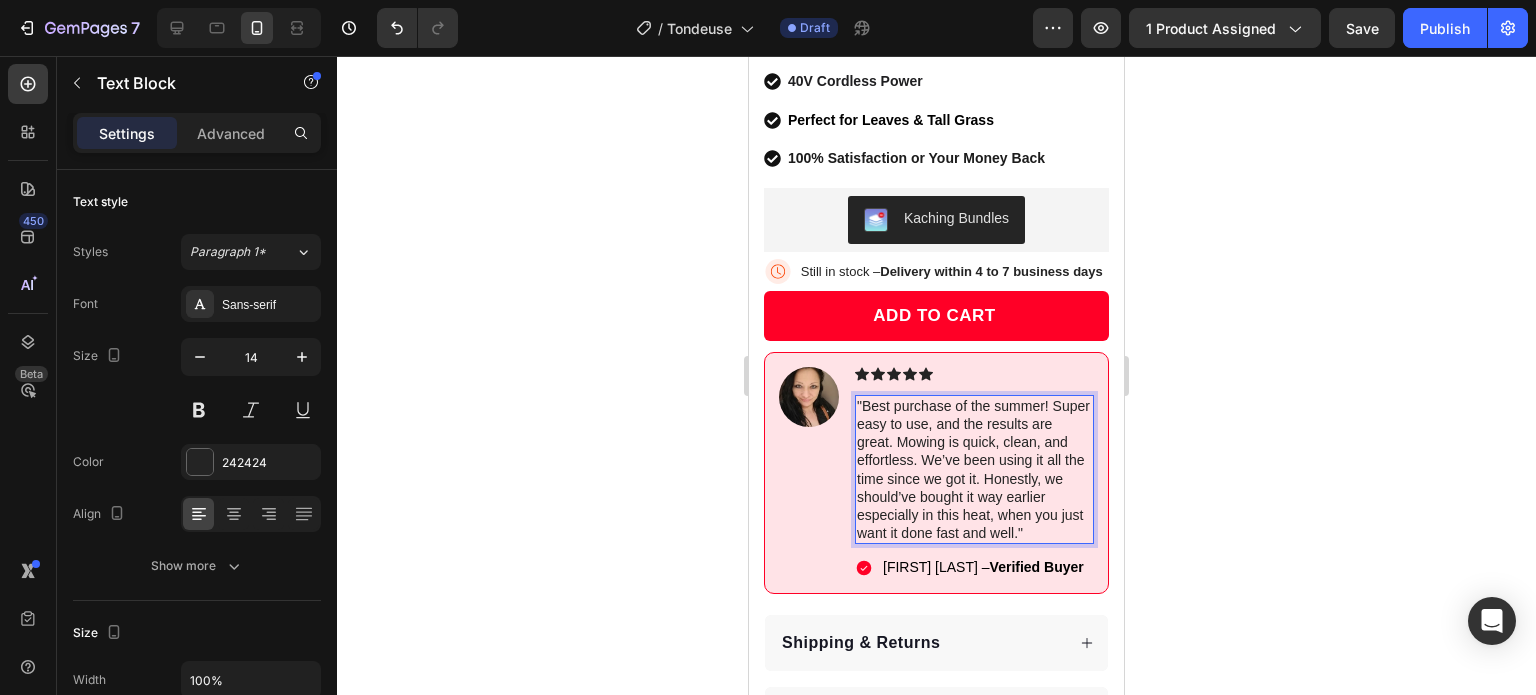 click 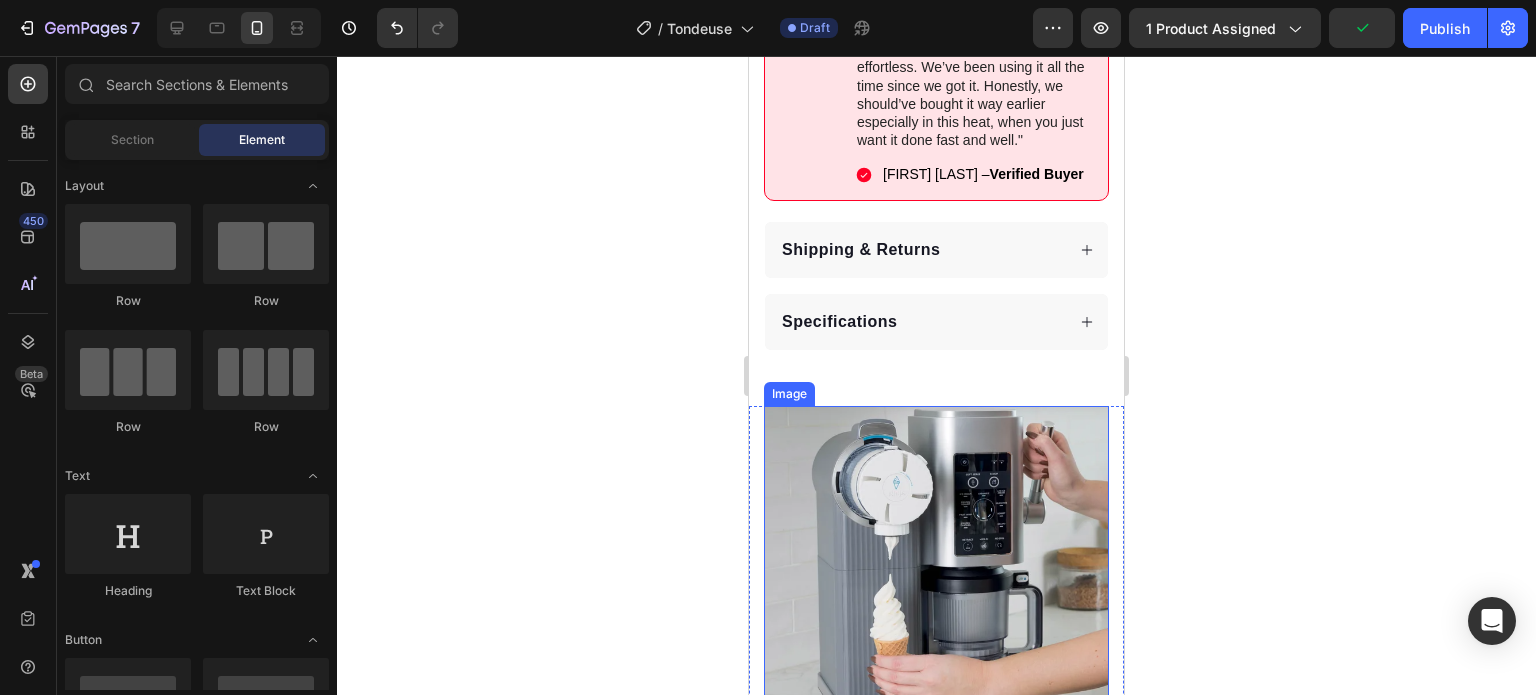 scroll, scrollTop: 1160, scrollLeft: 0, axis: vertical 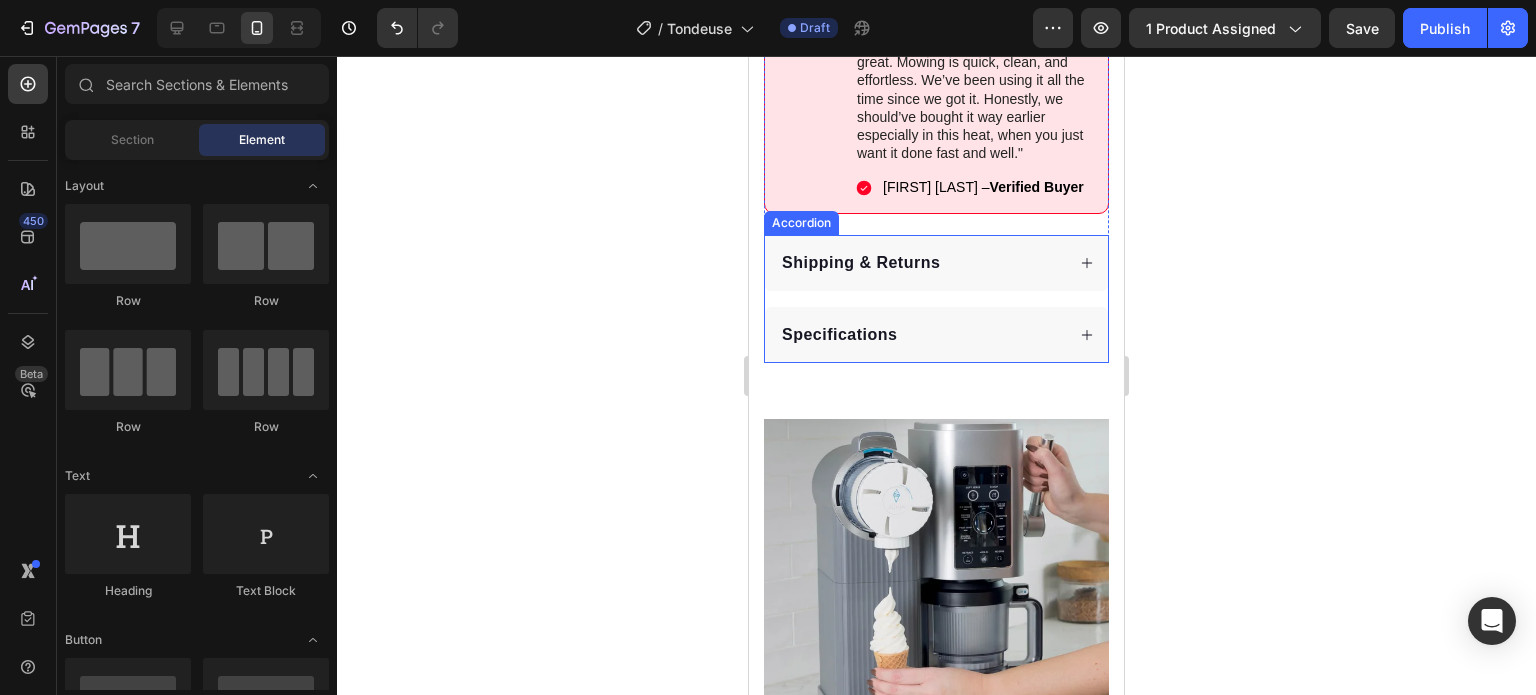 click on "Specifications" at bounding box center (921, 335) 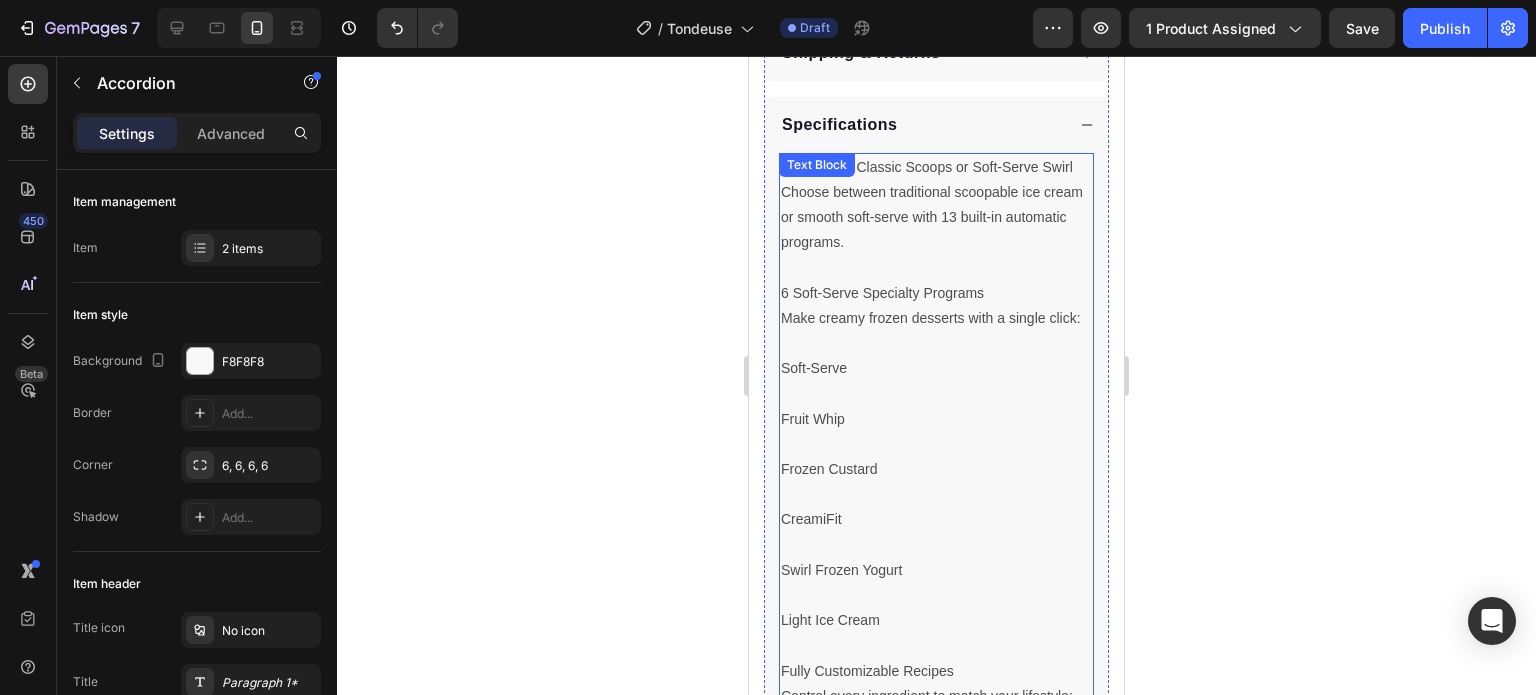 click at bounding box center [936, 444] 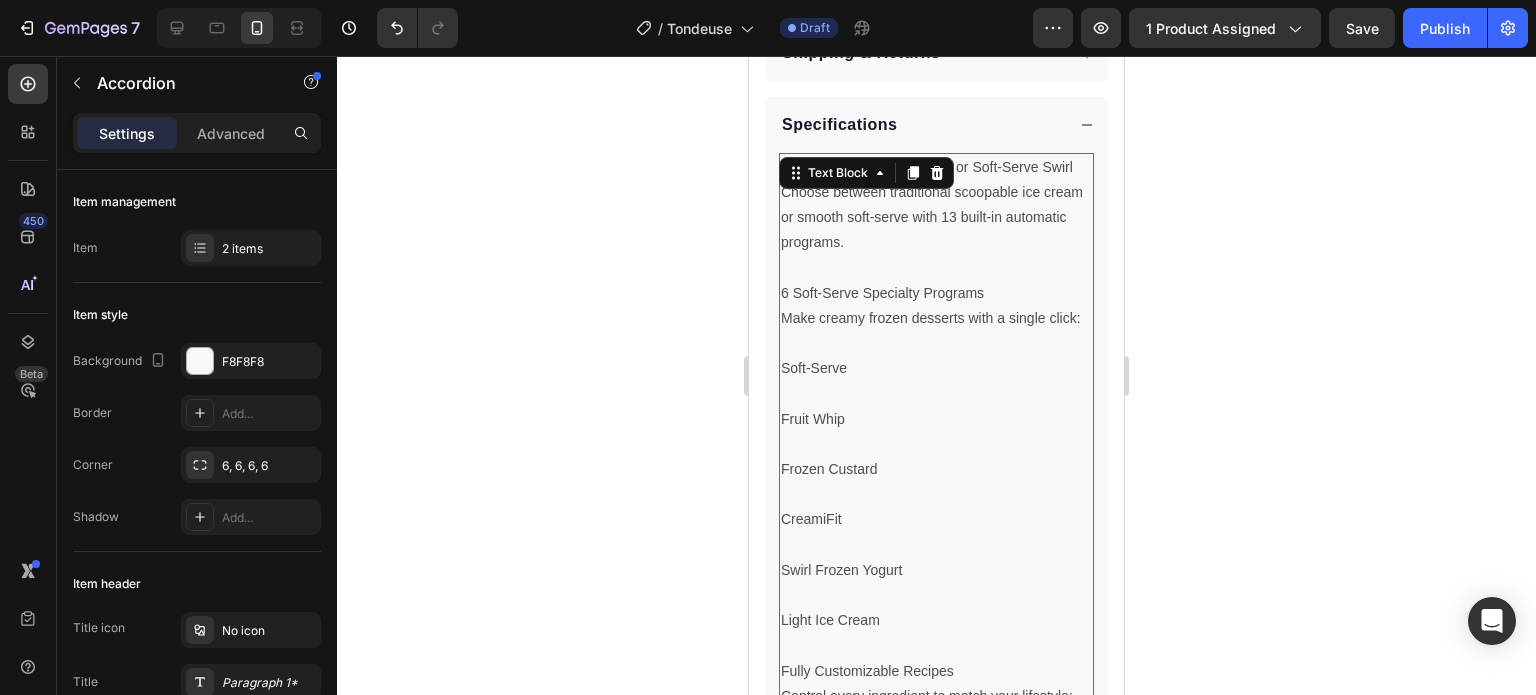 click at bounding box center (936, 444) 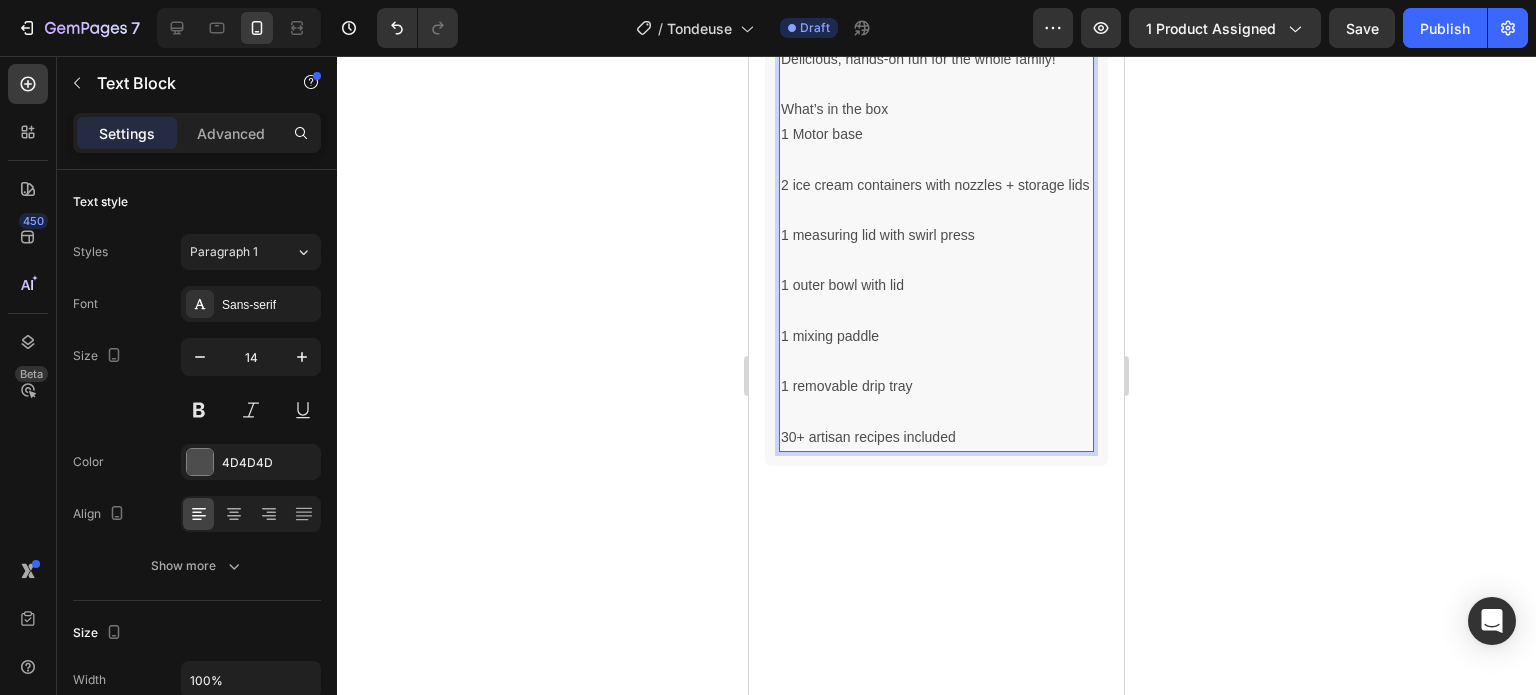 scroll, scrollTop: 2668, scrollLeft: 0, axis: vertical 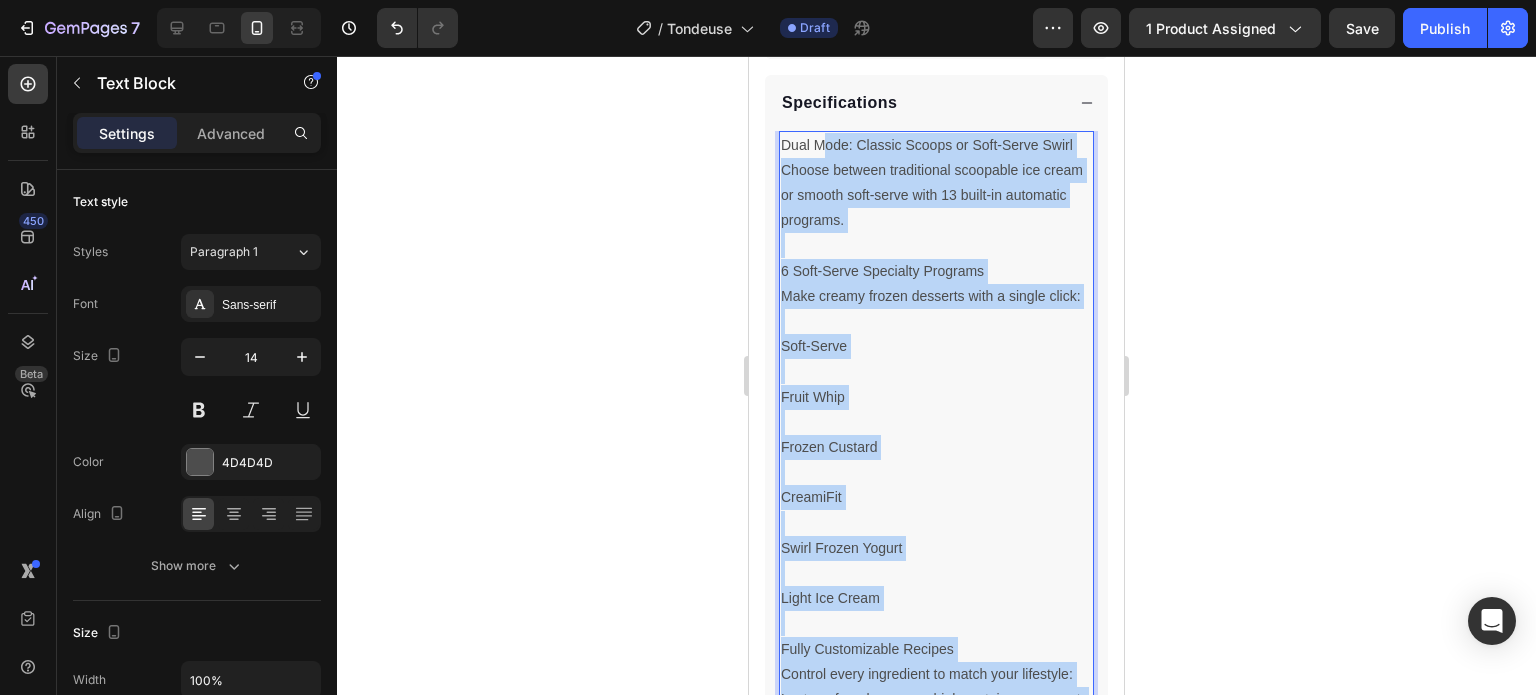 drag, startPoint x: 968, startPoint y: 491, endPoint x: 816, endPoint y: 159, distance: 365.14108 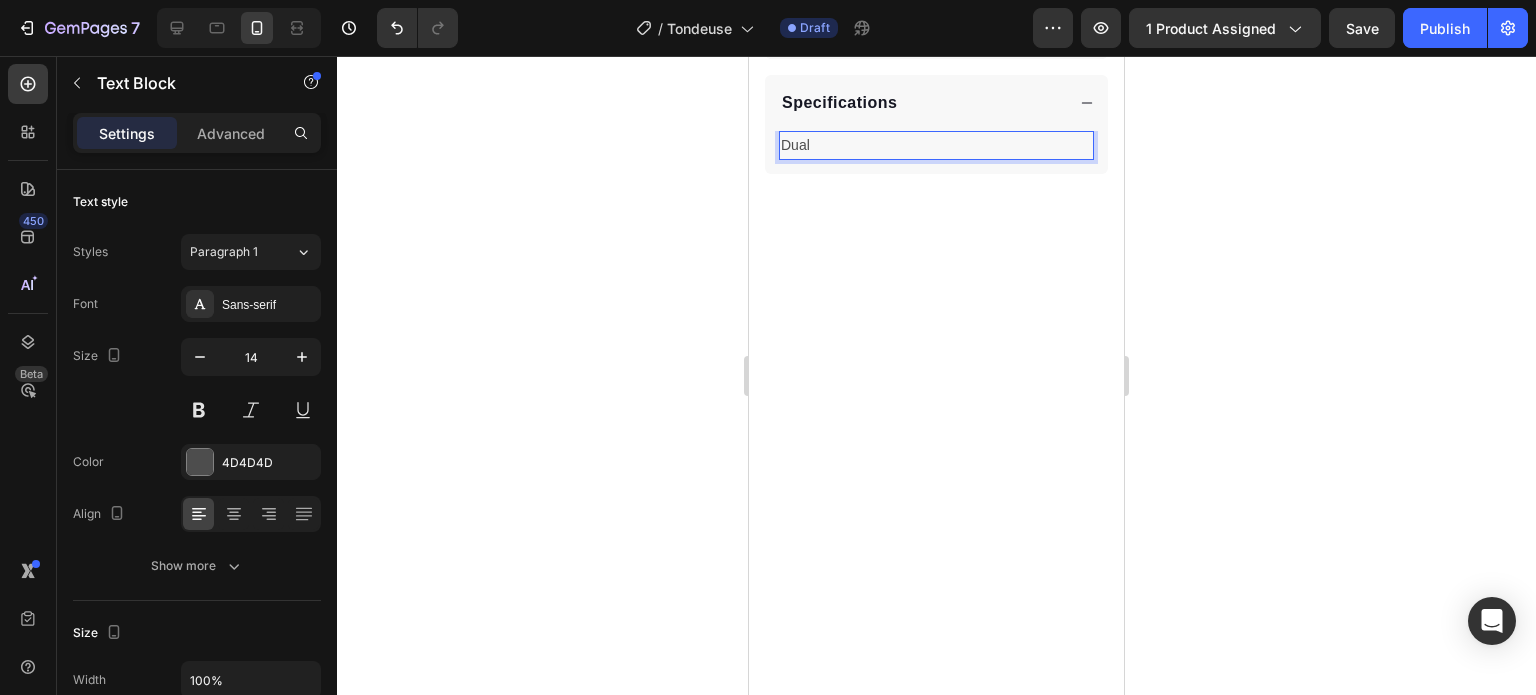 click on "Dual" at bounding box center (936, 145) 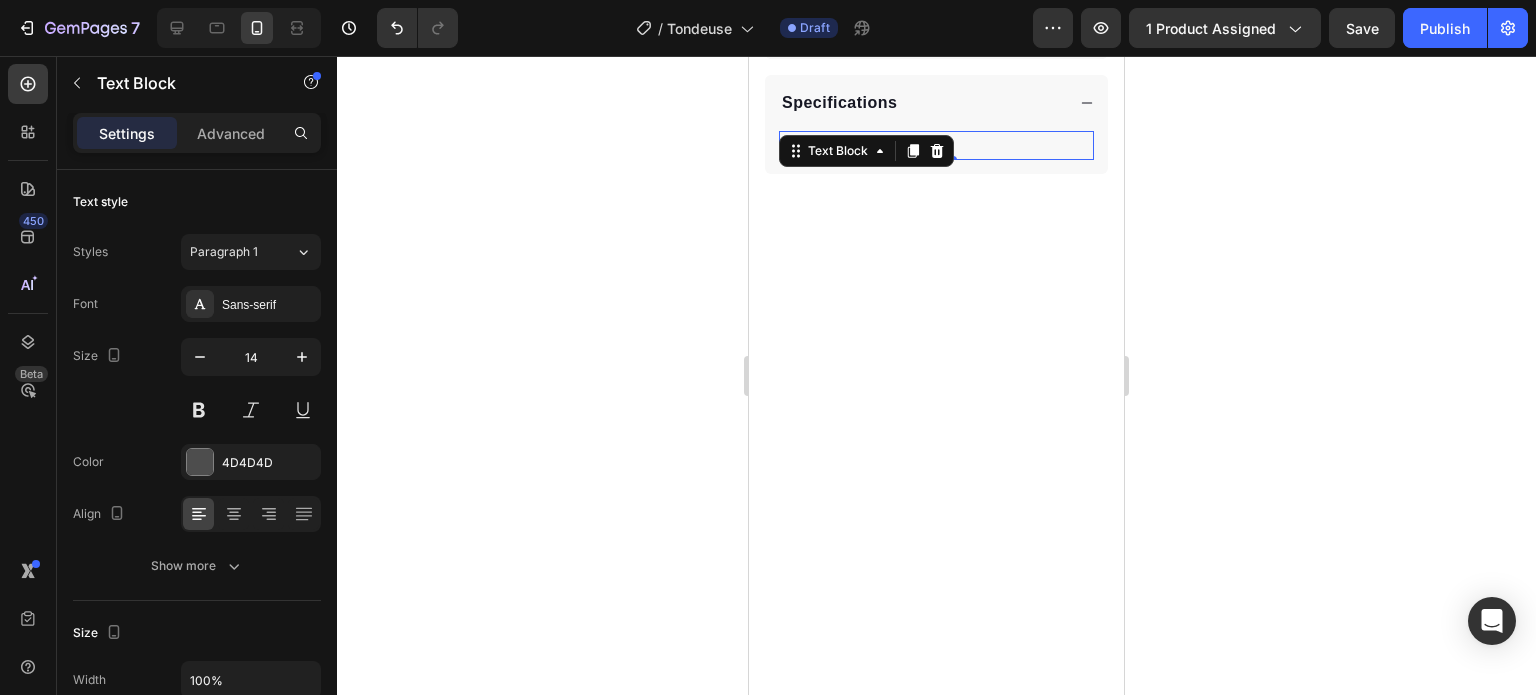 click on "Dual" at bounding box center (936, 145) 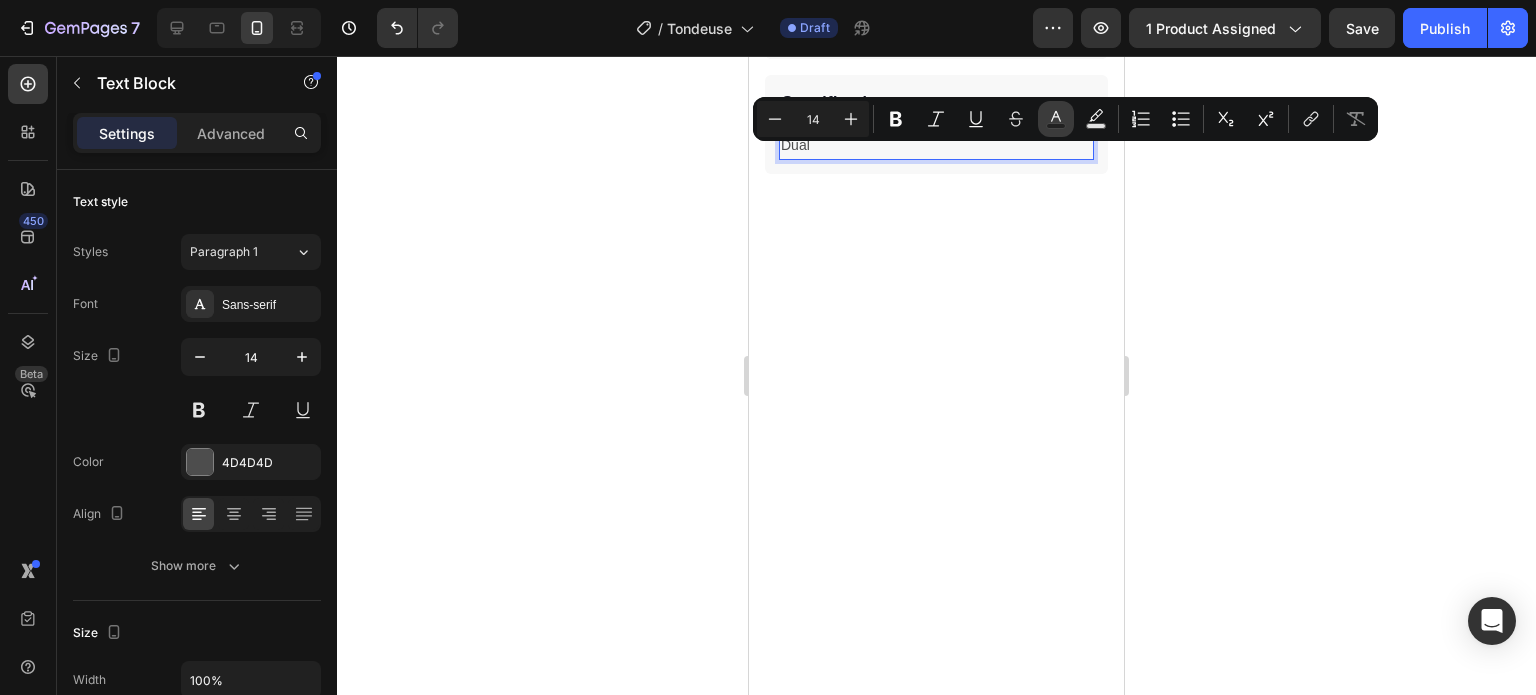 click 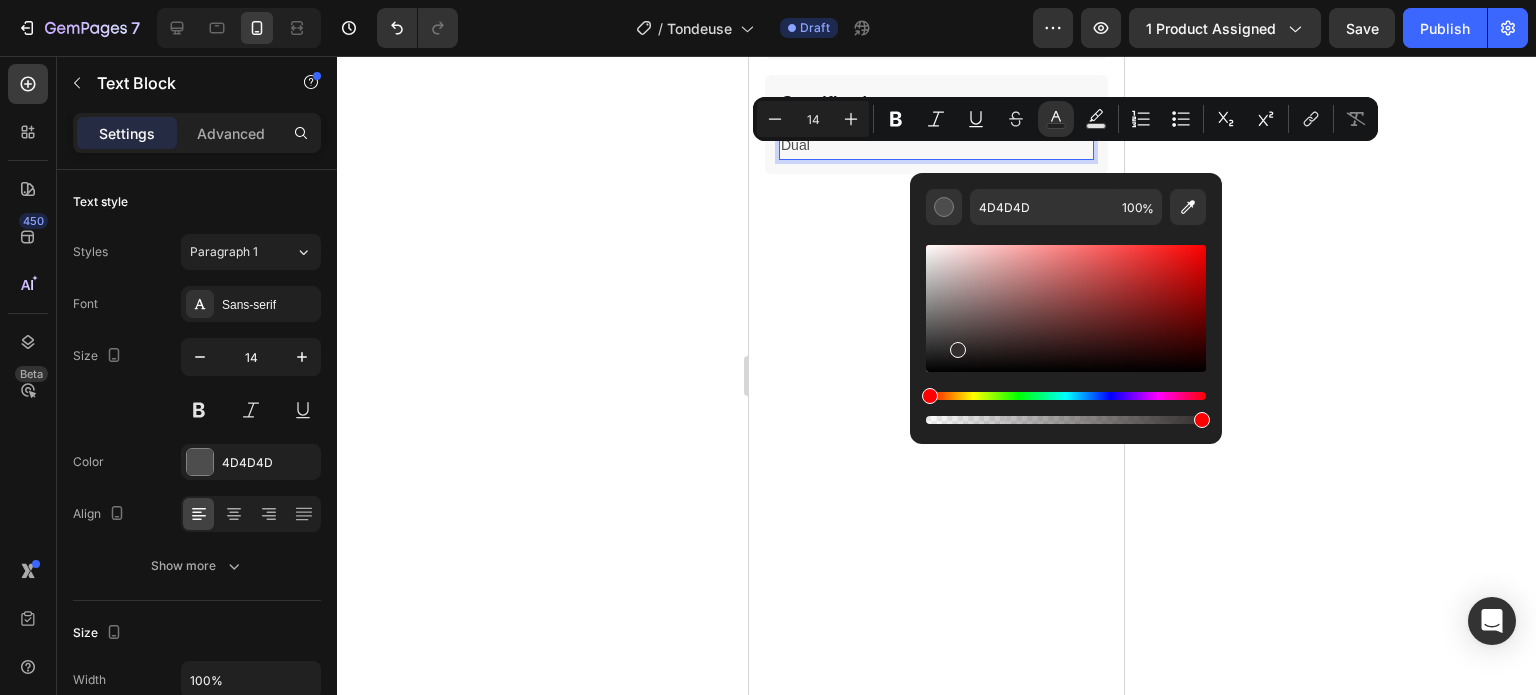drag, startPoint x: 1706, startPoint y: 401, endPoint x: 863, endPoint y: 416, distance: 843.1334 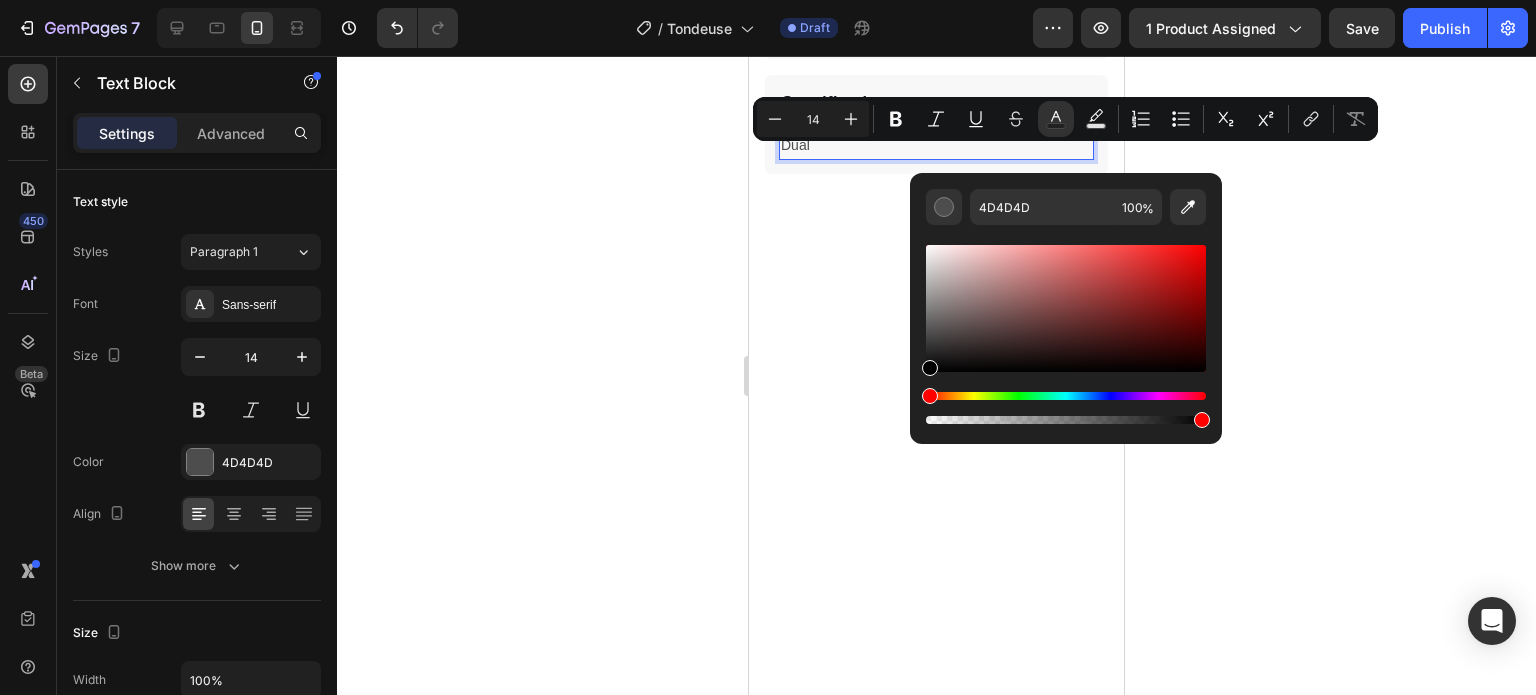 type on "000000" 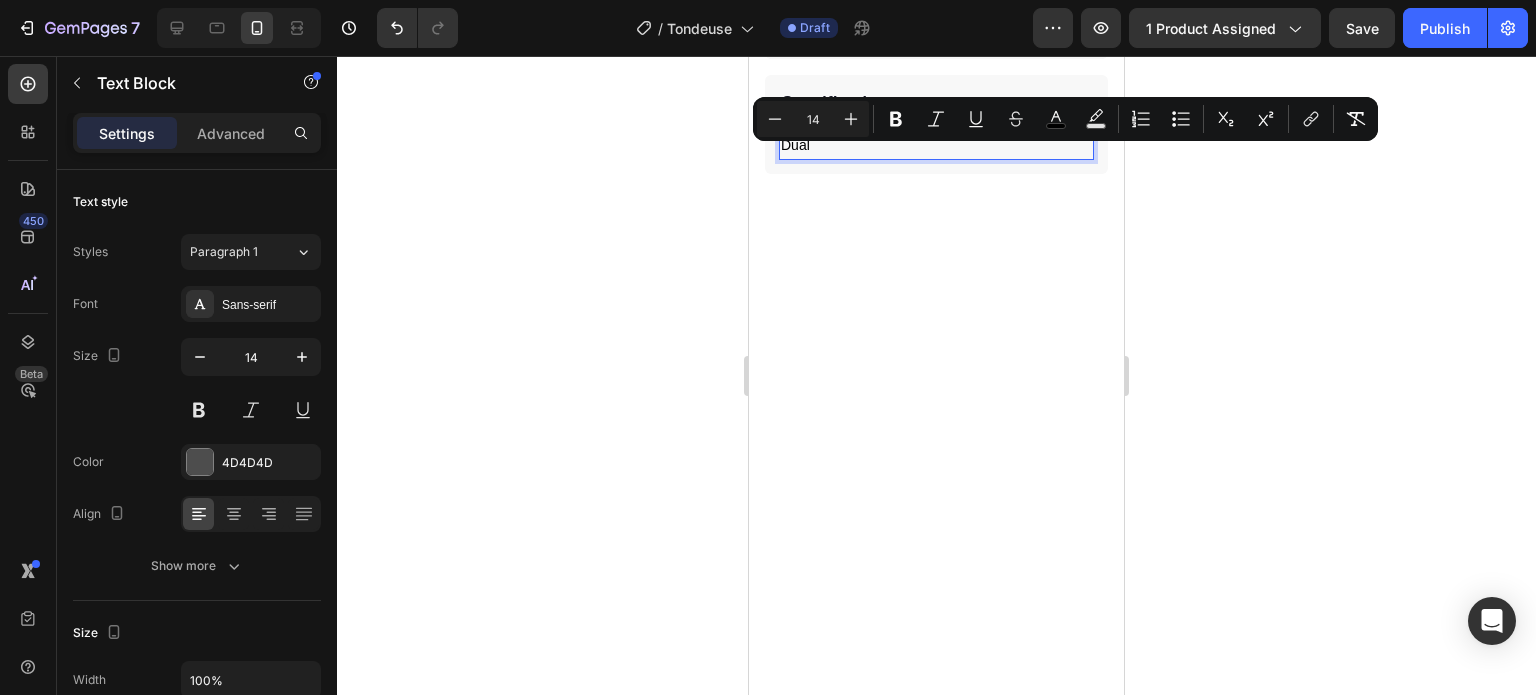 click 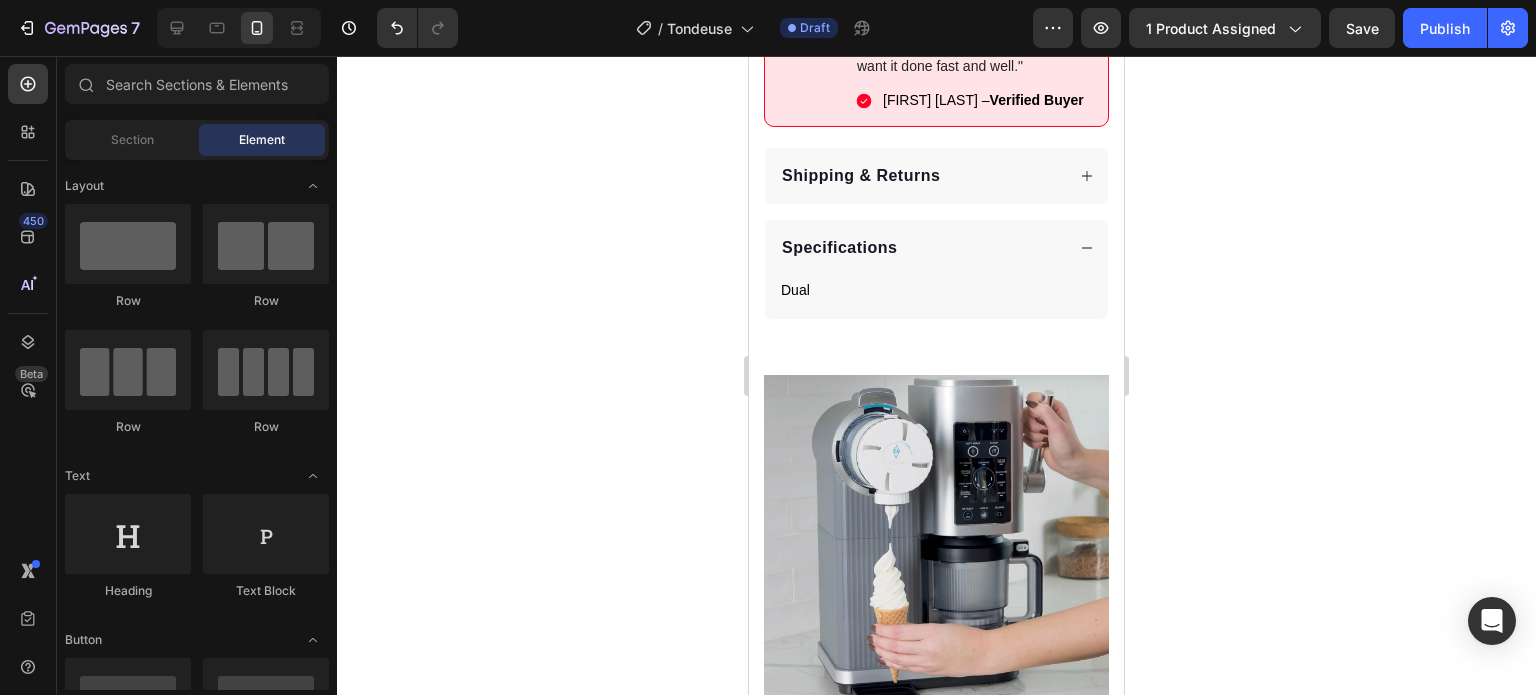 scroll, scrollTop: 1244, scrollLeft: 0, axis: vertical 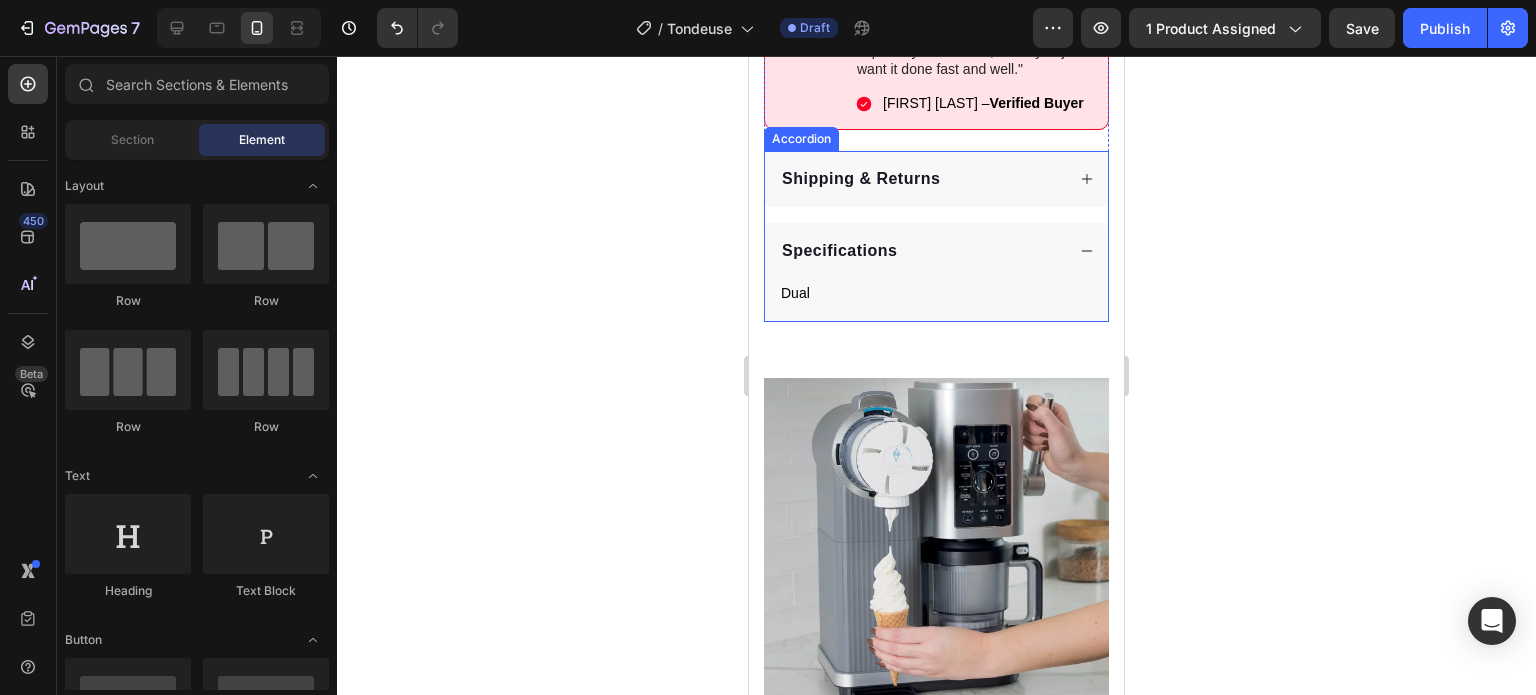 click on "Specifications" at bounding box center (839, 251) 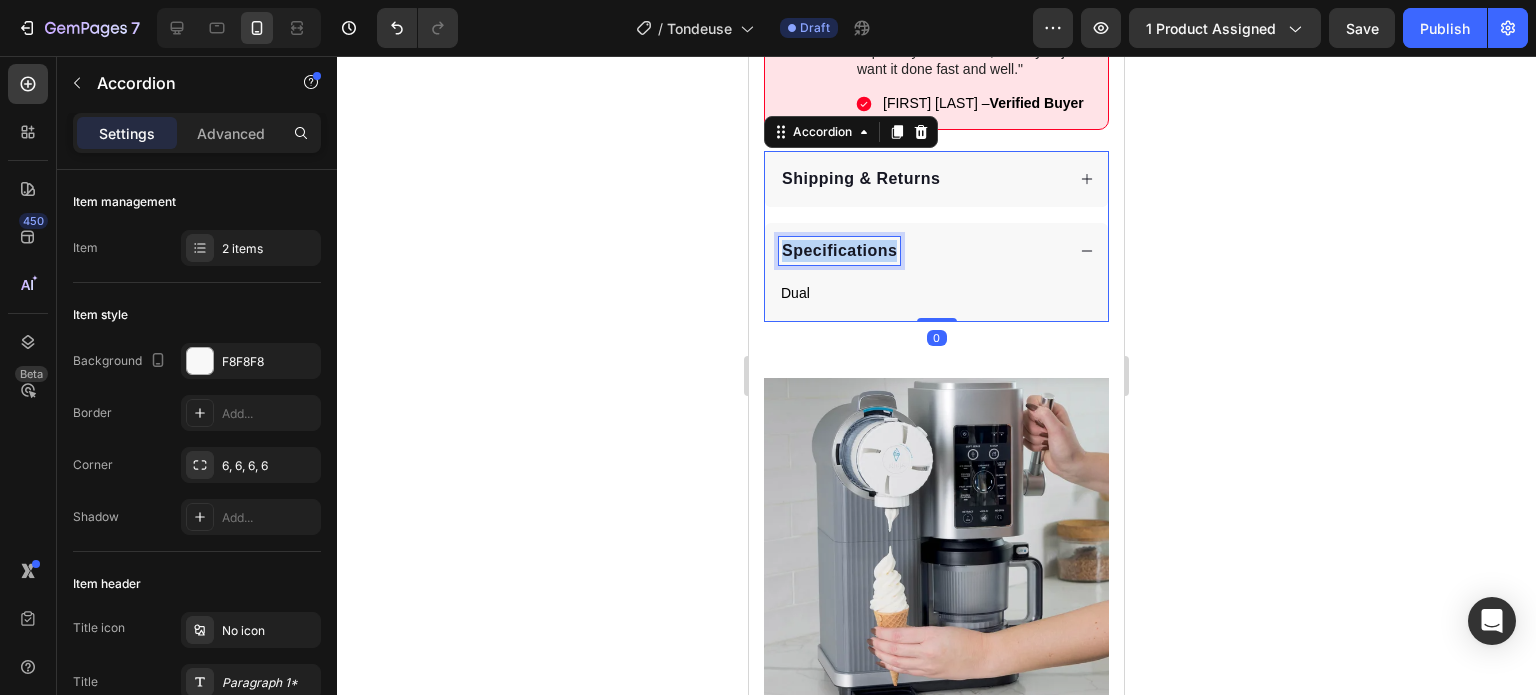 click on "Specifications" at bounding box center (839, 251) 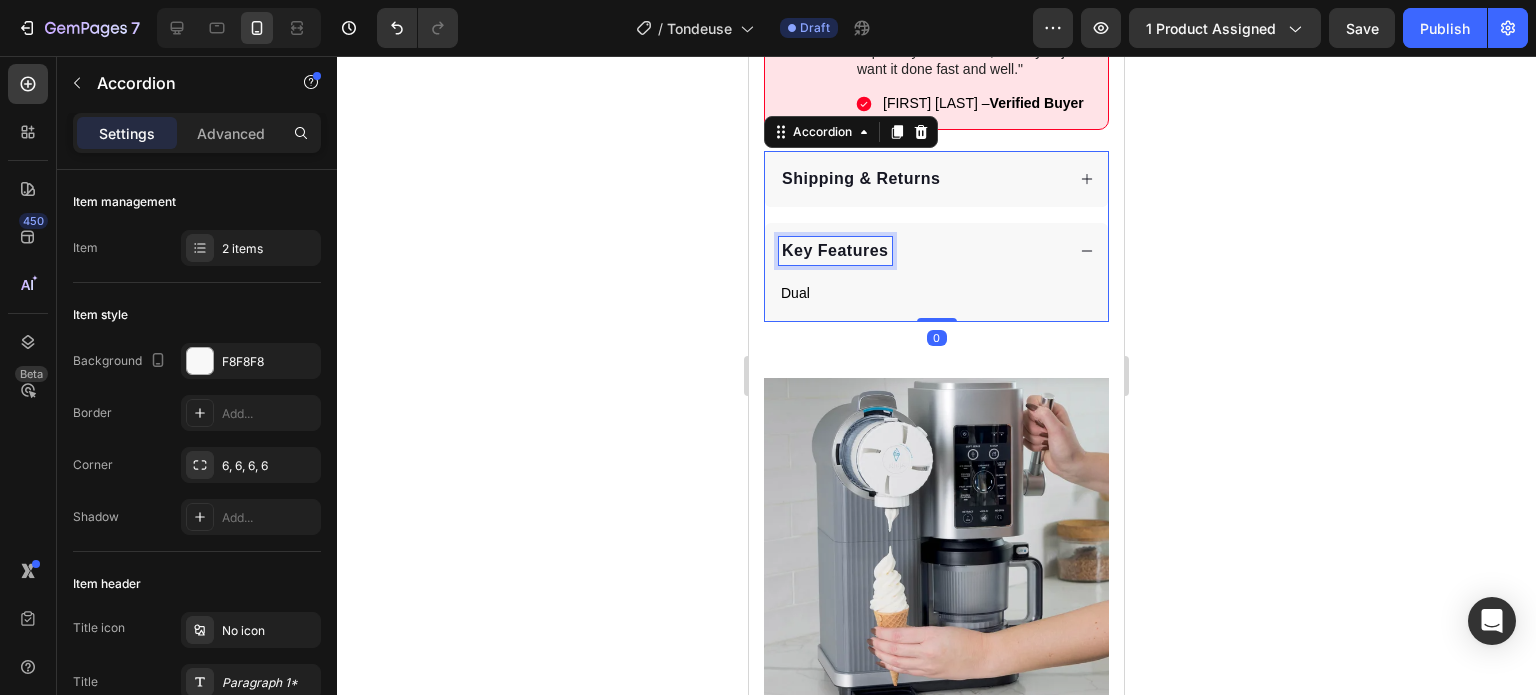 click on "Key Features" at bounding box center (835, 250) 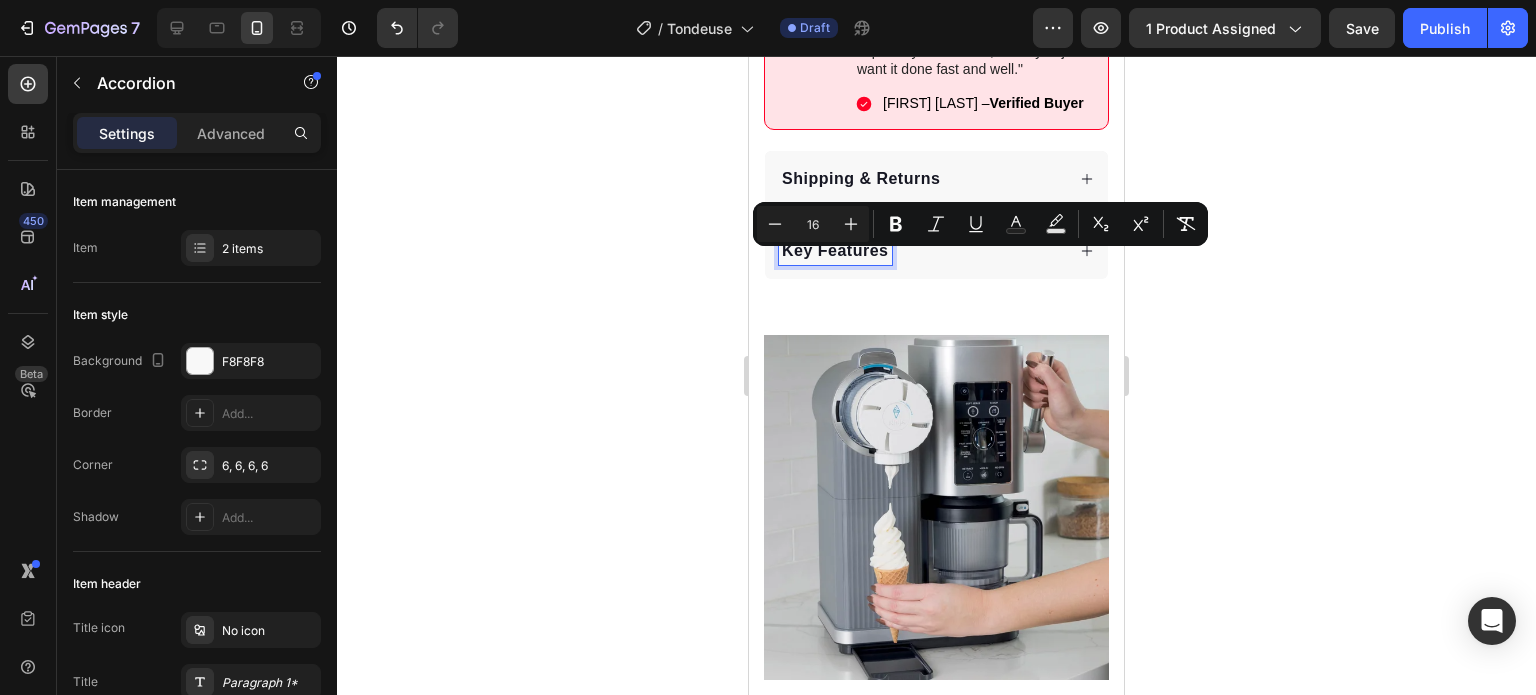 click on "Key Features" at bounding box center (921, 251) 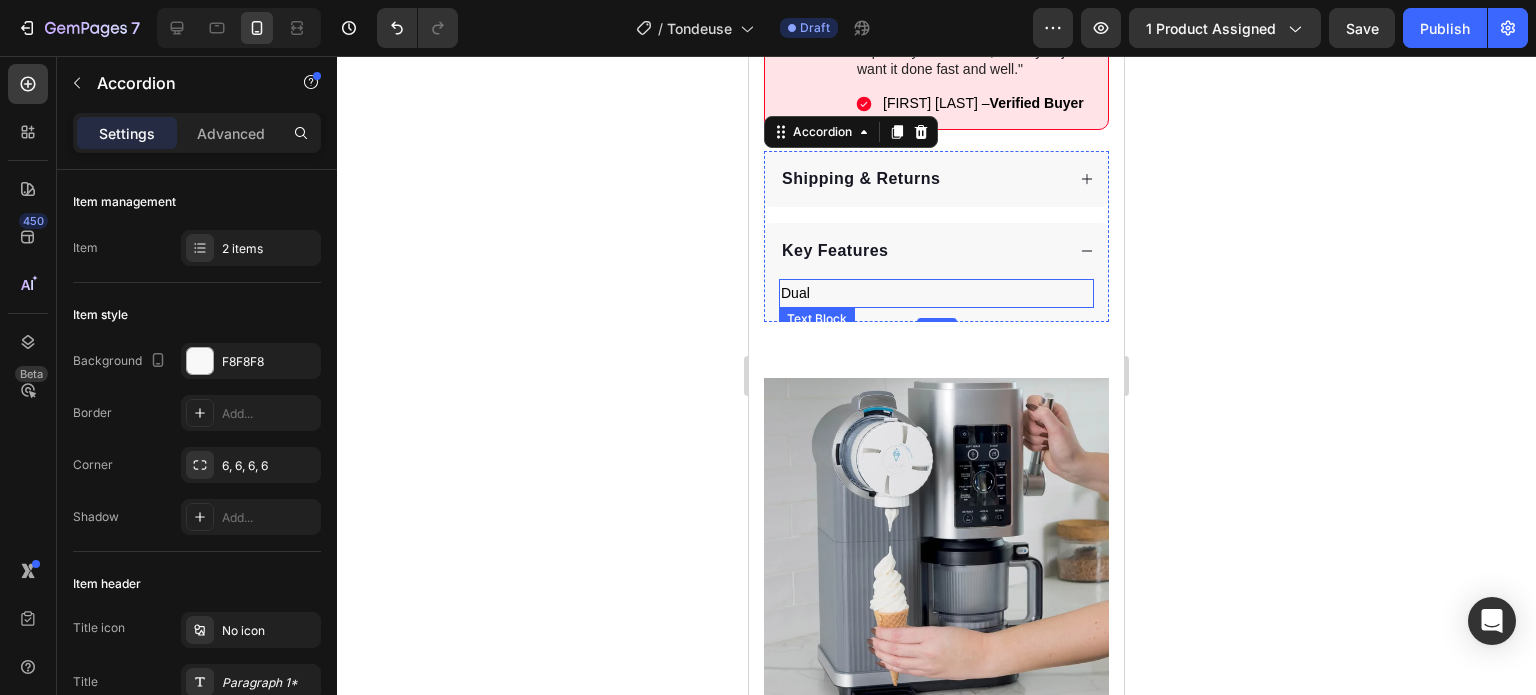 click on "Dual" at bounding box center [936, 293] 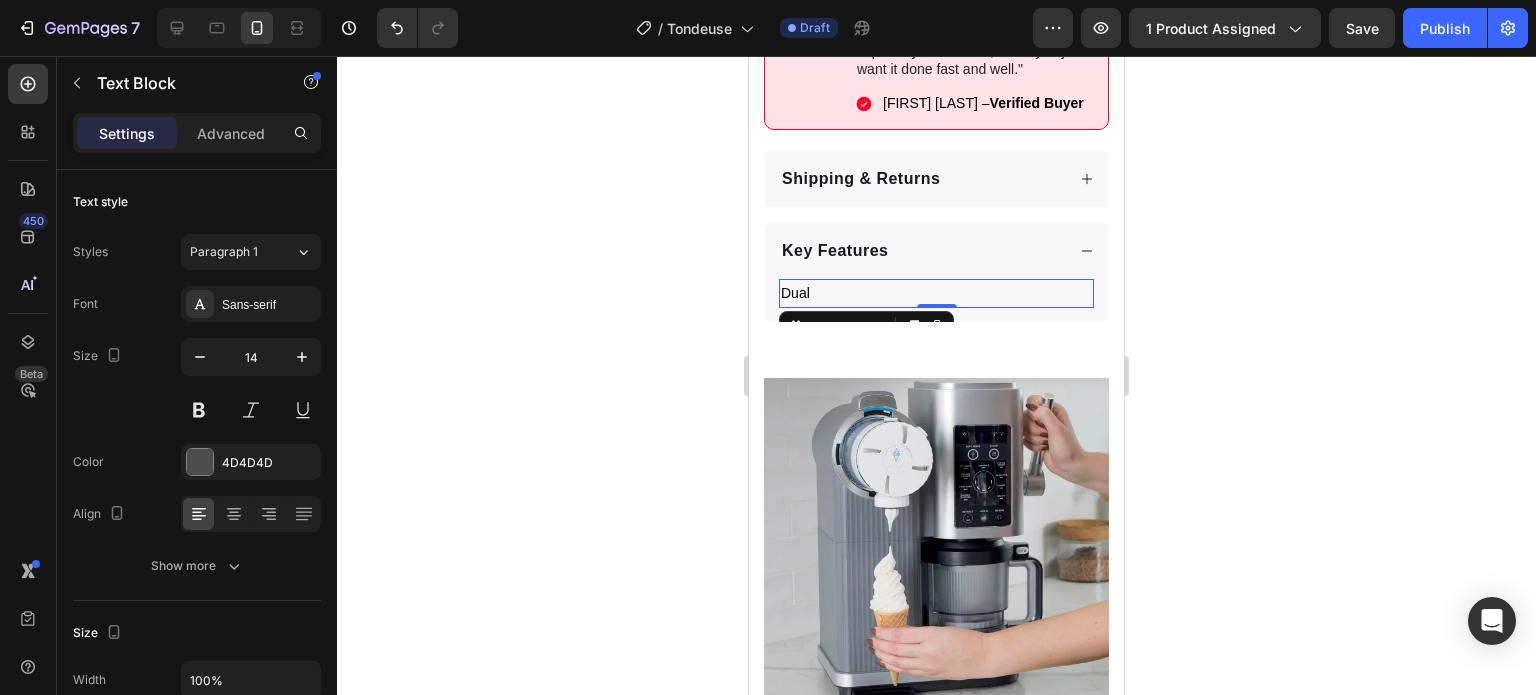 click on "Dual" at bounding box center (936, 293) 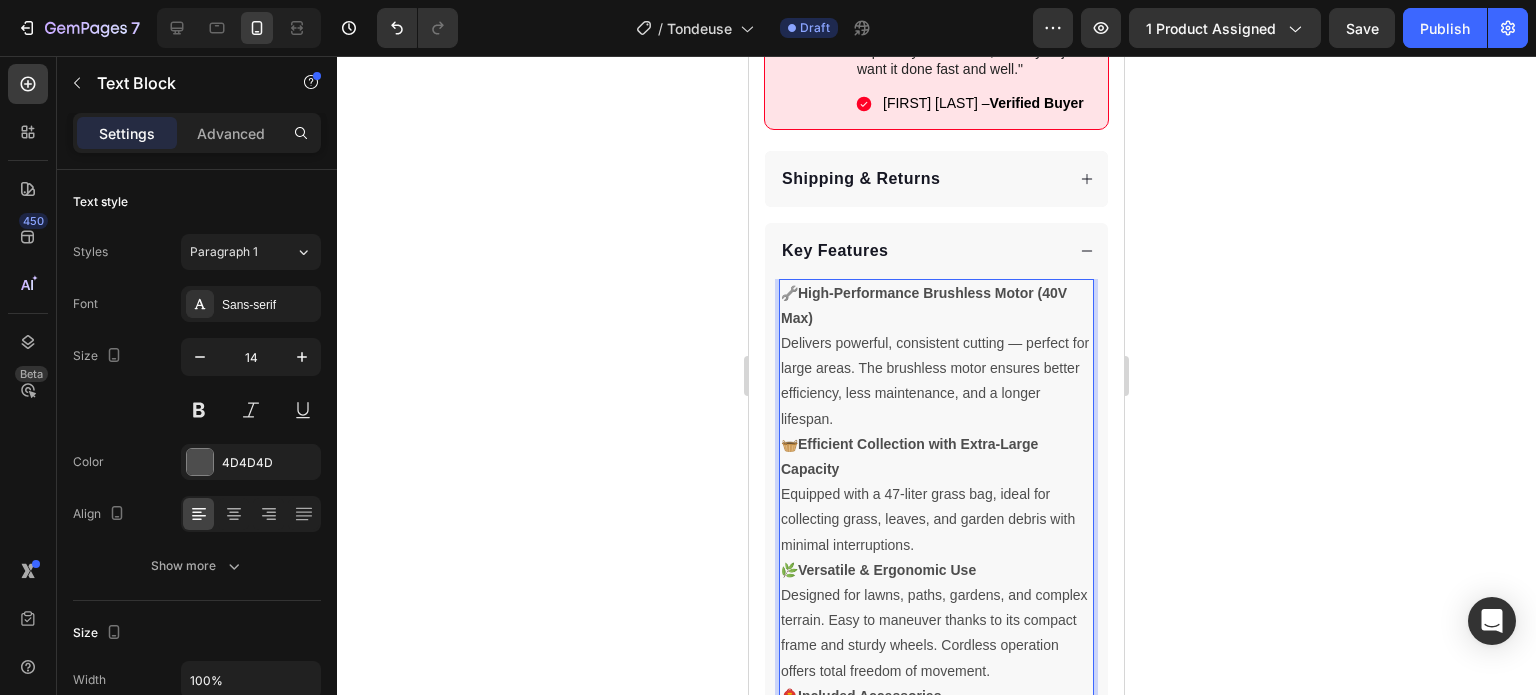 scroll, scrollTop: 1336, scrollLeft: 0, axis: vertical 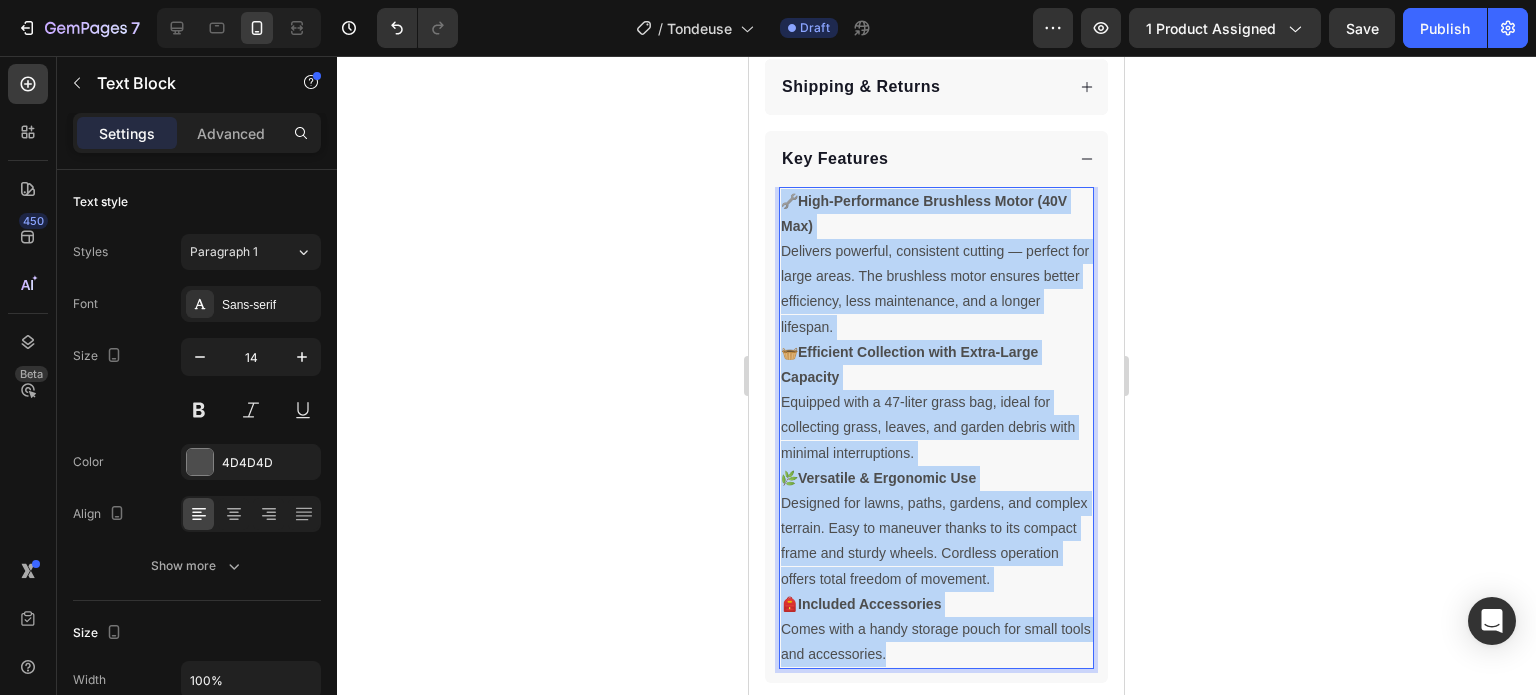 drag, startPoint x: 938, startPoint y: 664, endPoint x: 784, endPoint y: 206, distance: 483.1977 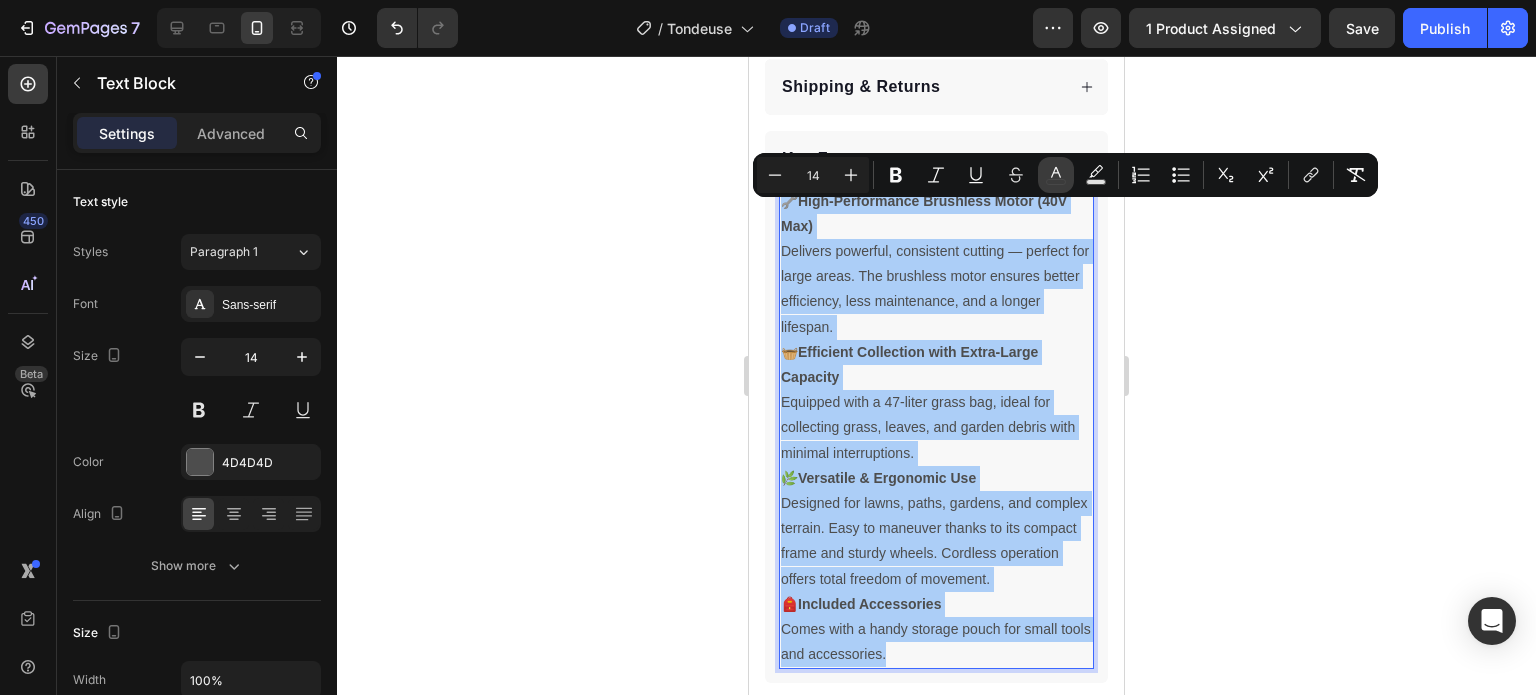click on "color" at bounding box center (1056, 175) 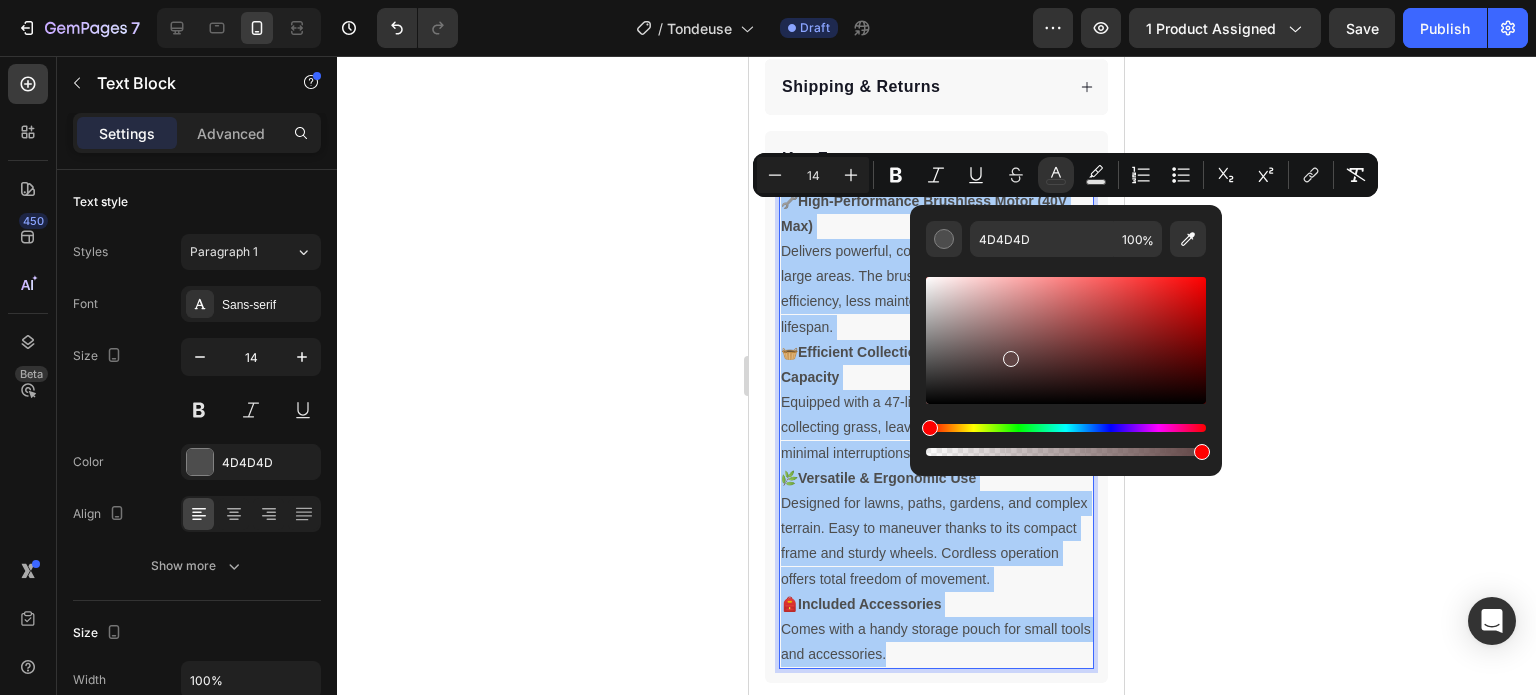 drag, startPoint x: 1757, startPoint y: 411, endPoint x: 872, endPoint y: 447, distance: 885.7319 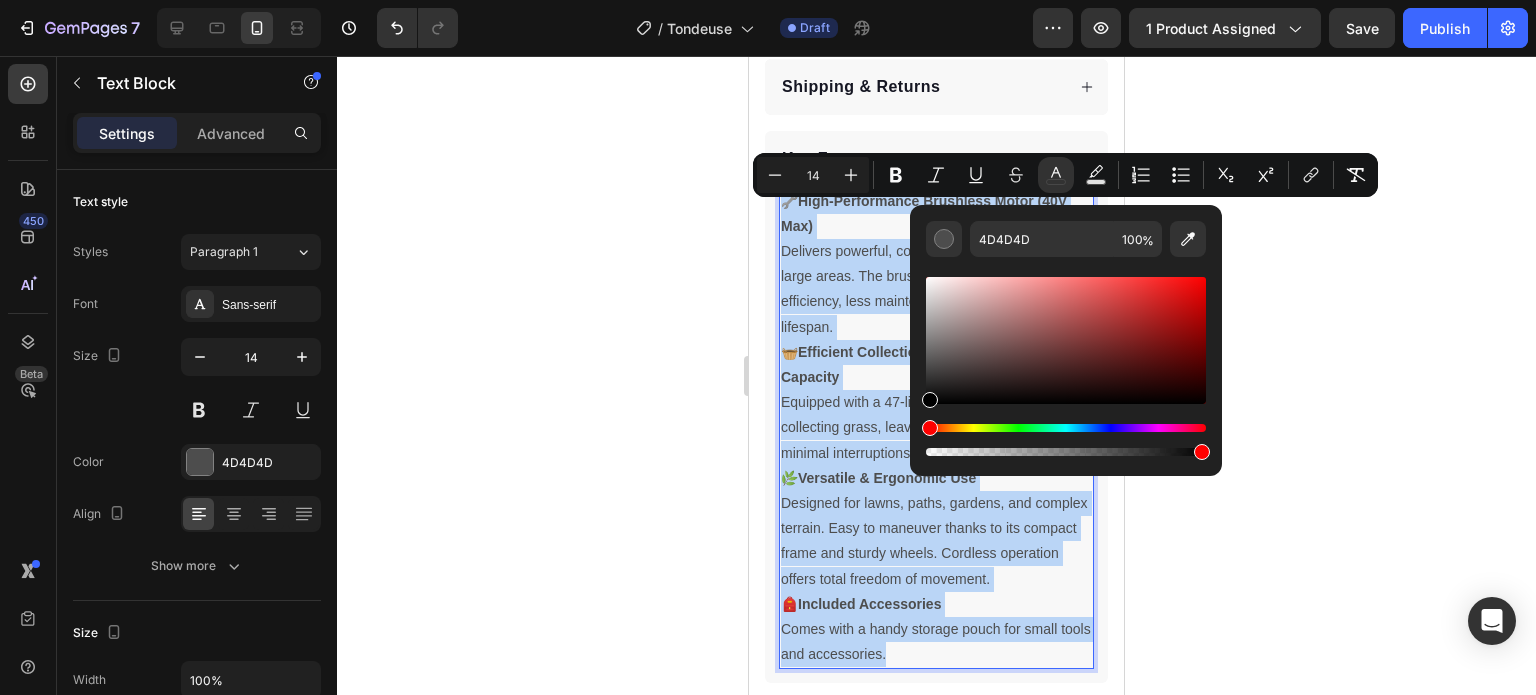 type on "000000" 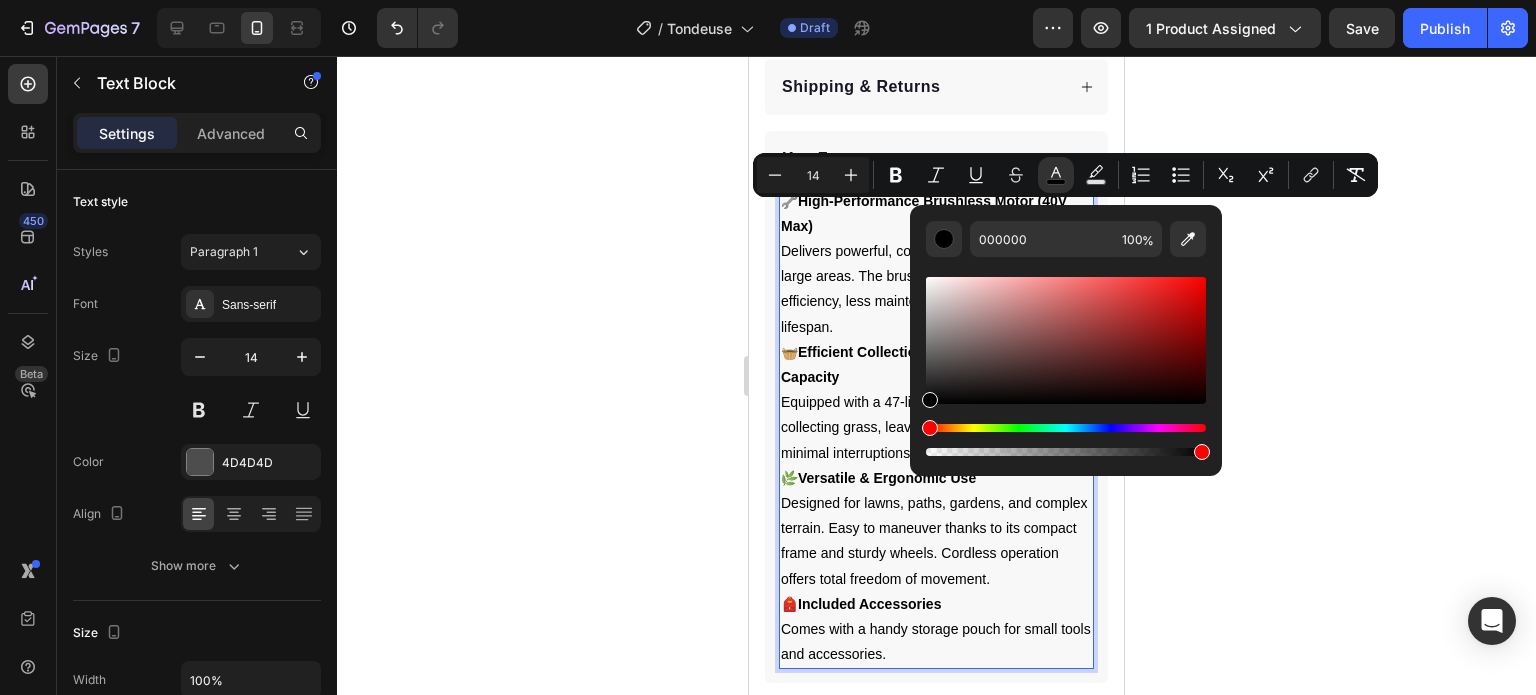 click 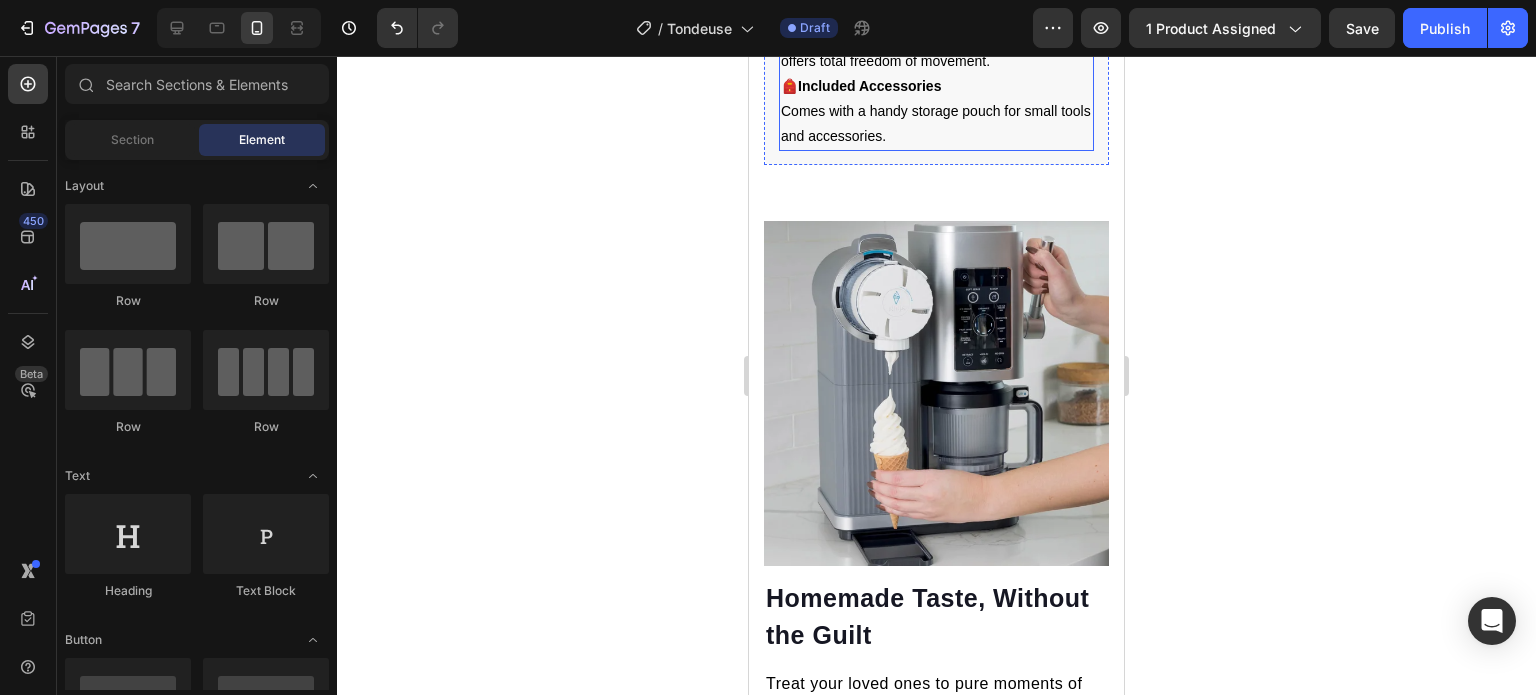 scroll, scrollTop: 1876, scrollLeft: 0, axis: vertical 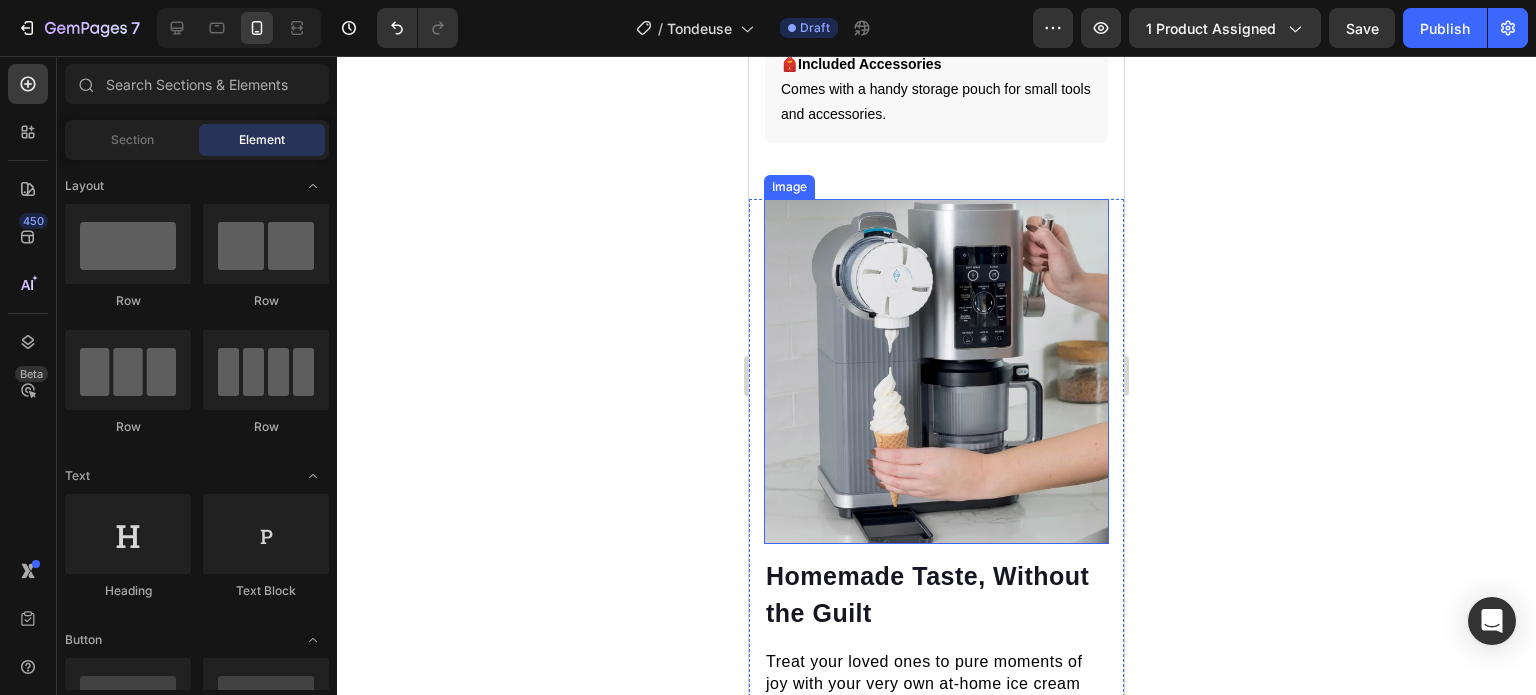 click at bounding box center [936, 371] 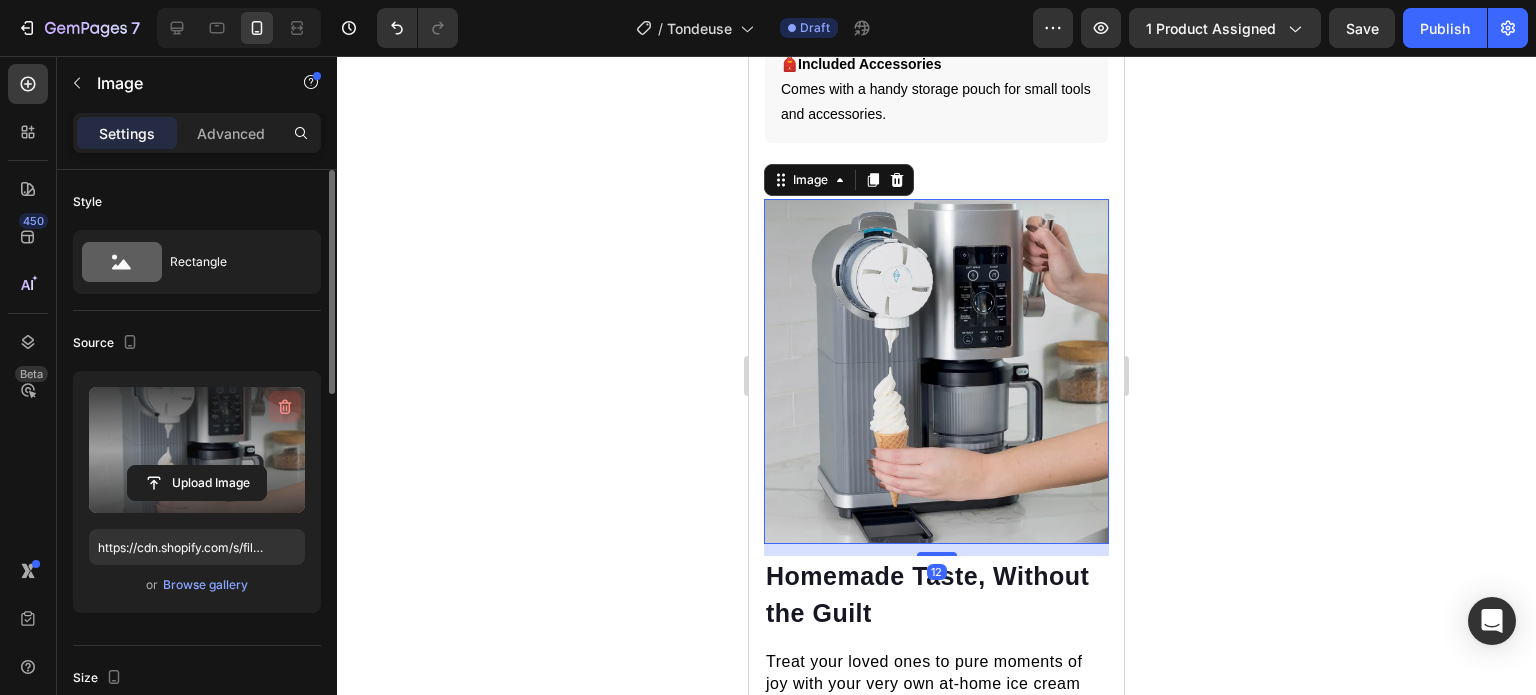 click 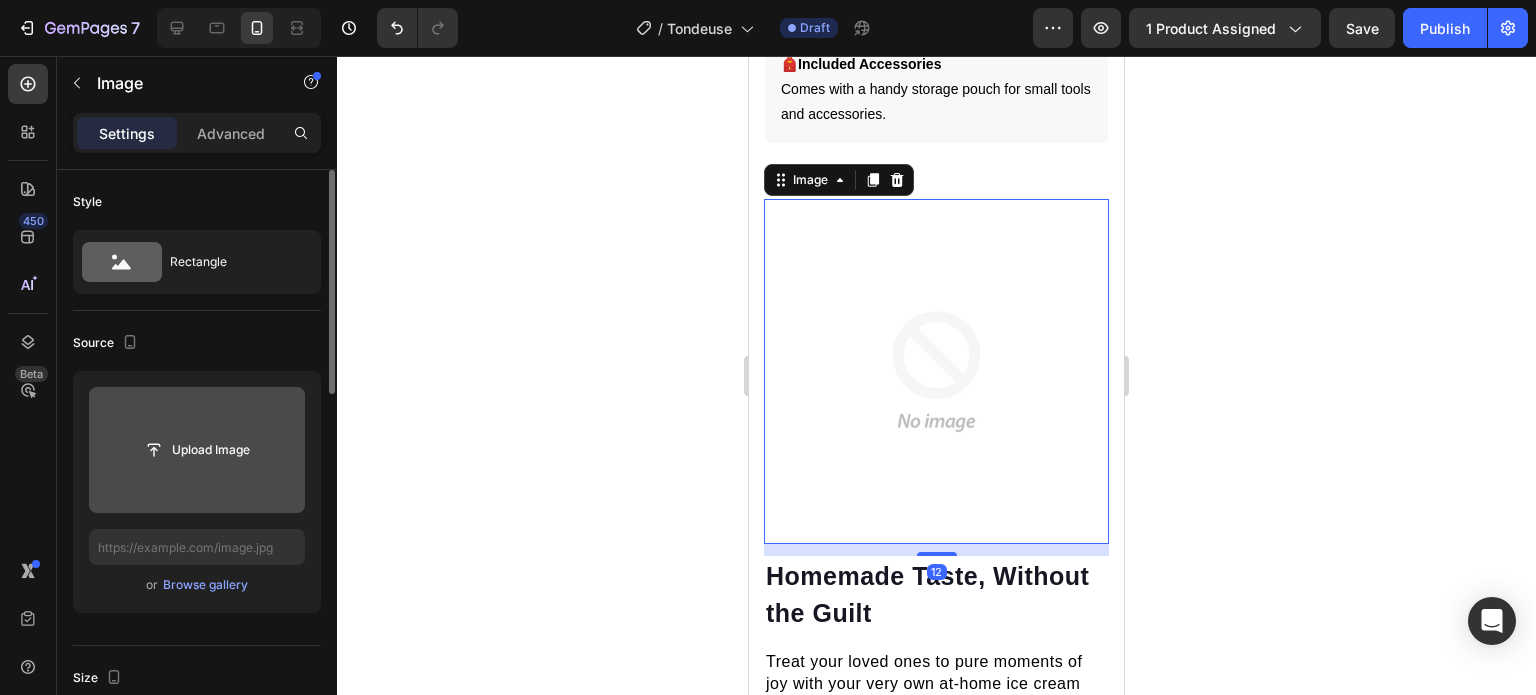 click at bounding box center [197, 450] 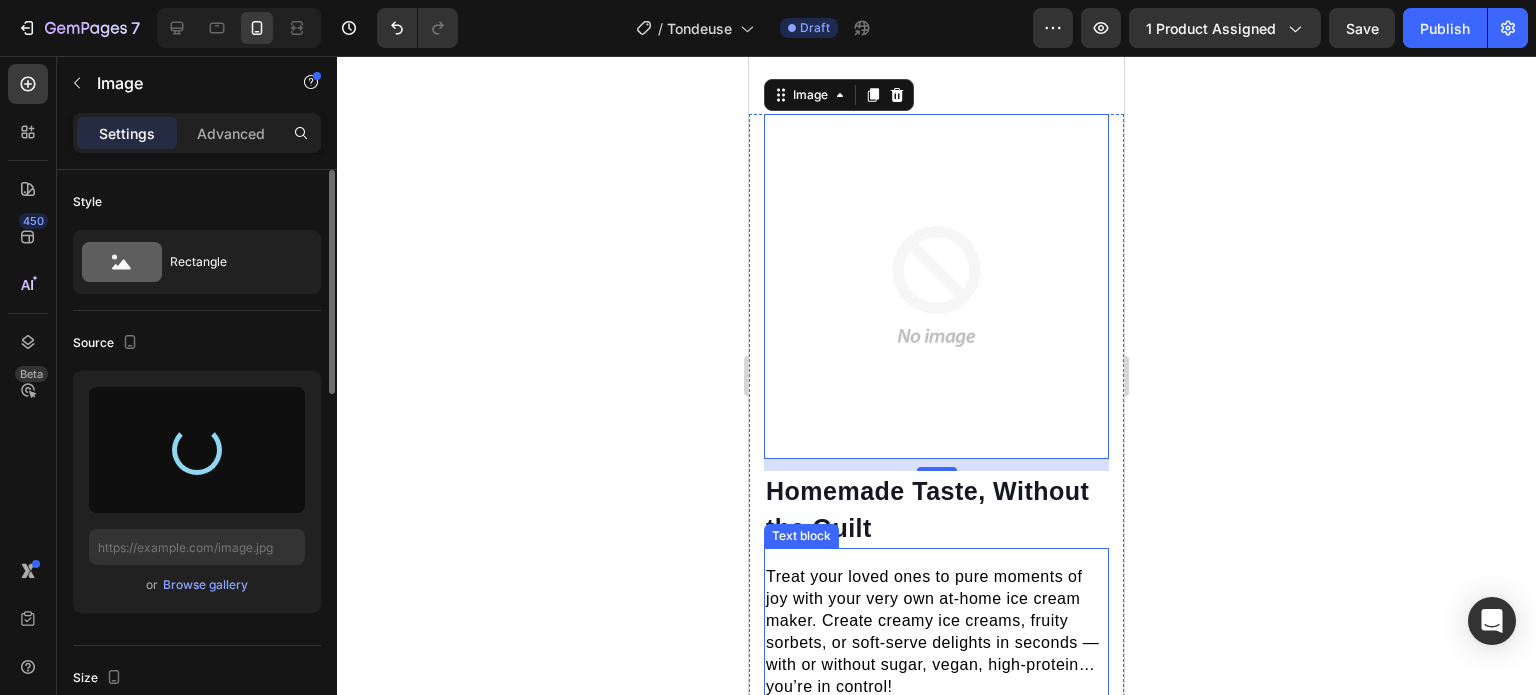 scroll, scrollTop: 1968, scrollLeft: 0, axis: vertical 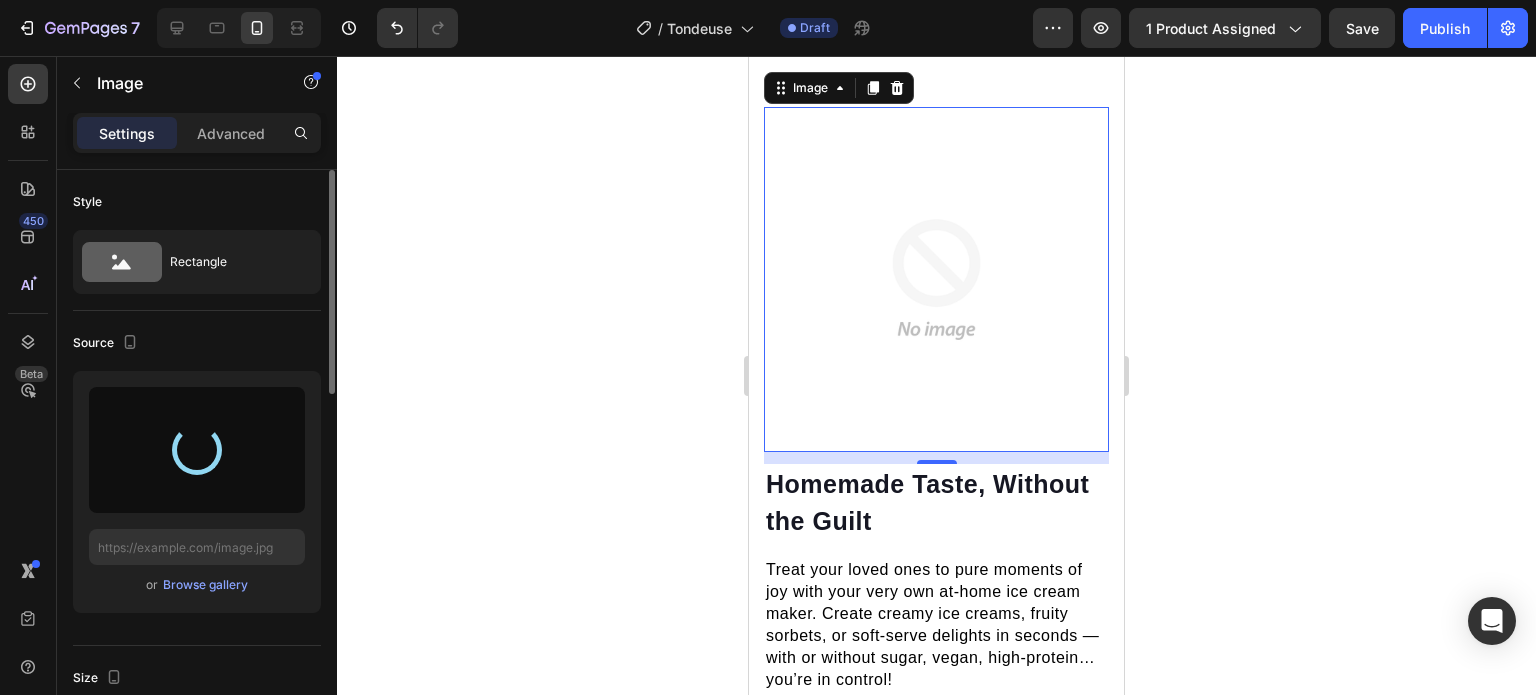 type on "https://cdn.shopify.com/s/files/1/0953/0110/8057/files/gempages_577028851134104291-0aa0f141-890b-47e5-810e-2cd80c406e51.png" 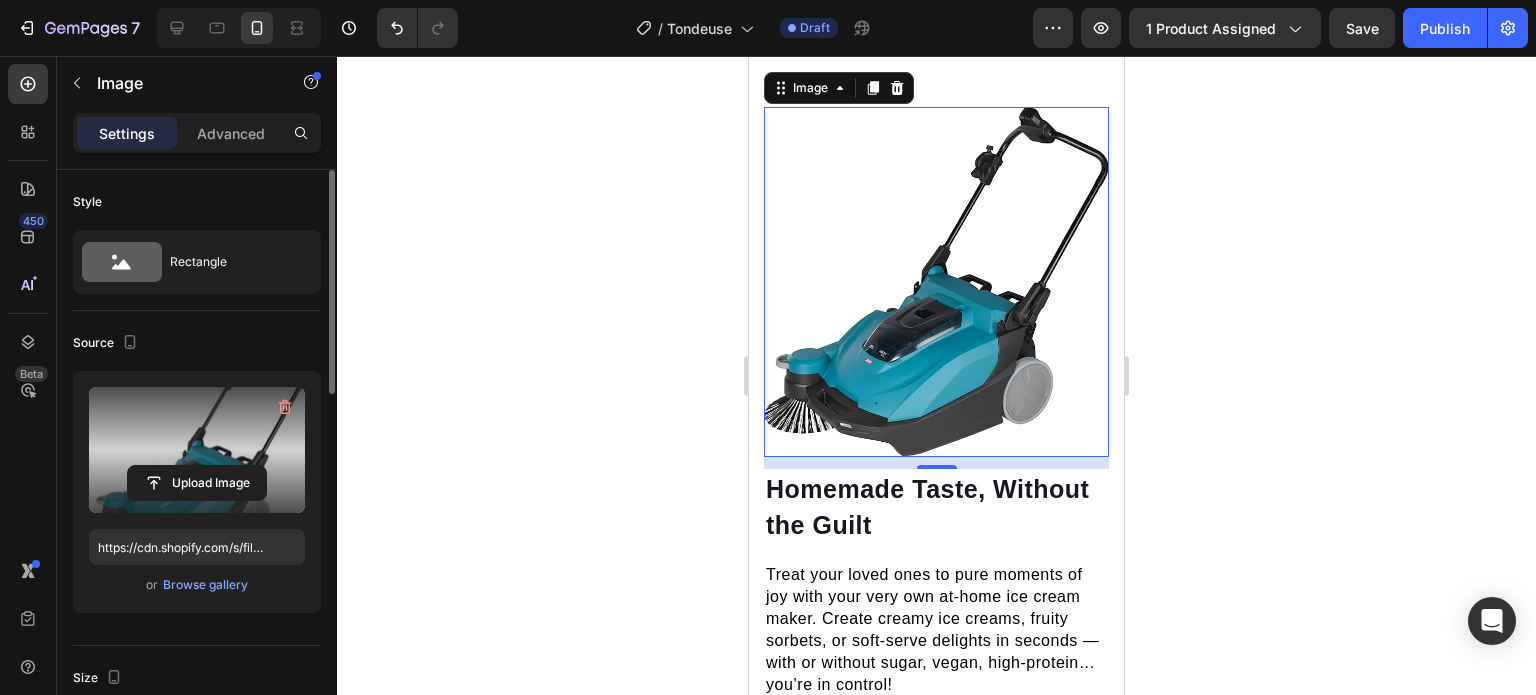 click 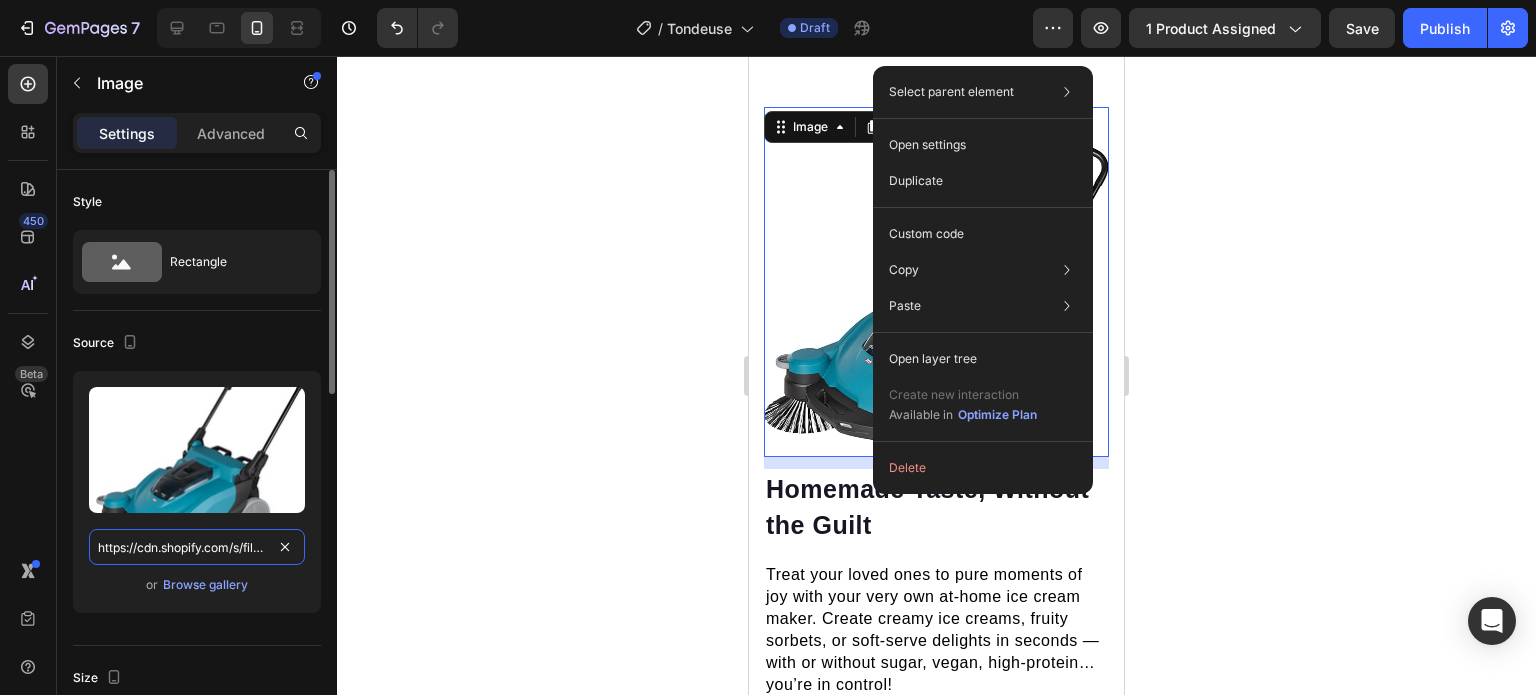 click on "https://cdn.shopify.com/s/files/1/0953/0110/8057/files/gempages_577028851134104291-0aa0f141-890b-47e5-810e-2cd80c406e51.png" at bounding box center [197, 547] 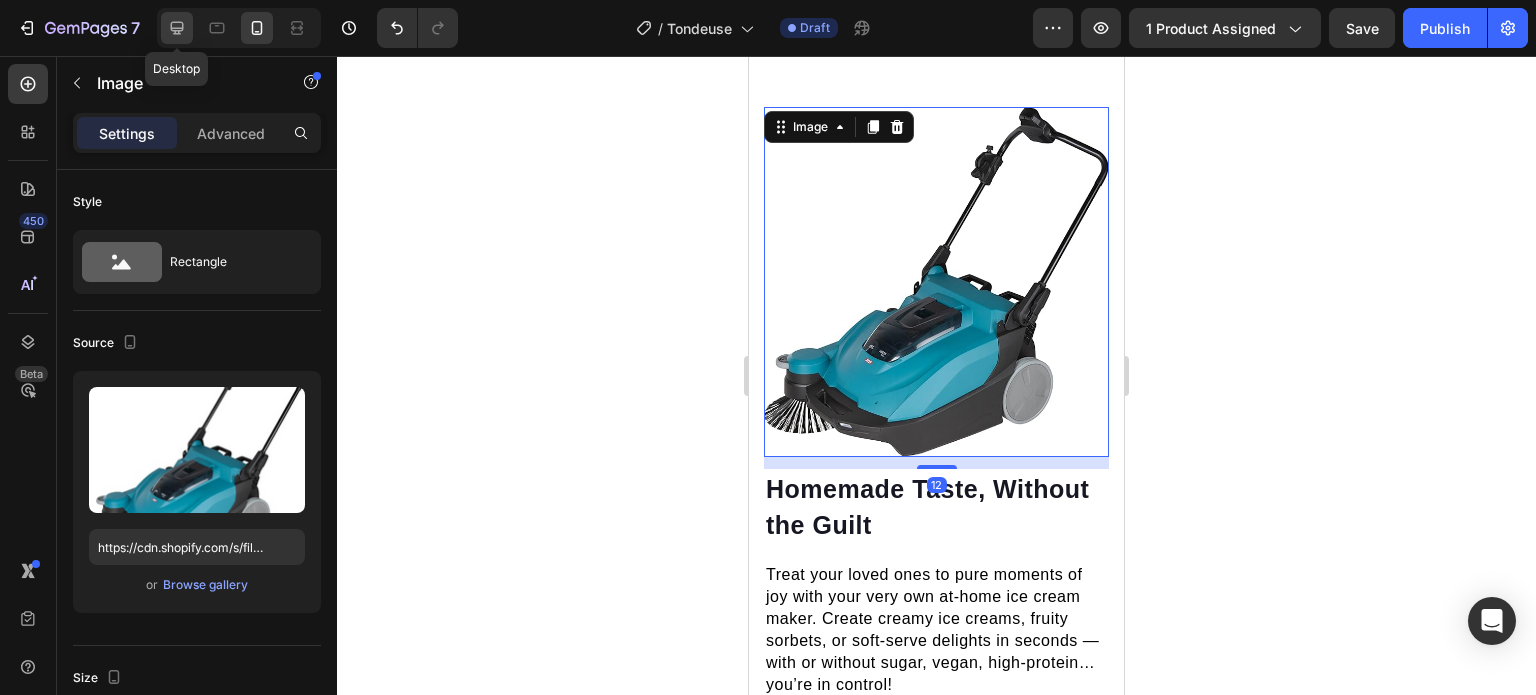 click 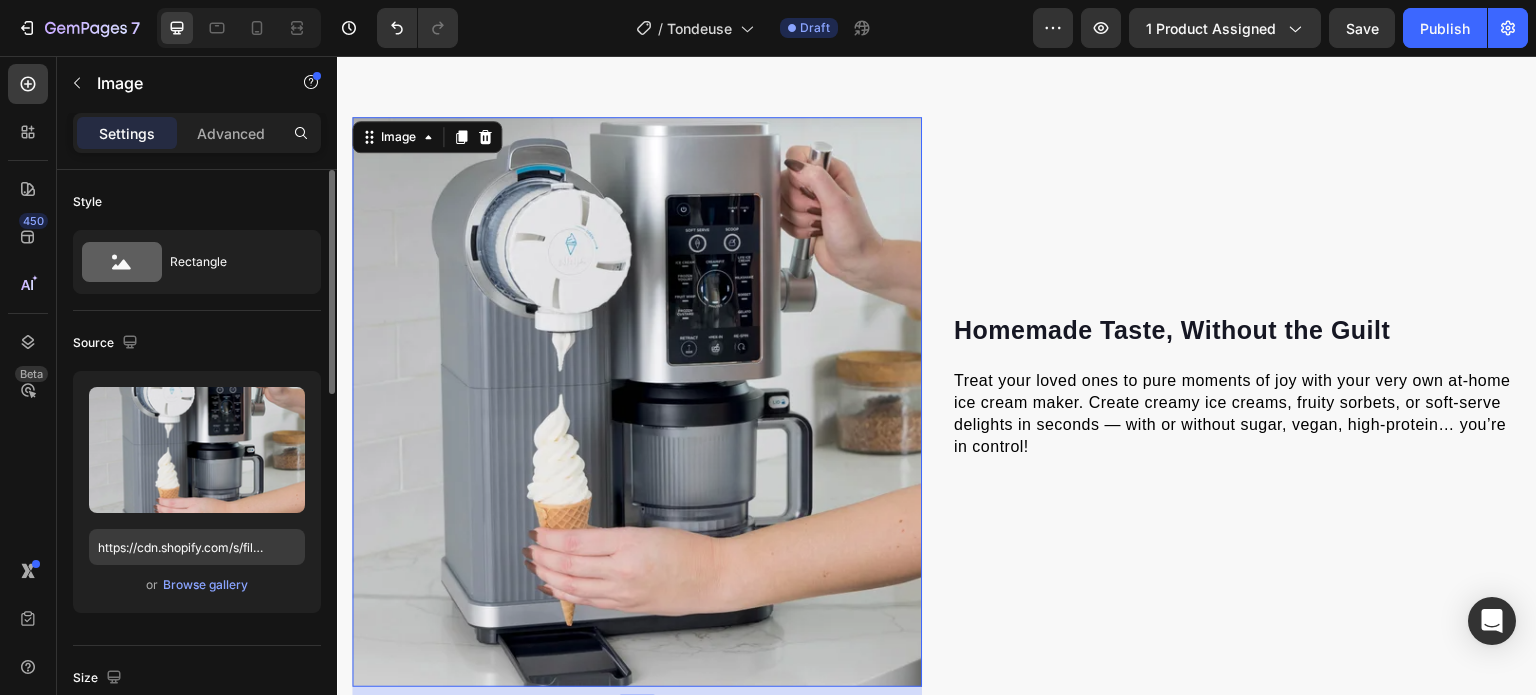 scroll, scrollTop: 1640, scrollLeft: 0, axis: vertical 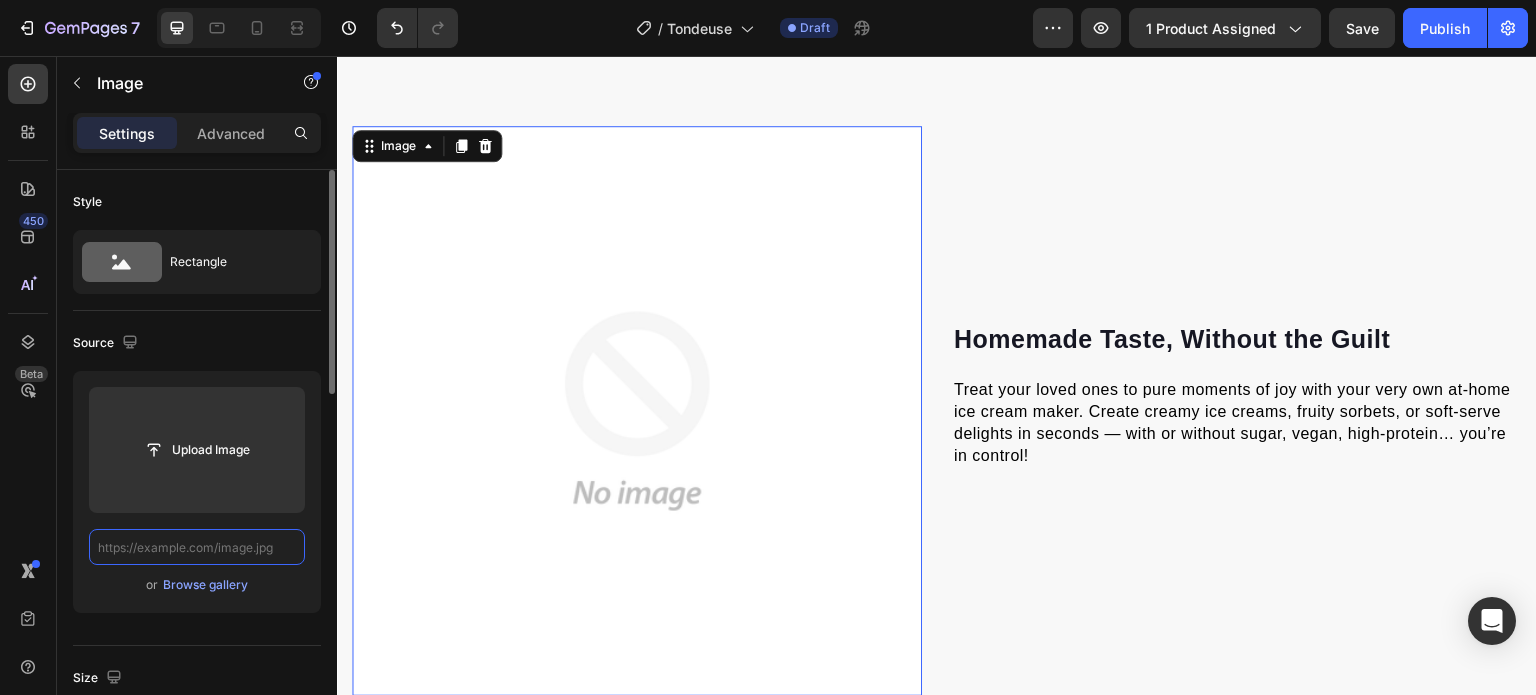 paste on "https://cdn.shopify.com/s/files/1/0953/0110/8057/files/gempages_577028851134104291-0aa0f141-890b-47e5-810e-2cd80c406e51.png" 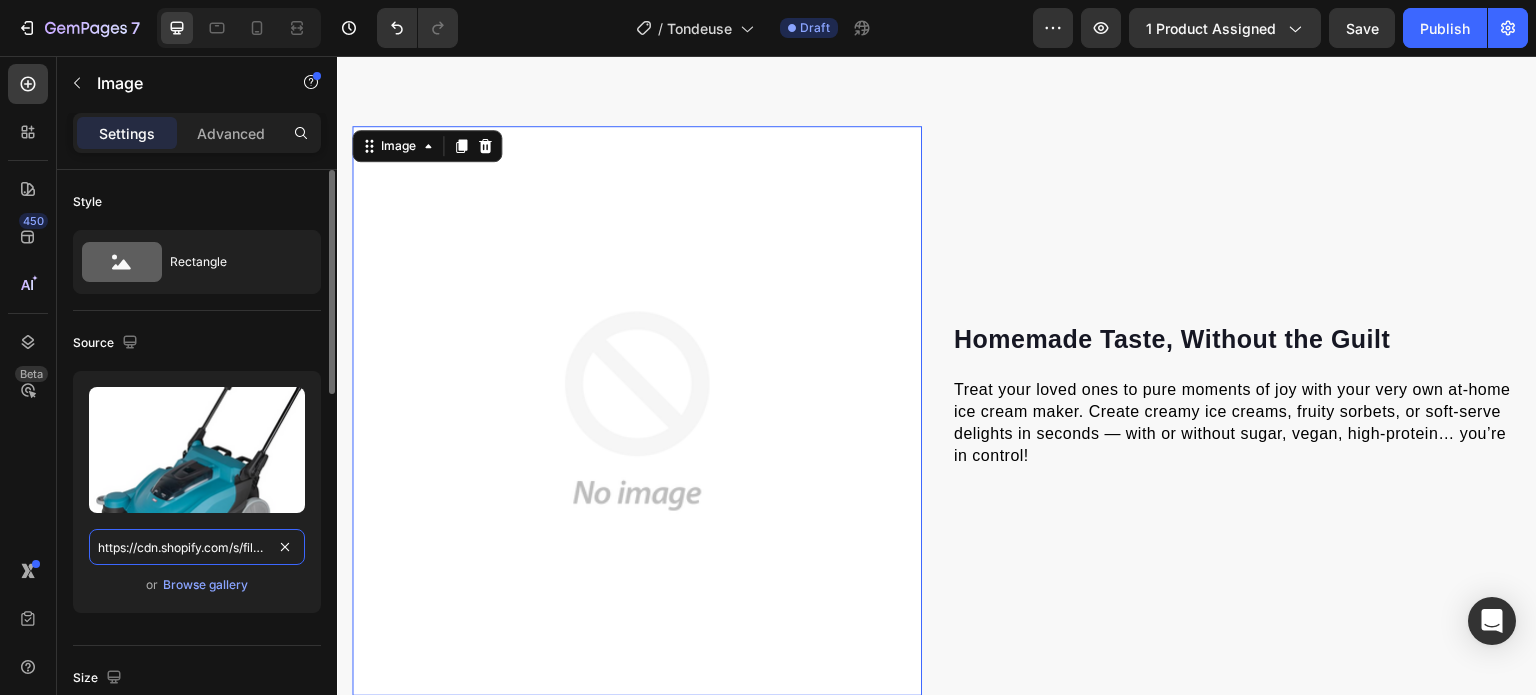 scroll, scrollTop: 0, scrollLeft: 604, axis: horizontal 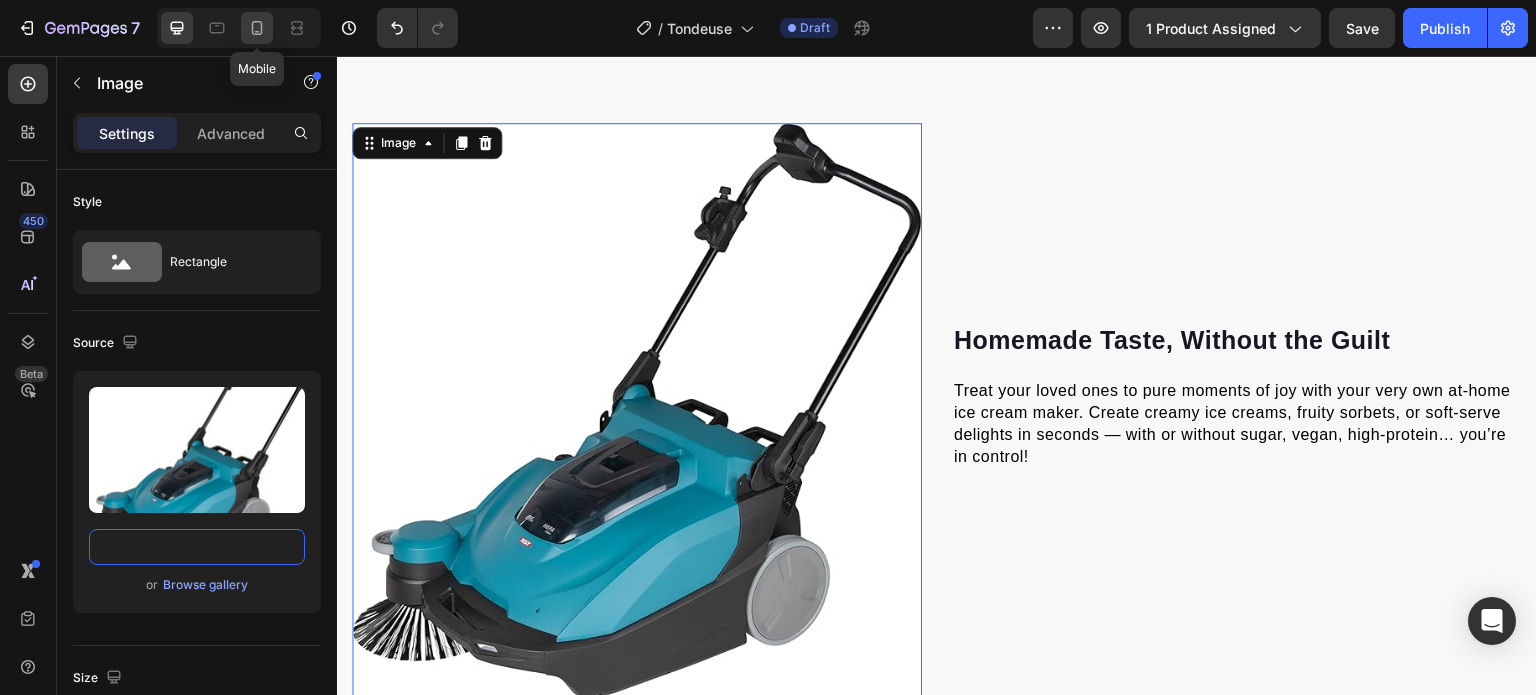 type on "https://cdn.shopify.com/s/files/1/0953/0110/8057/files/gempages_577028851134104291-0aa0f141-890b-47e5-810e-2cd80c406e51.png" 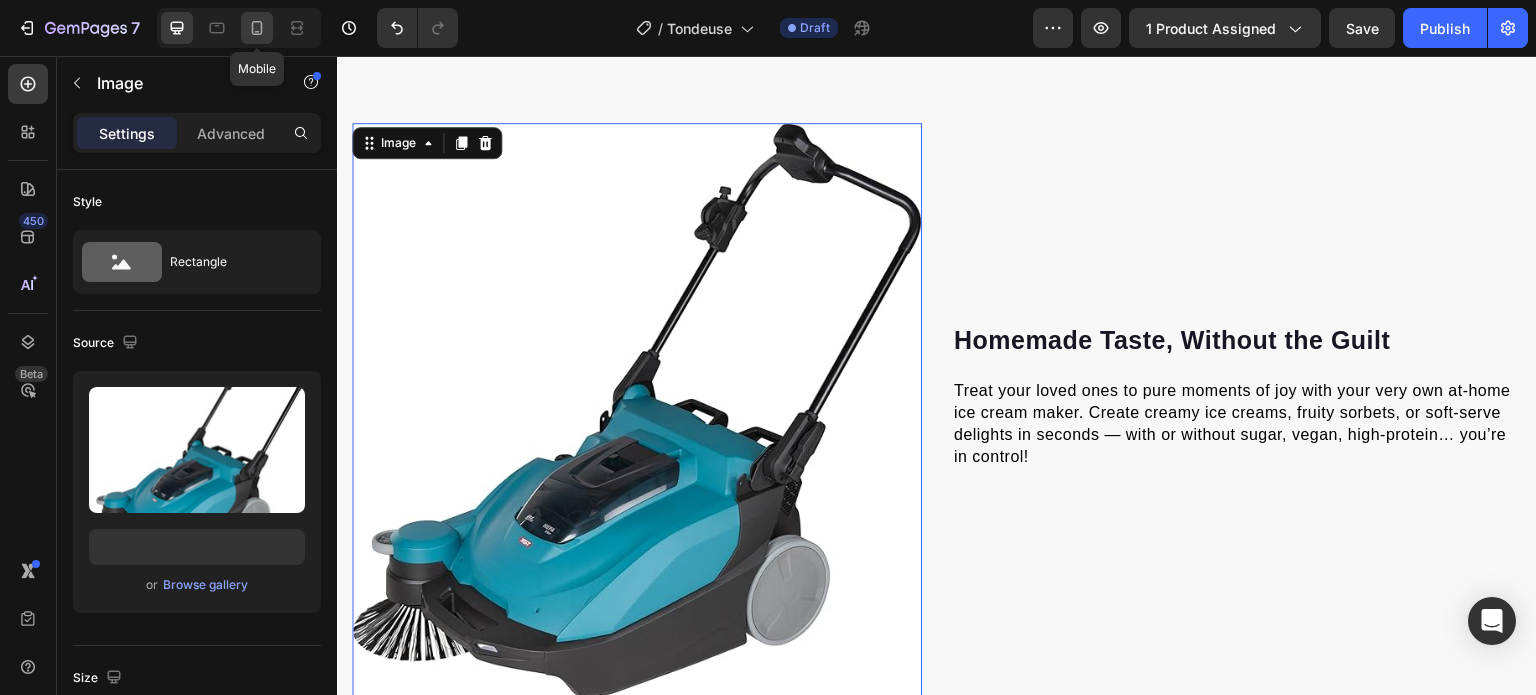 click 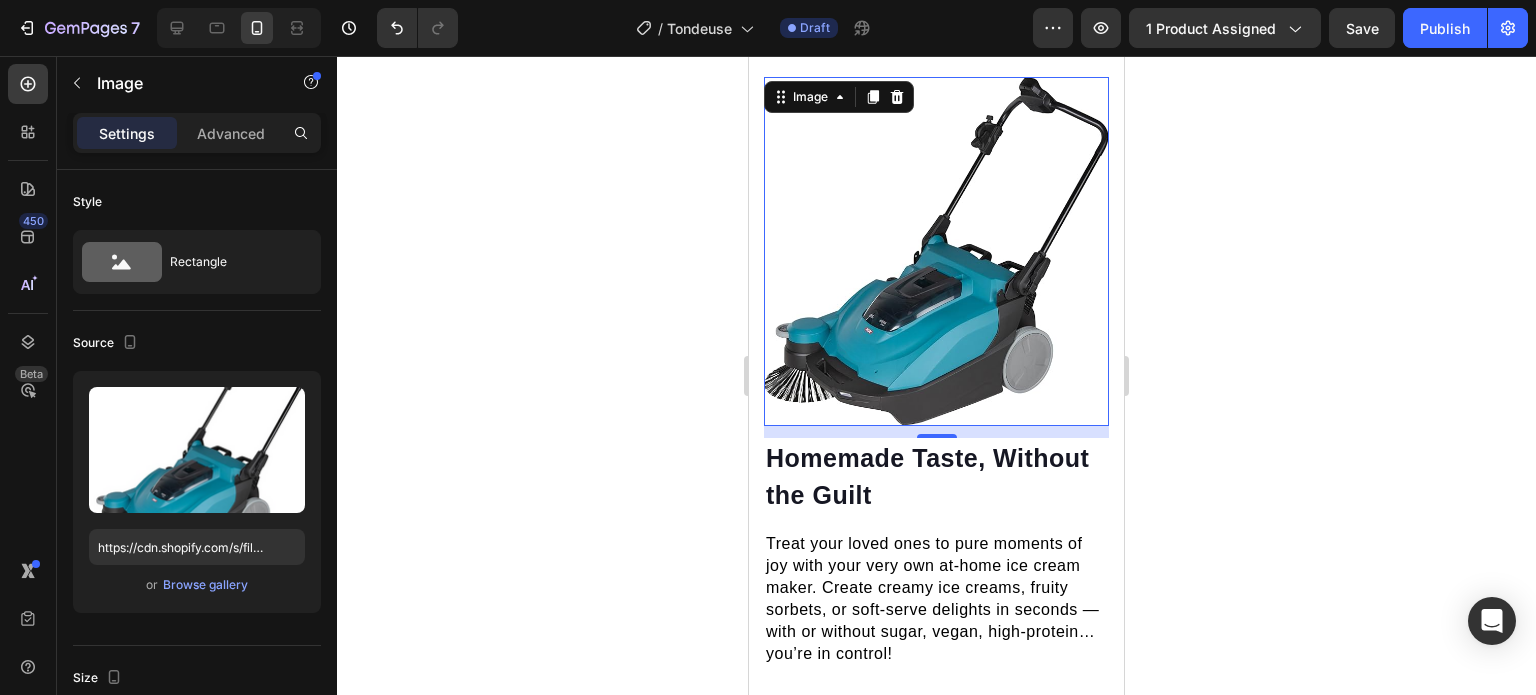 scroll, scrollTop: 1568, scrollLeft: 0, axis: vertical 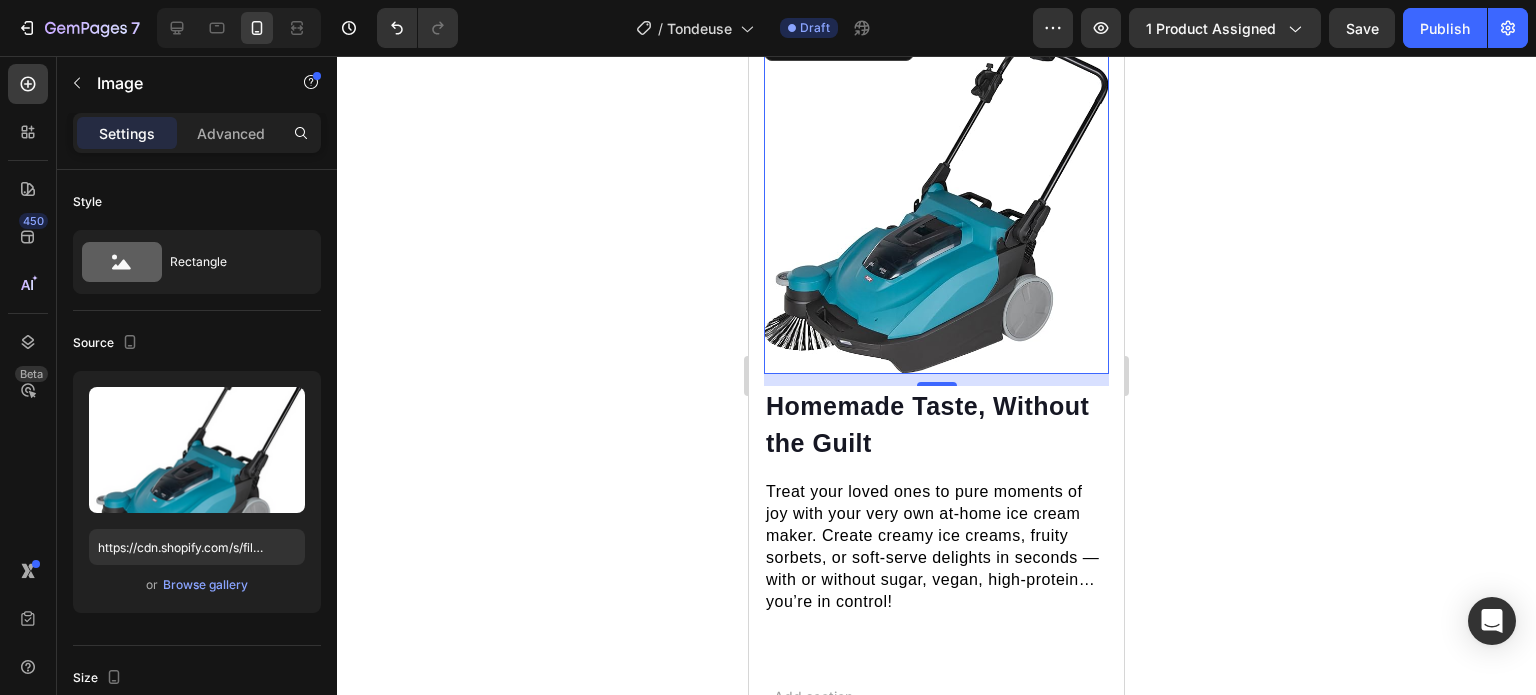 click 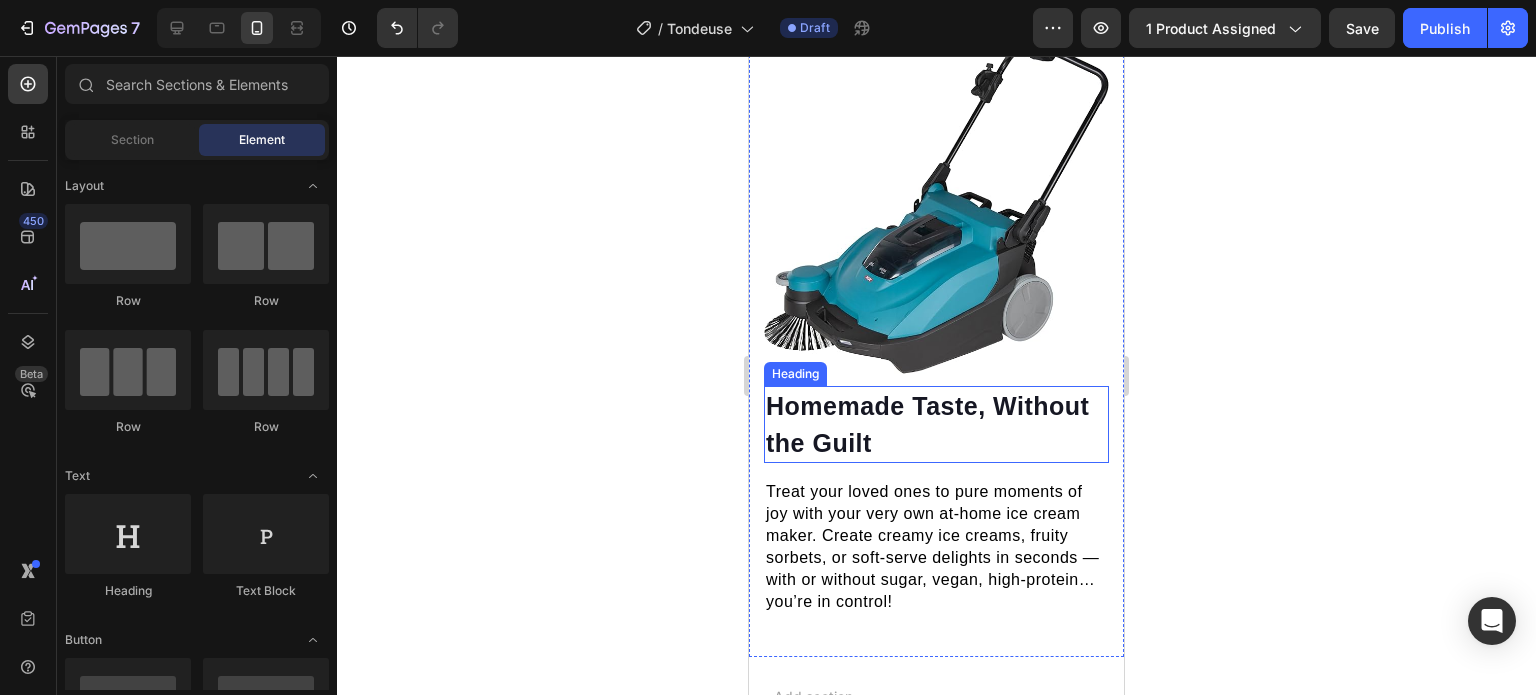 click on "Homemade Taste, Without the Guilt" at bounding box center [936, 424] 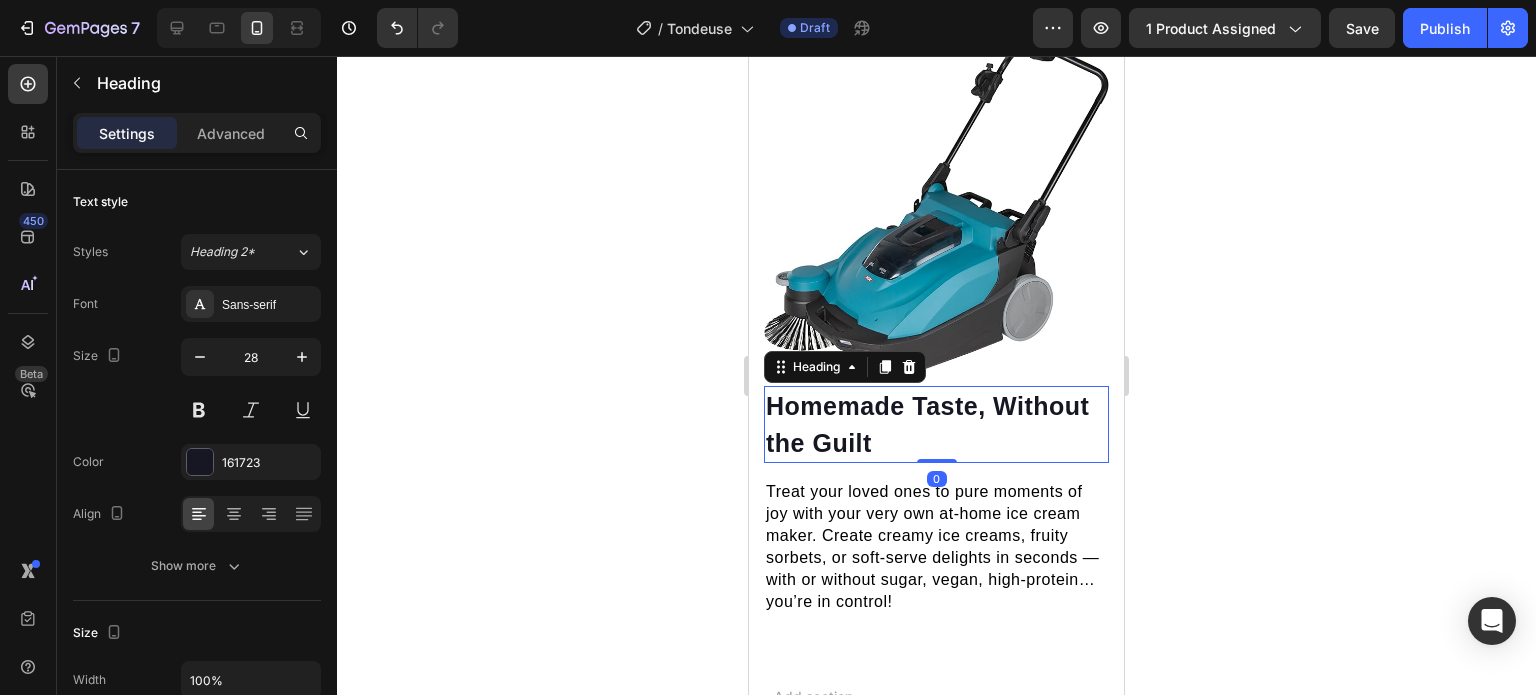 click on "Homemade Taste, Without the Guilt" at bounding box center (936, 424) 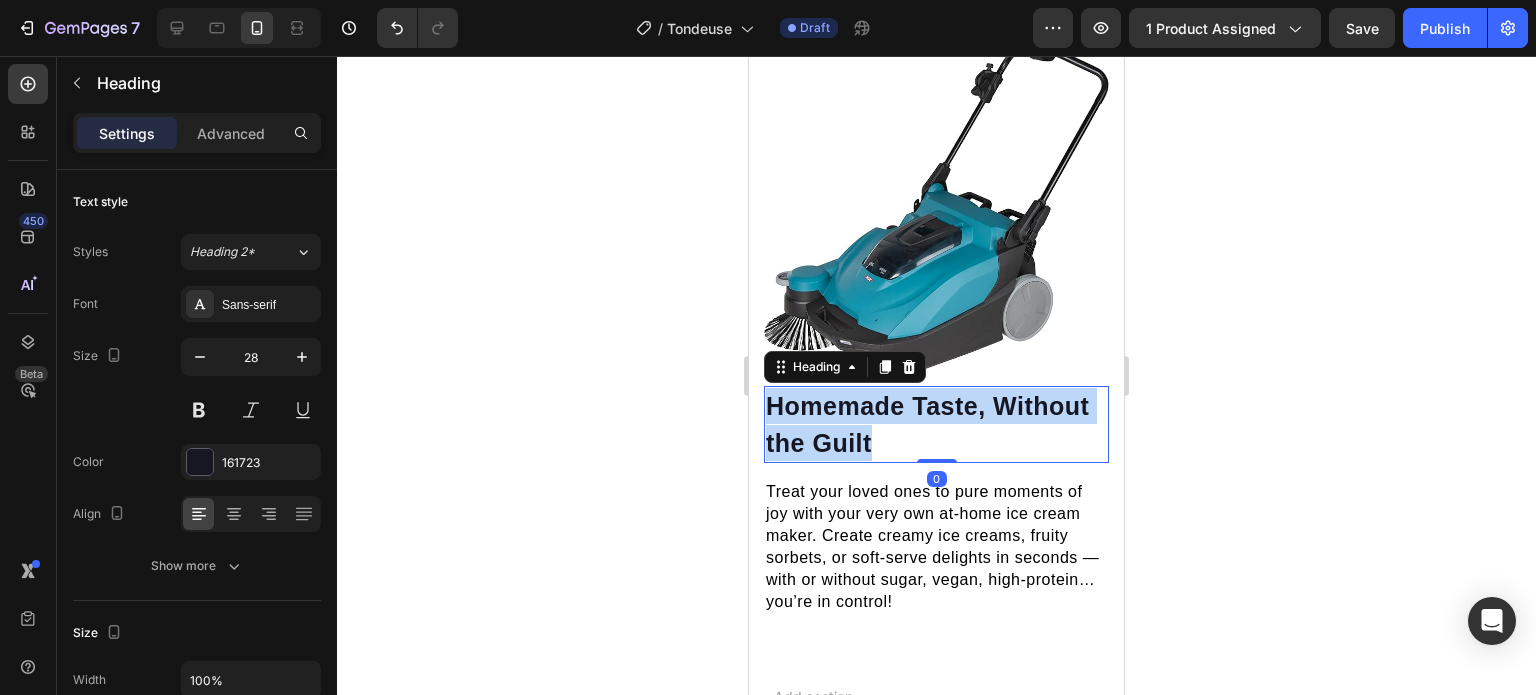 click on "Homemade Taste, Without the Guilt" at bounding box center [936, 424] 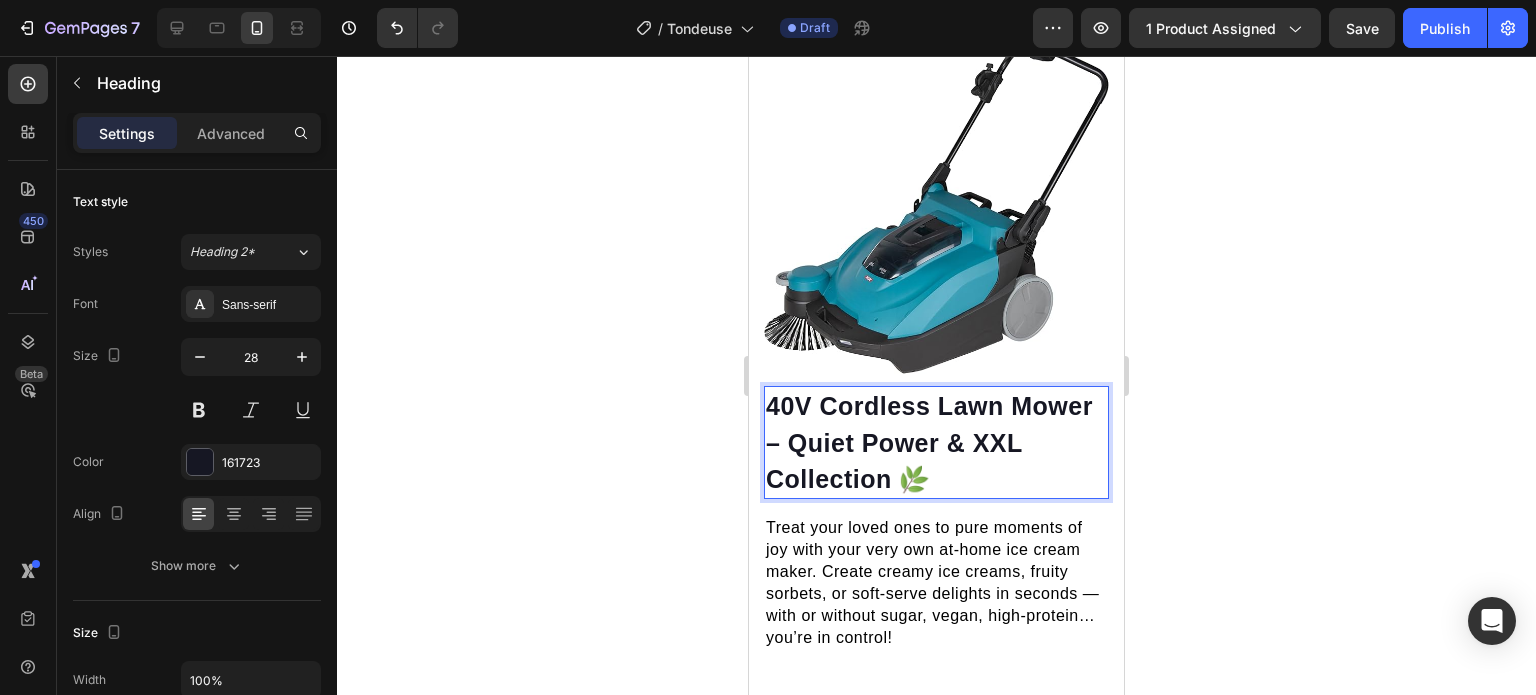 click on "40V Cordless Lawn Mower – Quiet Power & XXL Collection 🌿" at bounding box center (936, 442) 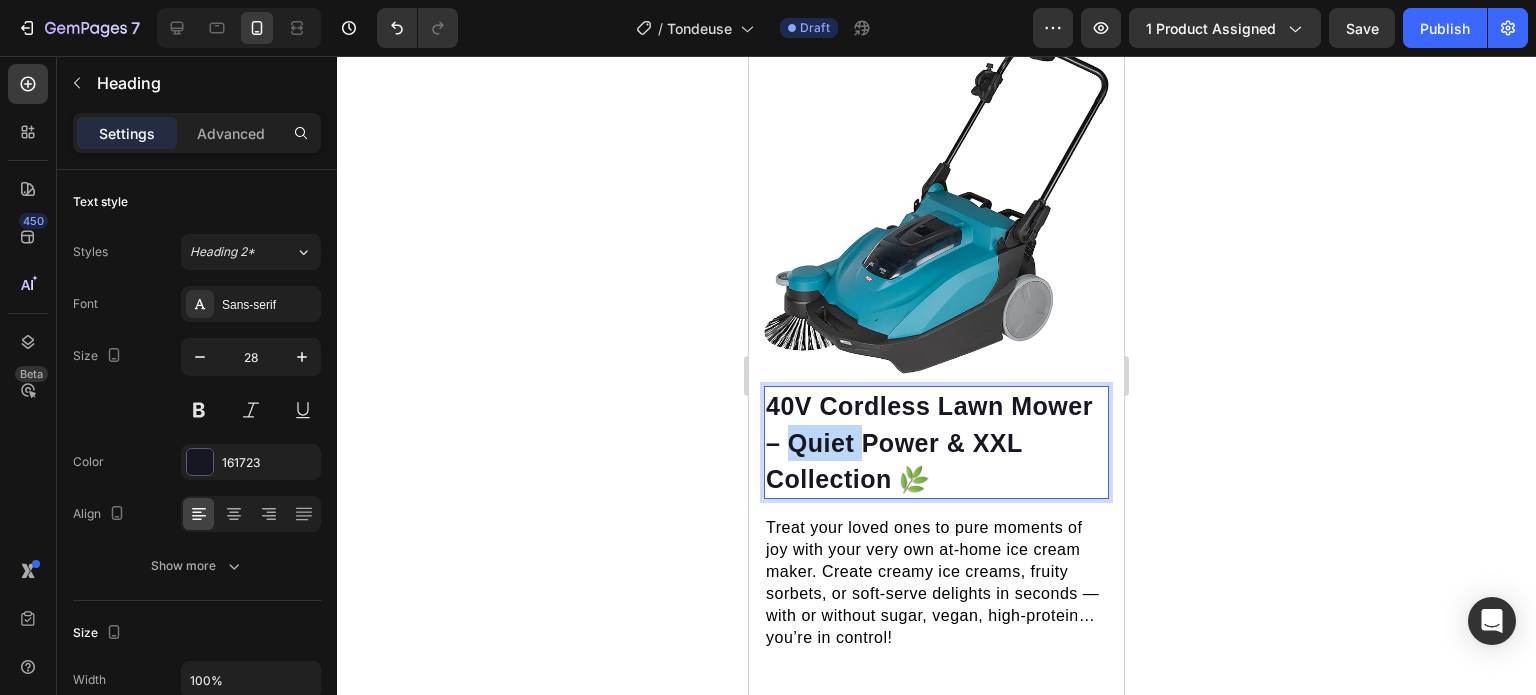 click on "40V Cordless Lawn Mower – Quiet Power & XXL Collection 🌿" at bounding box center (936, 442) 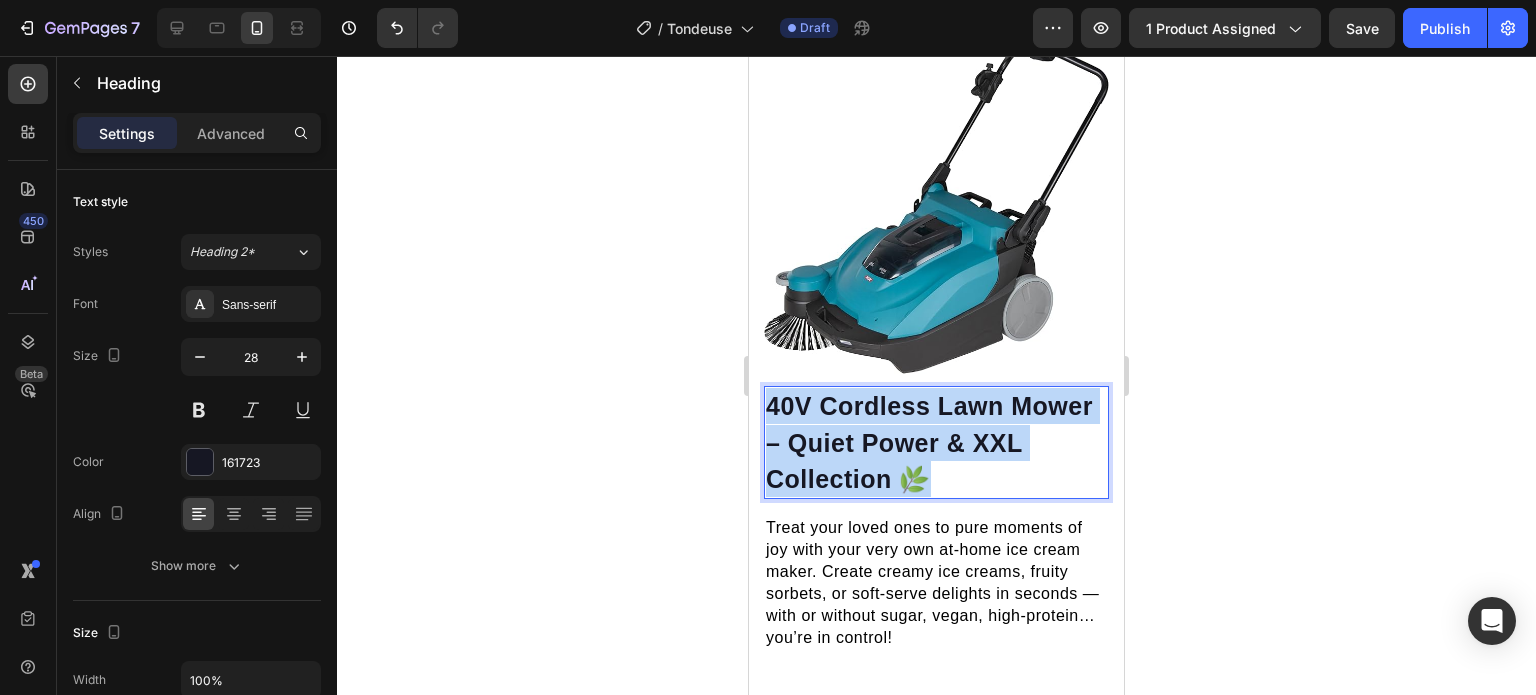 click on "40V Cordless Lawn Mower – Quiet Power & XXL Collection 🌿" at bounding box center [936, 442] 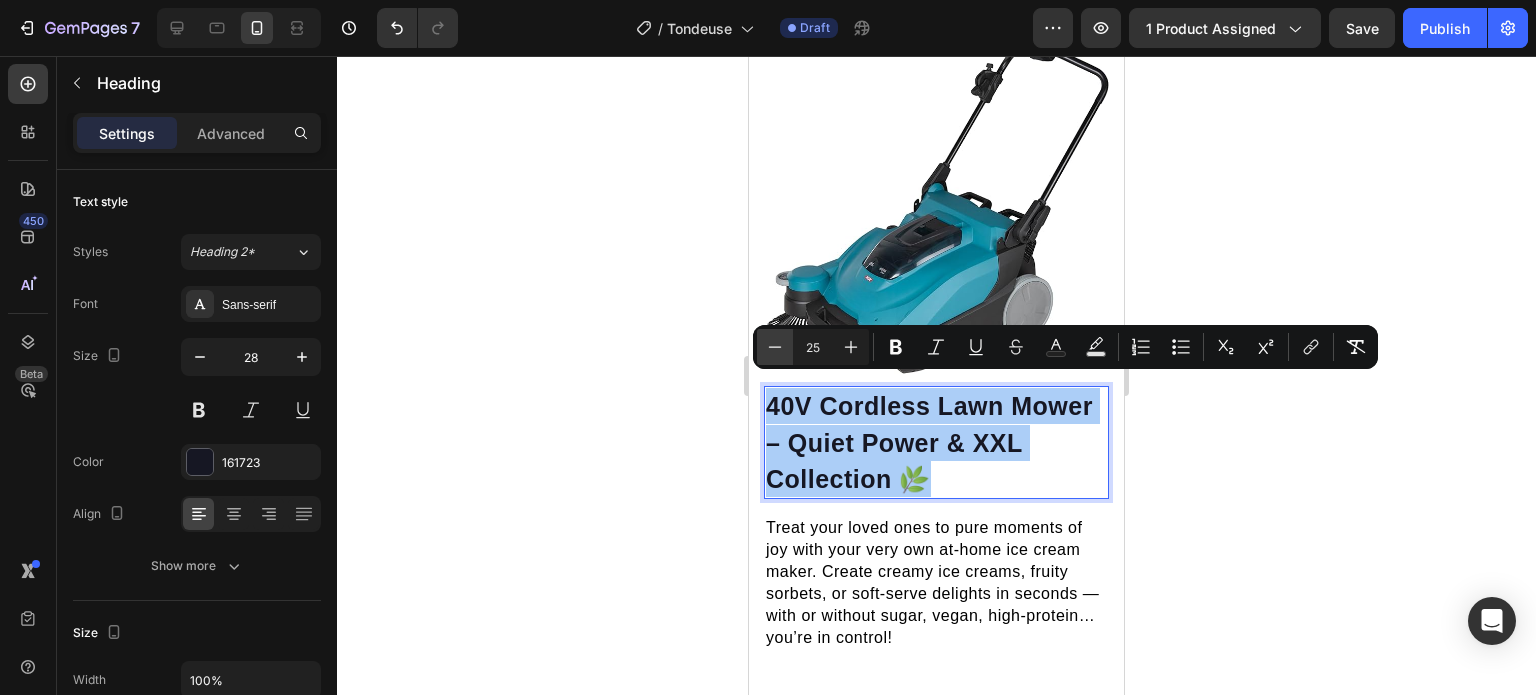 click on "Minus" at bounding box center [775, 347] 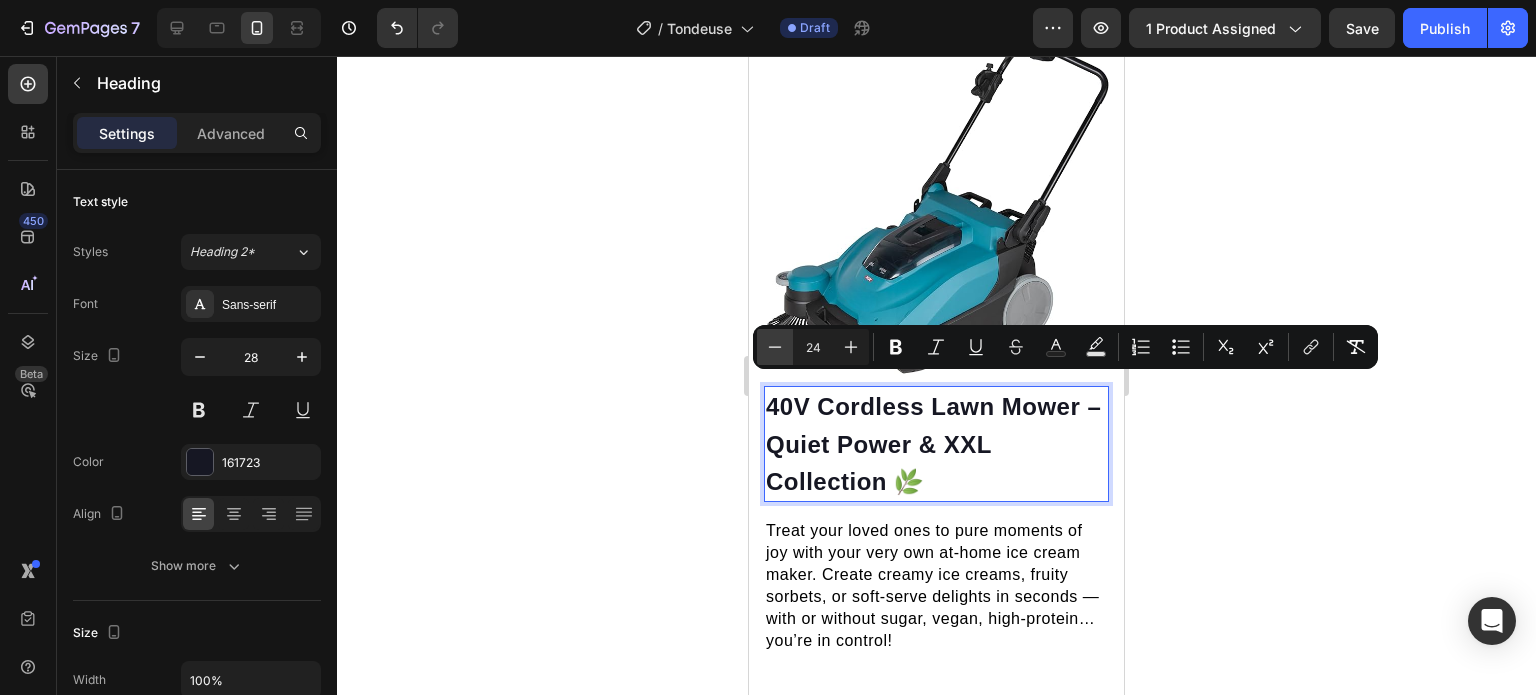 click on "Minus" at bounding box center (775, 347) 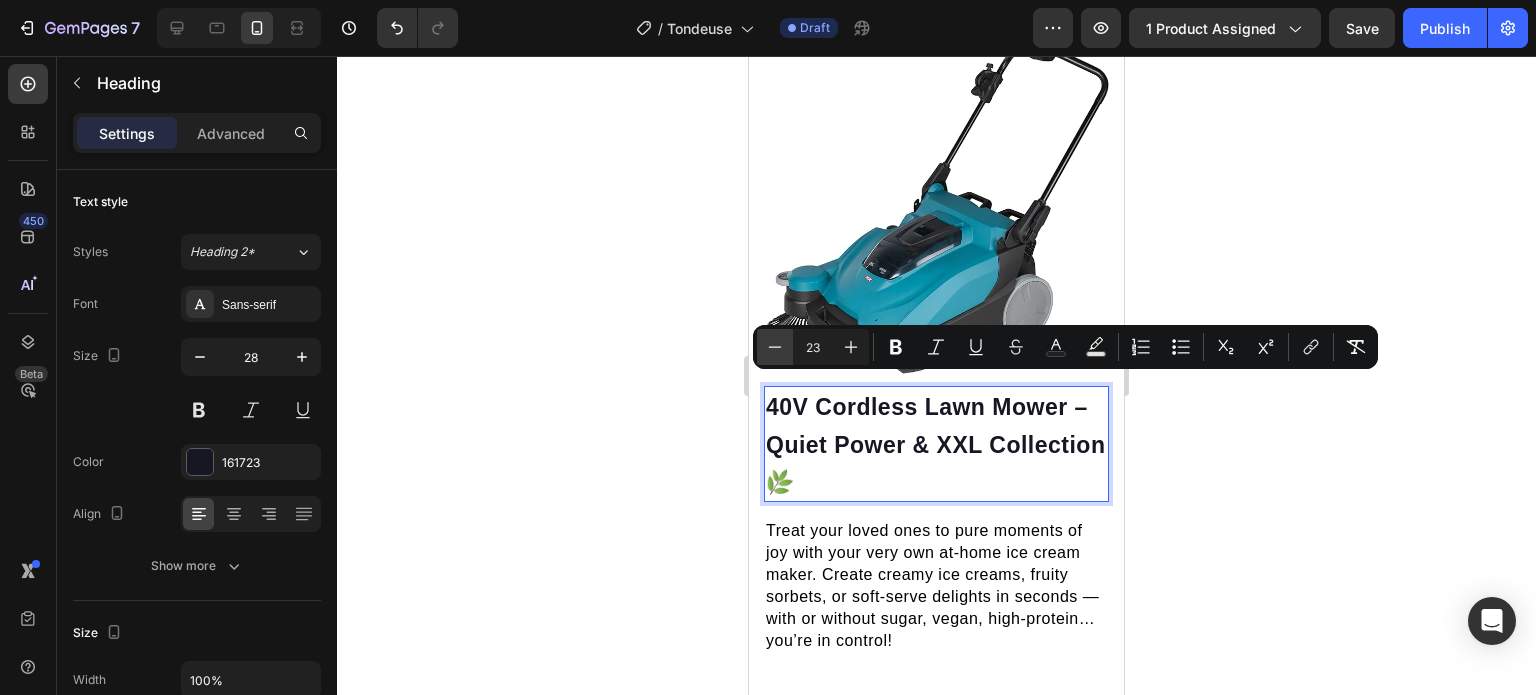 click on "Minus" at bounding box center (775, 347) 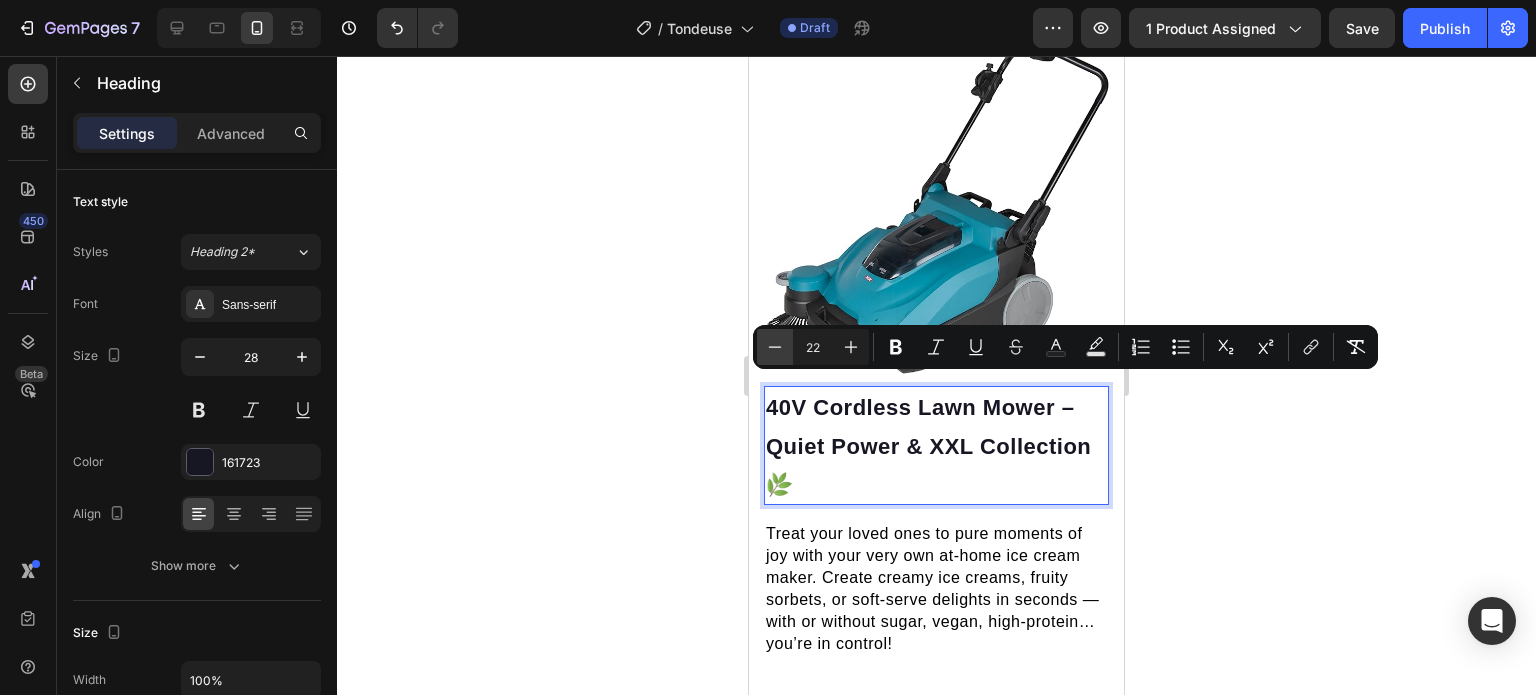 click on "Minus" at bounding box center [775, 347] 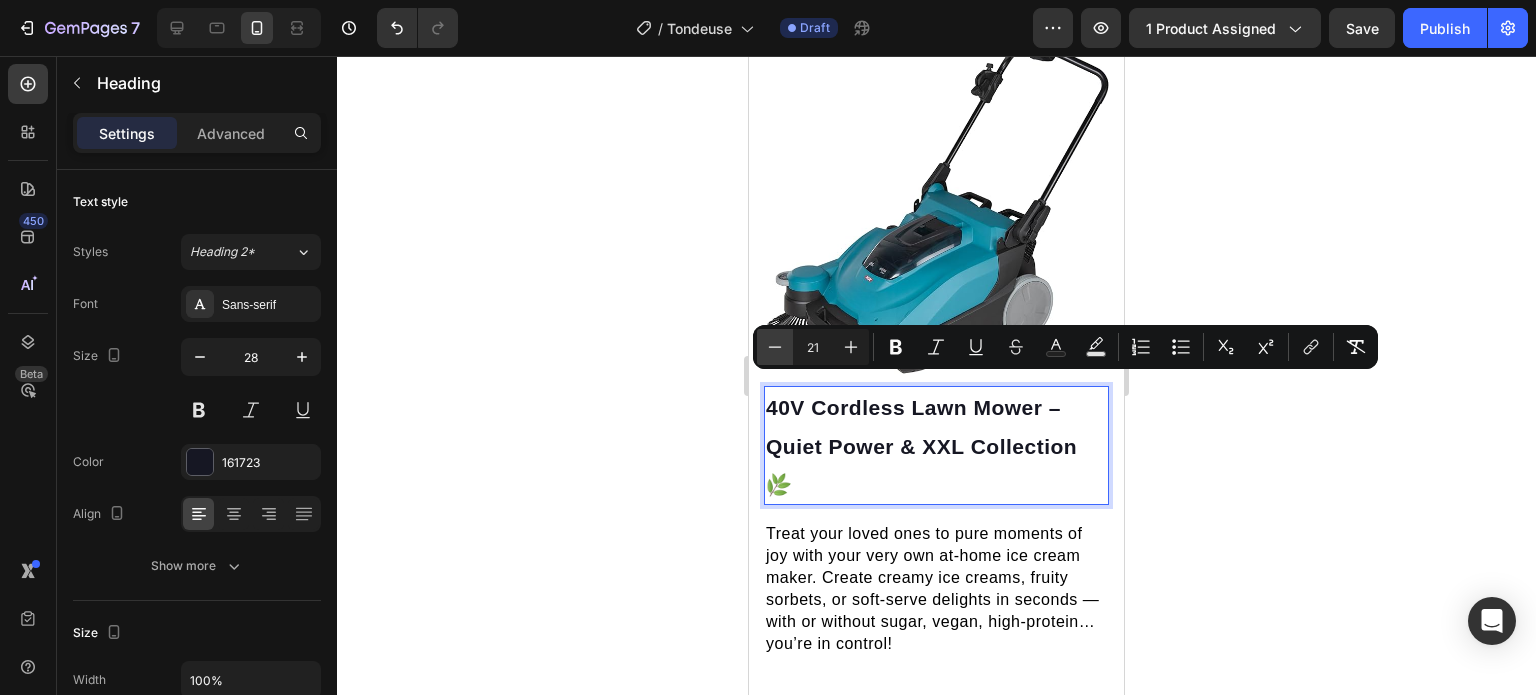 click on "Minus" at bounding box center (775, 347) 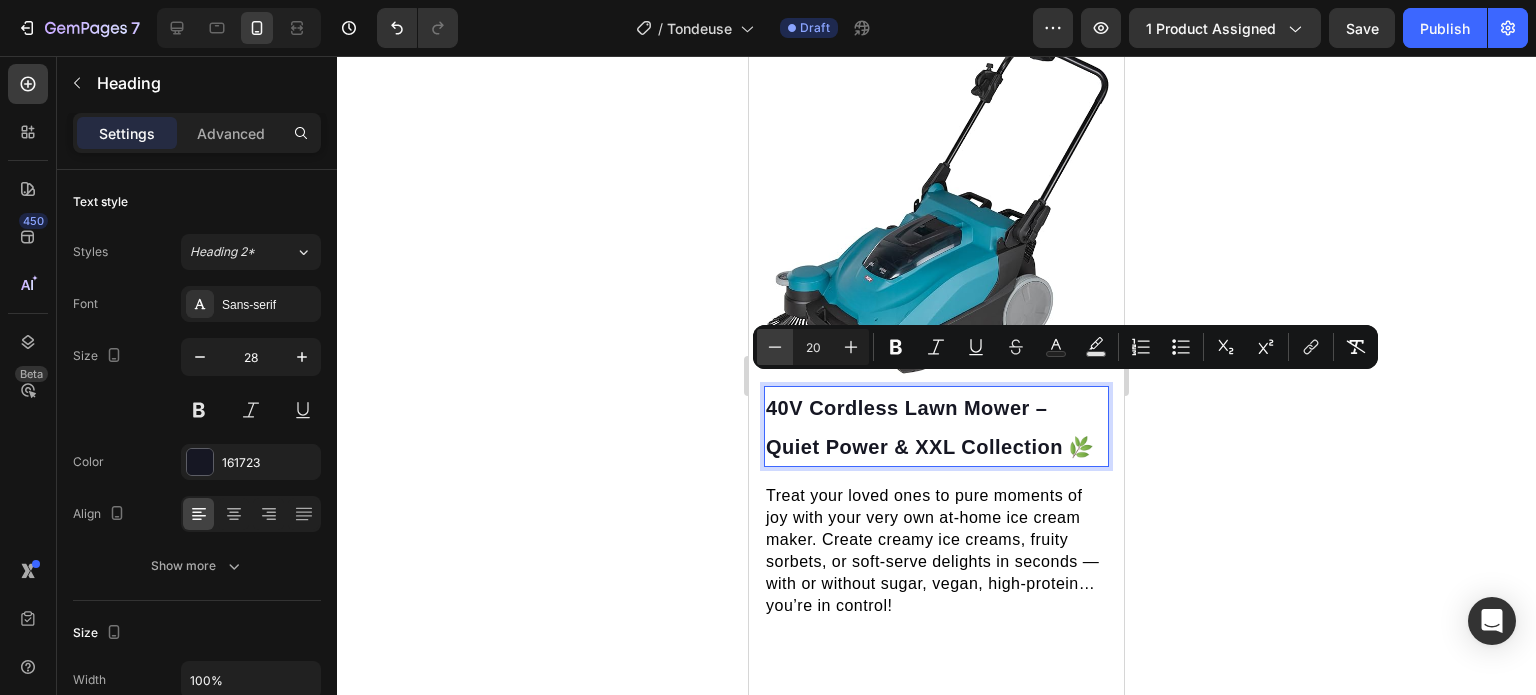 click on "Minus" at bounding box center [775, 347] 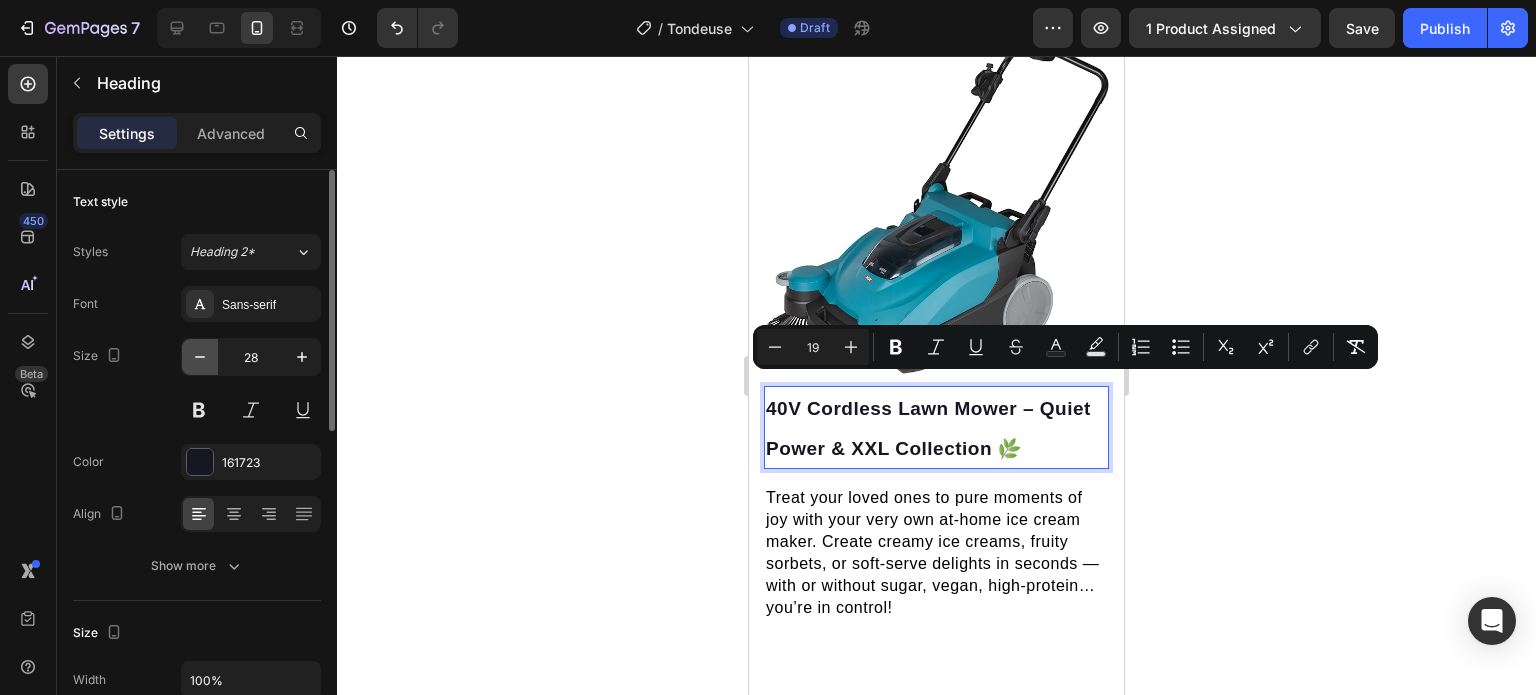 click 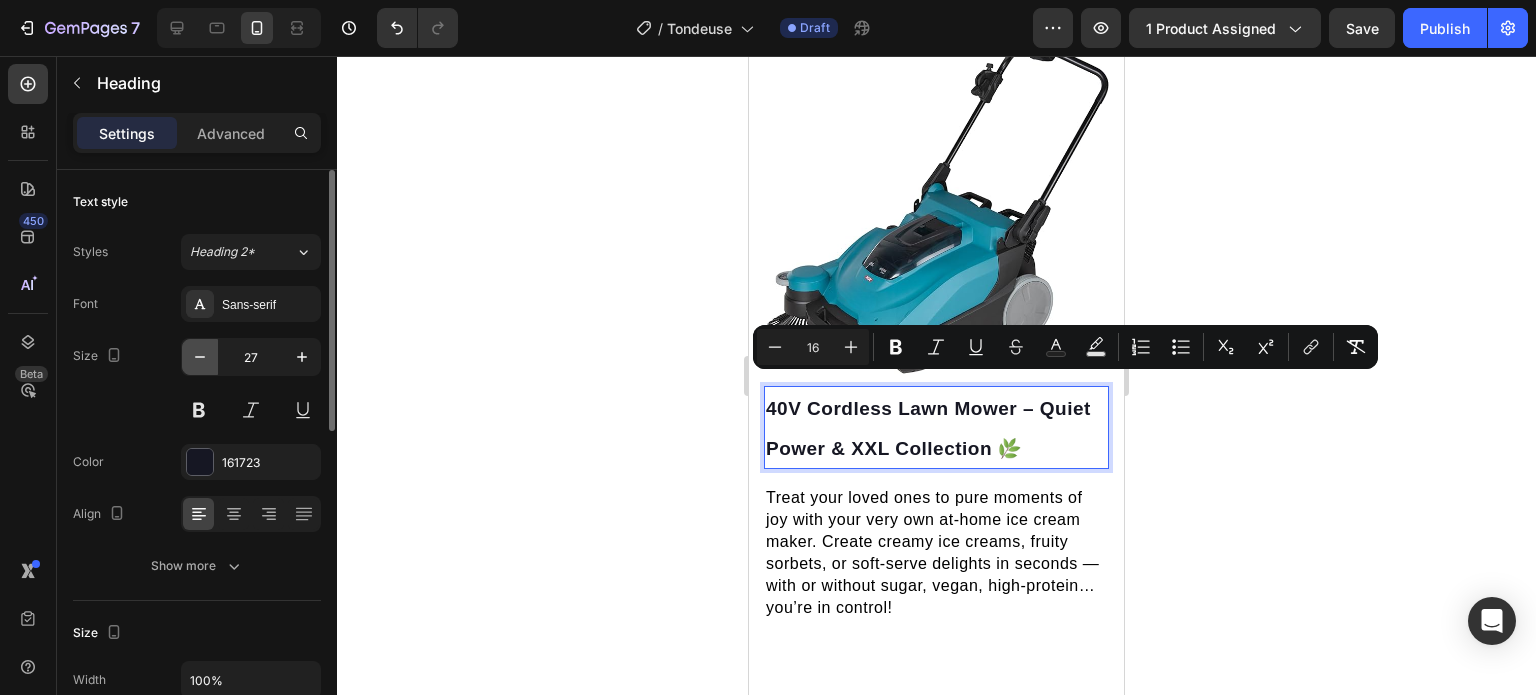 click 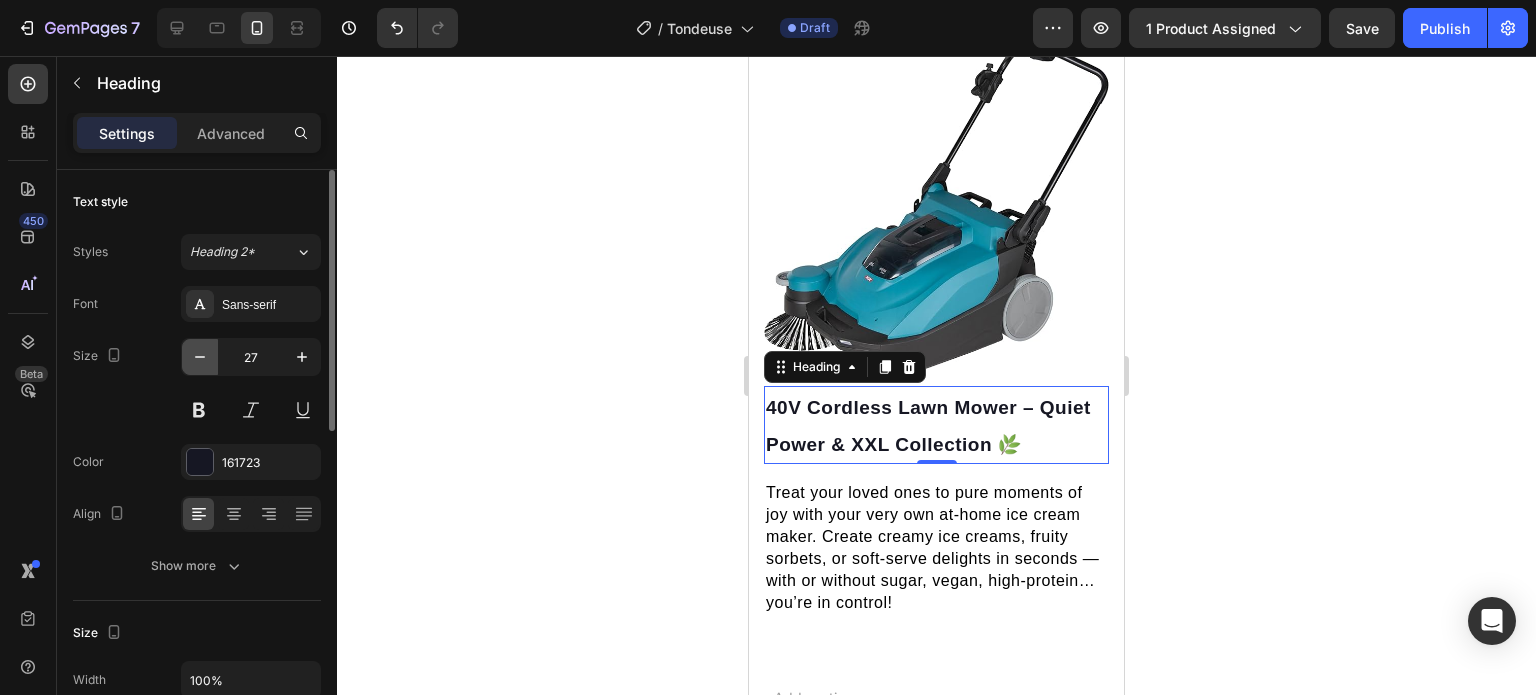 type on "26" 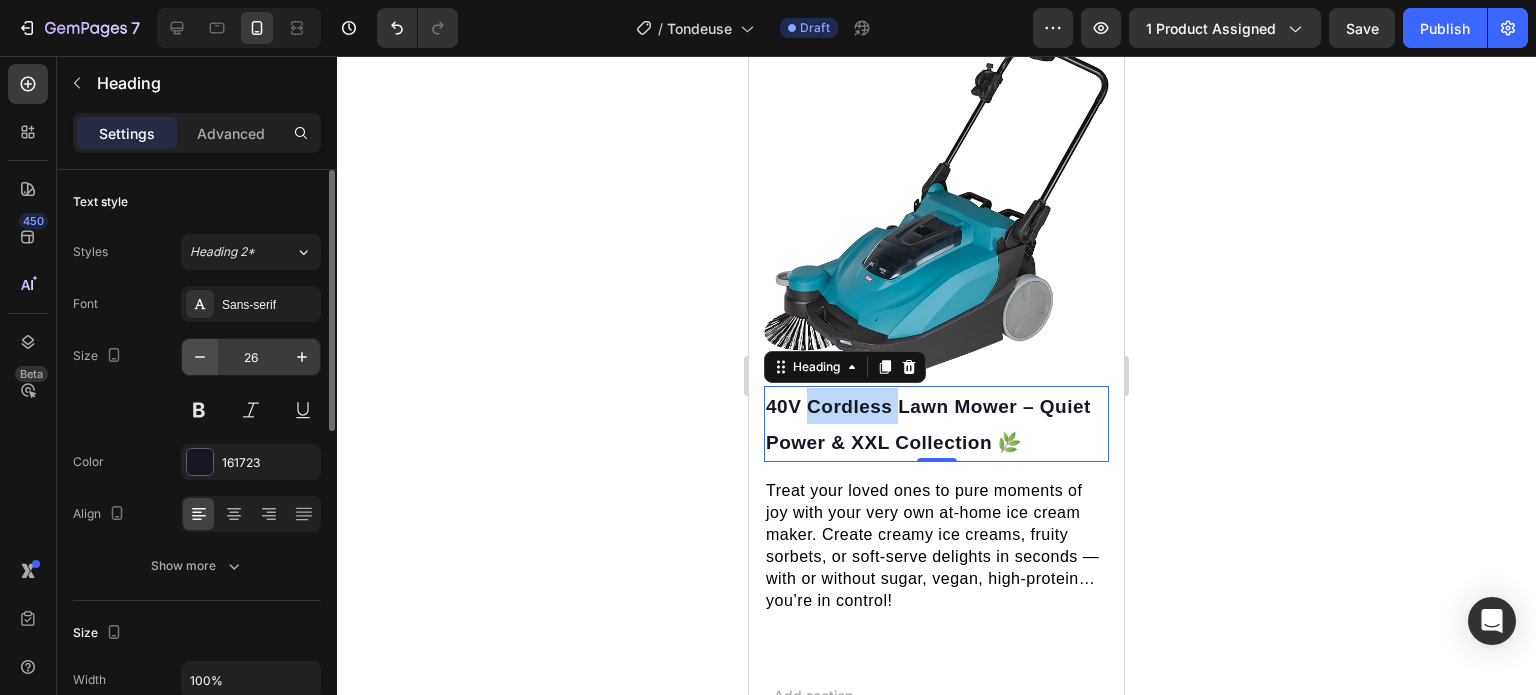 click on "40V Cordless Lawn Mower – Quiet Power & XXL Collection 🌿" at bounding box center (928, 424) 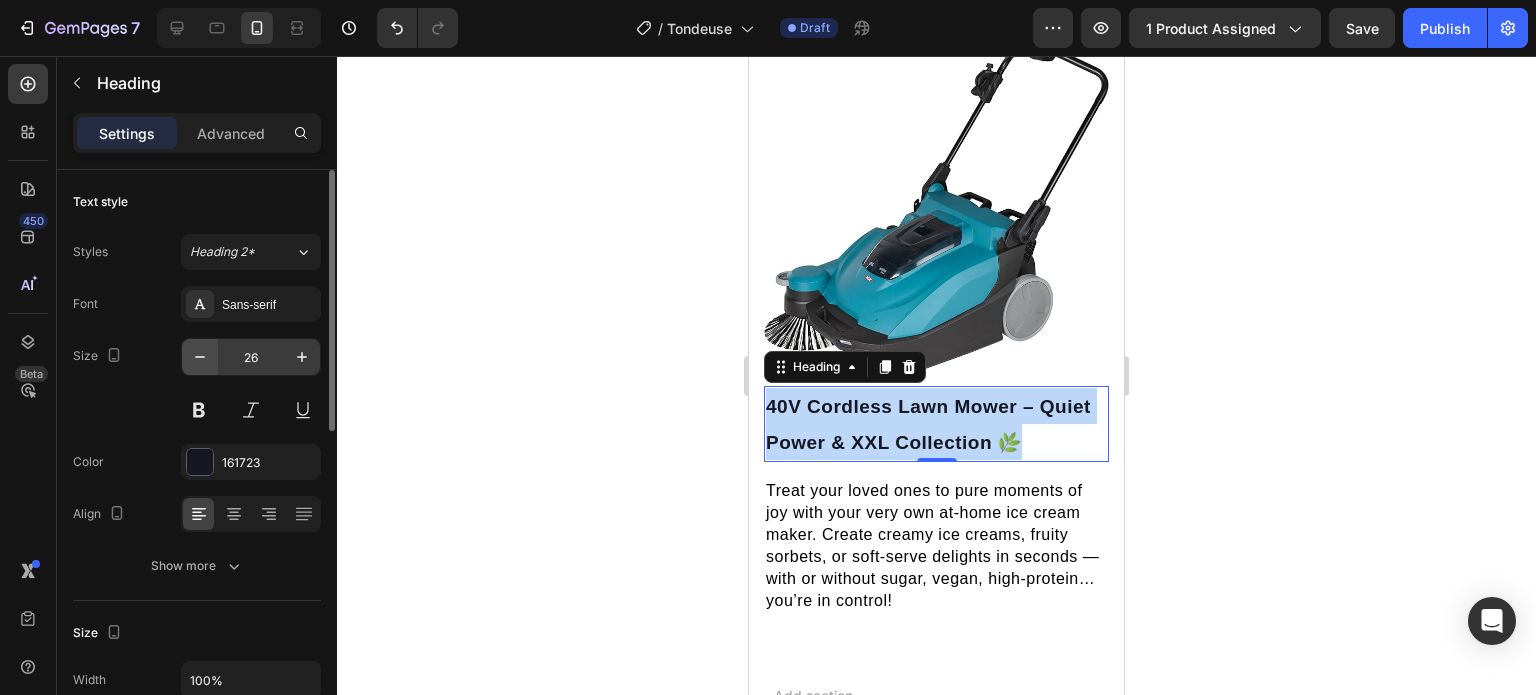 click on "40V Cordless Lawn Mower – Quiet Power & XXL Collection 🌿" at bounding box center [928, 424] 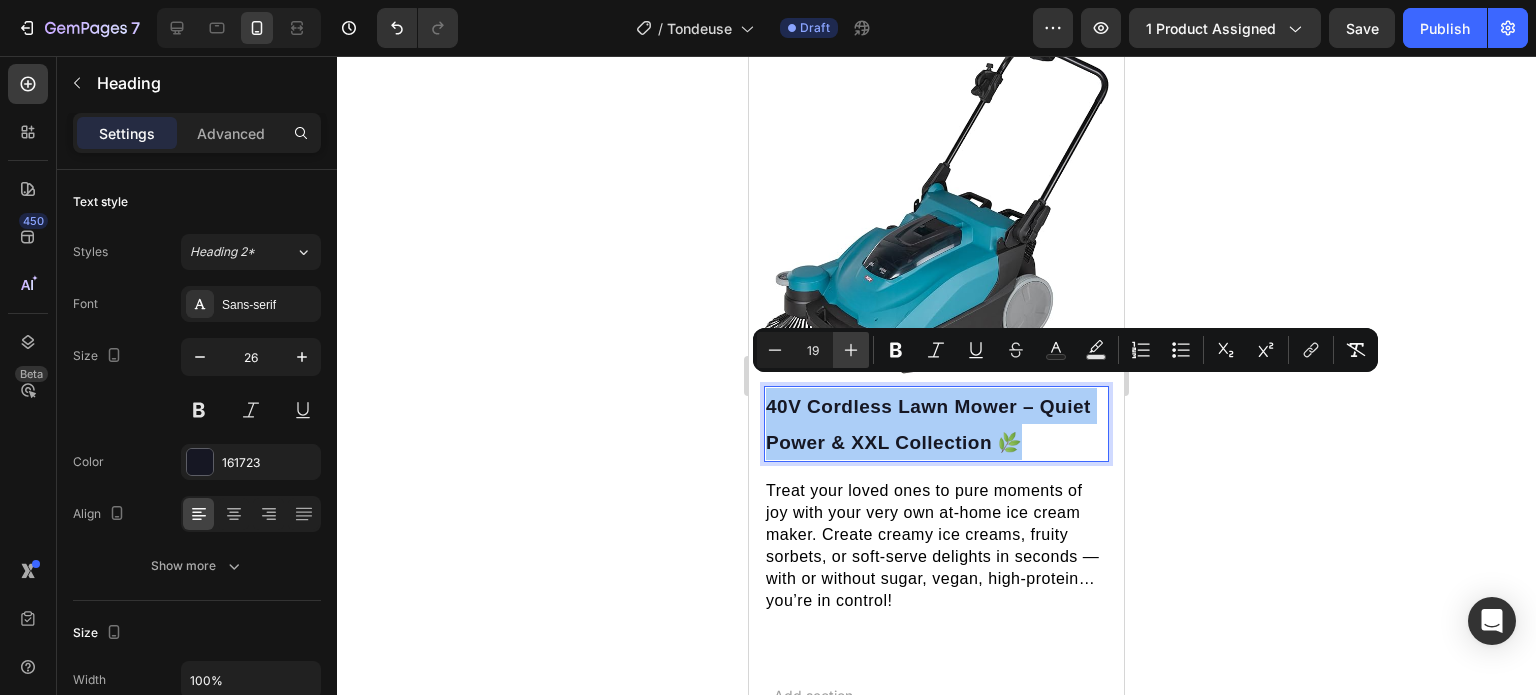 click 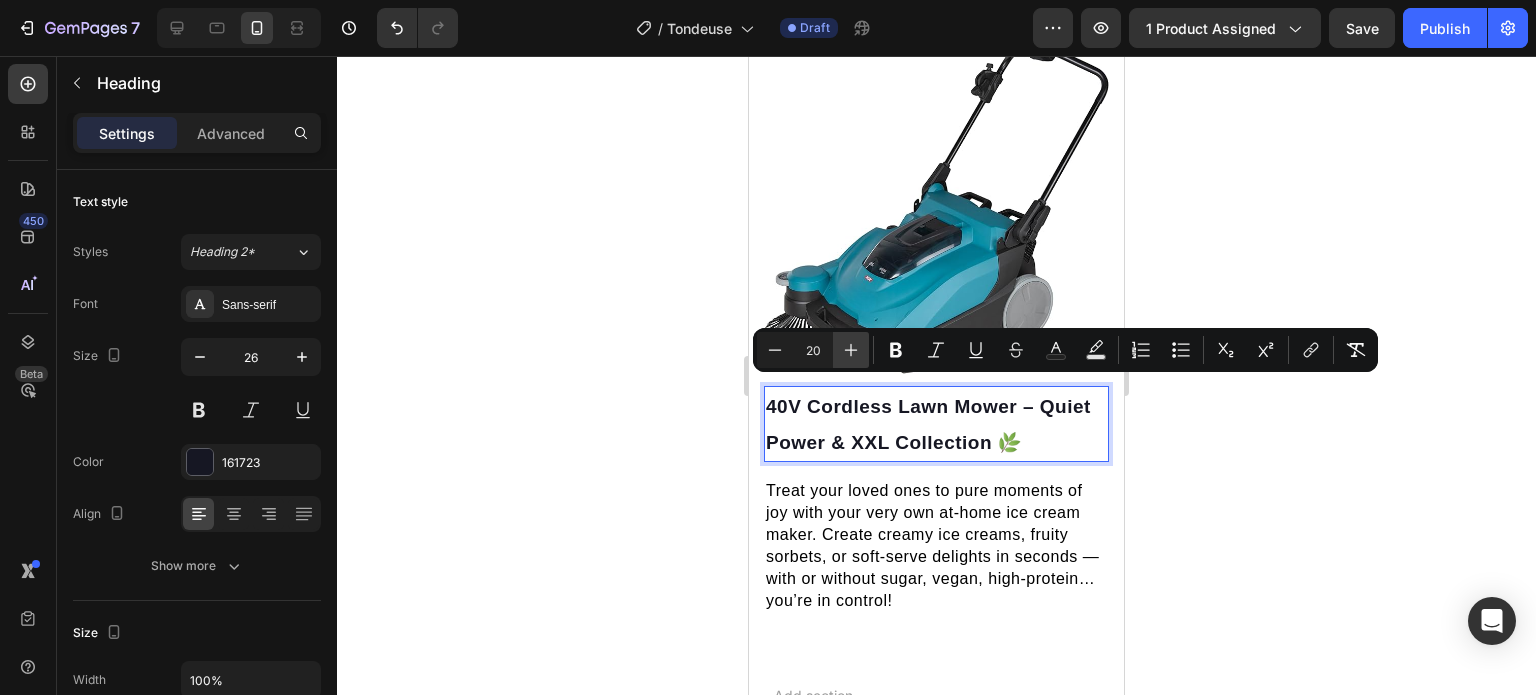 click 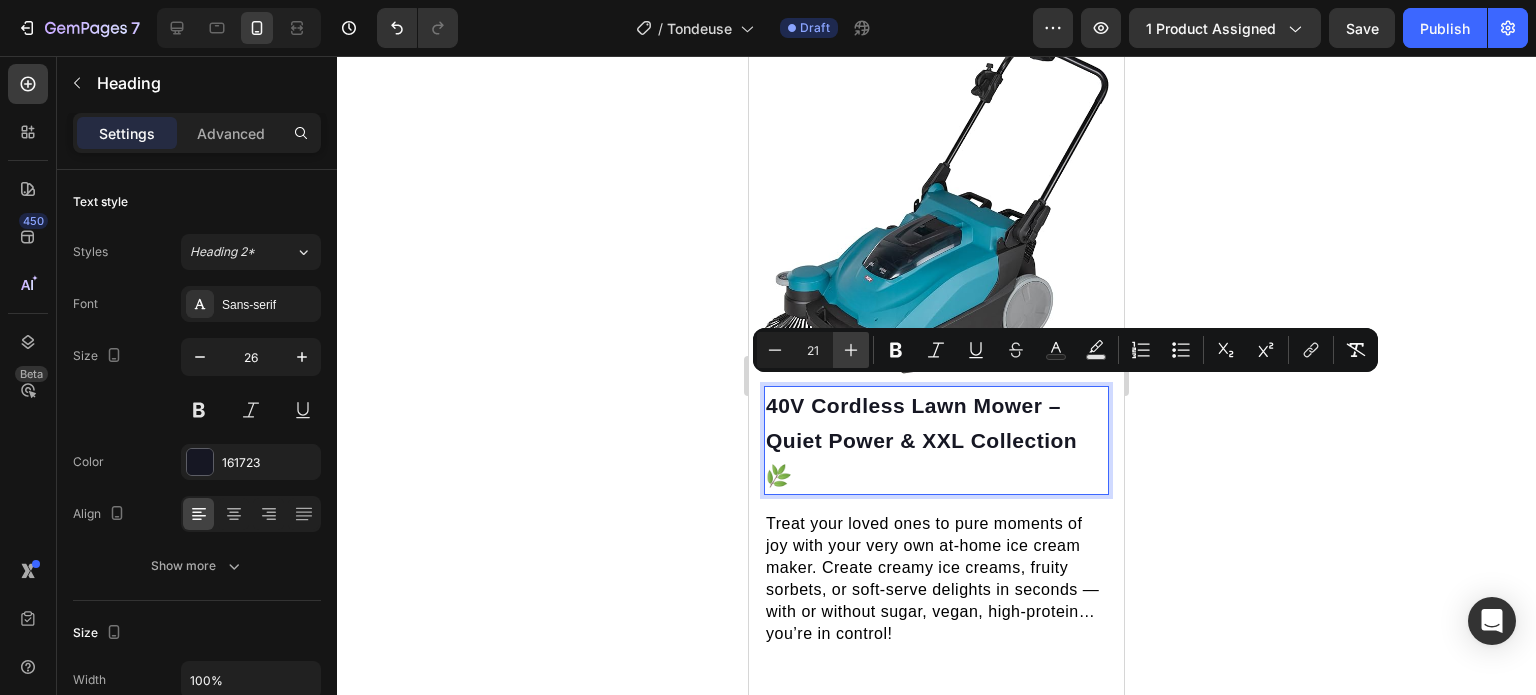 click 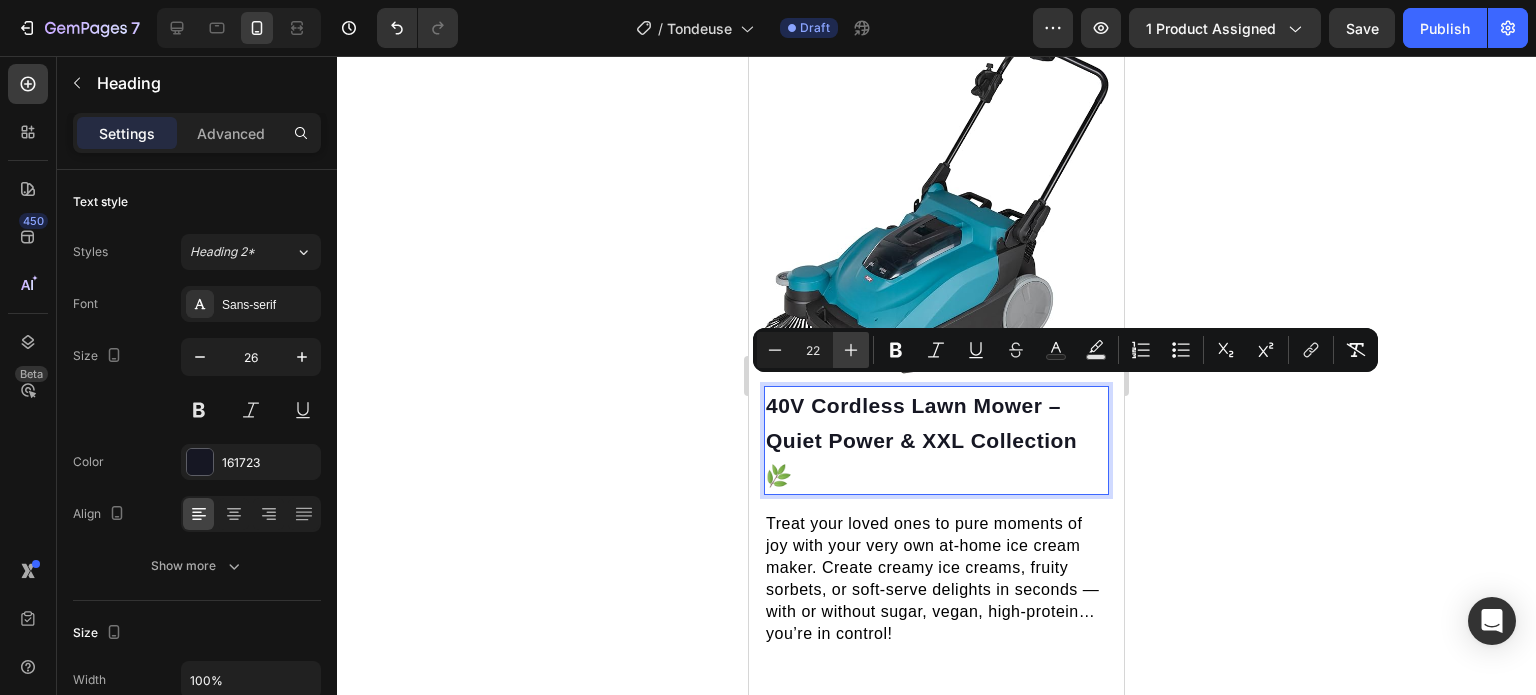 click 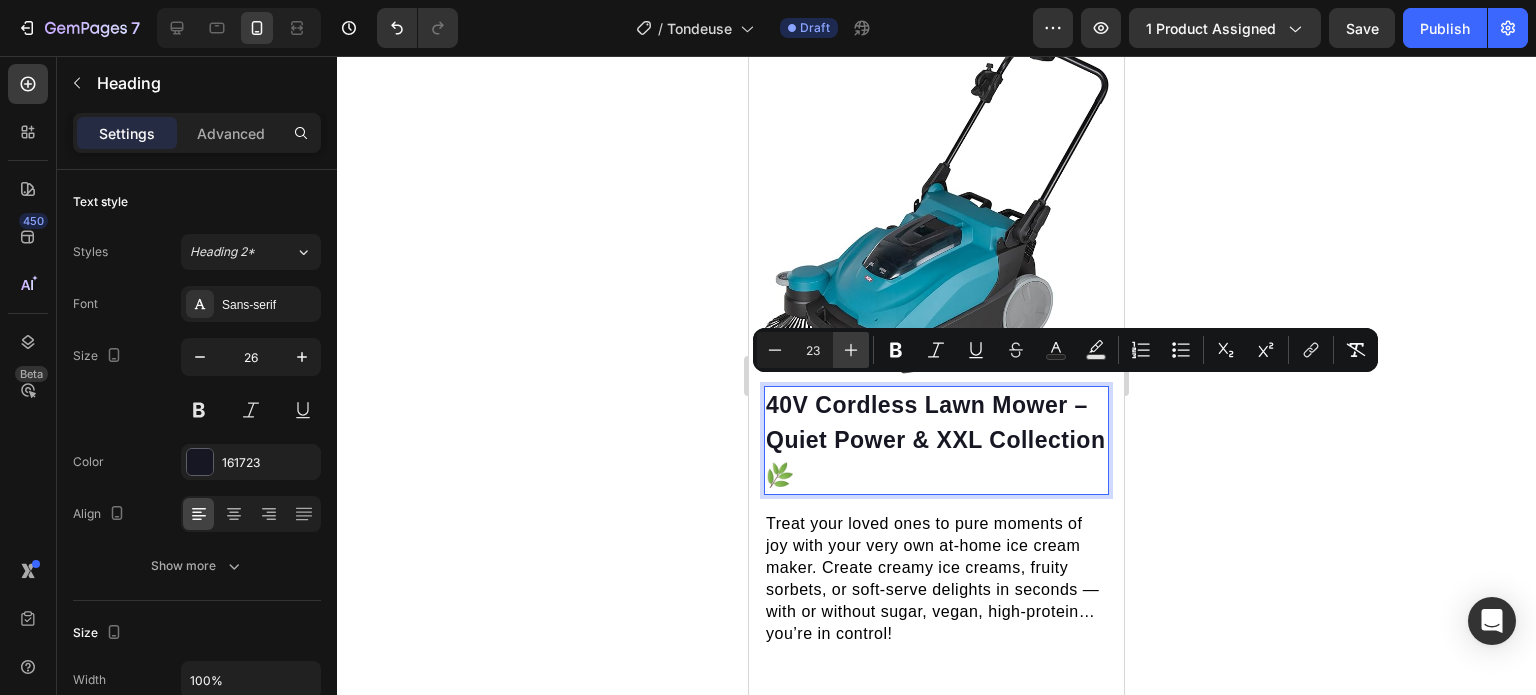 click 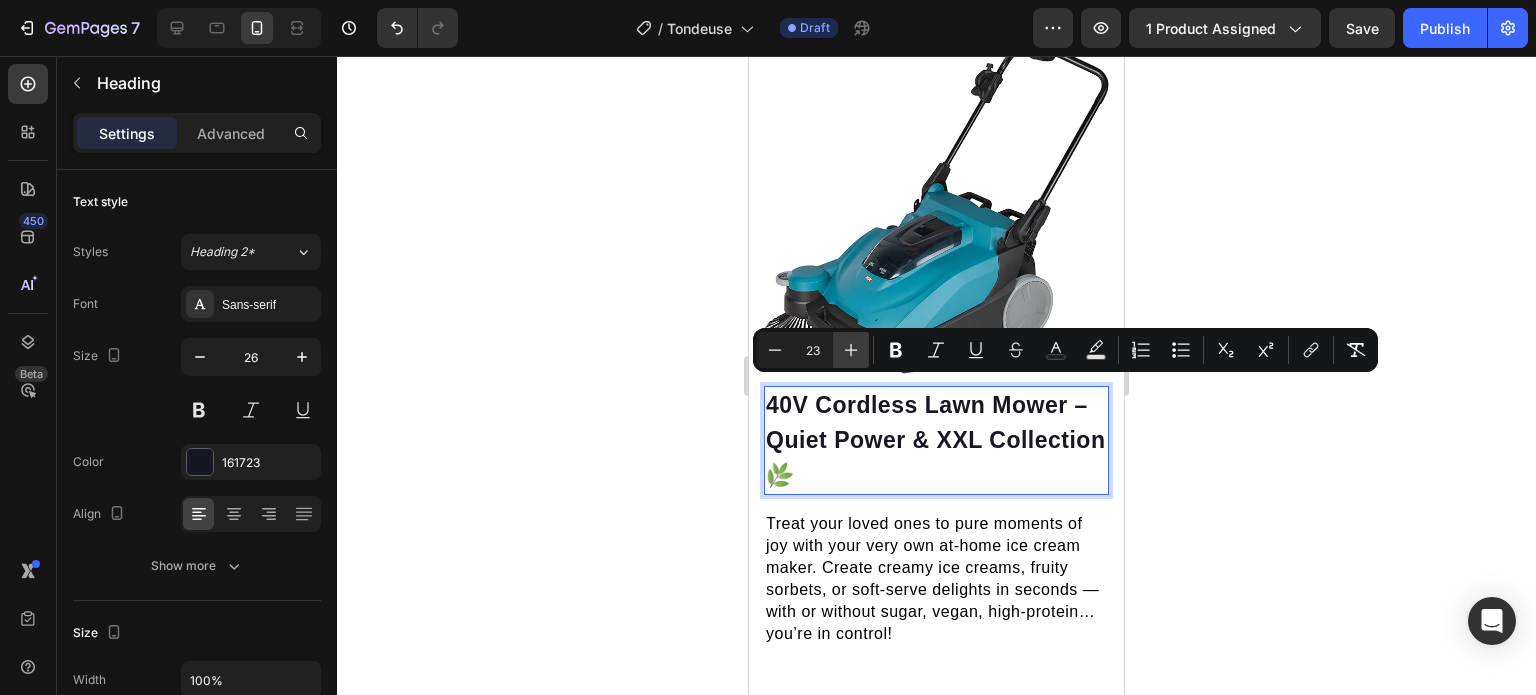 type on "24" 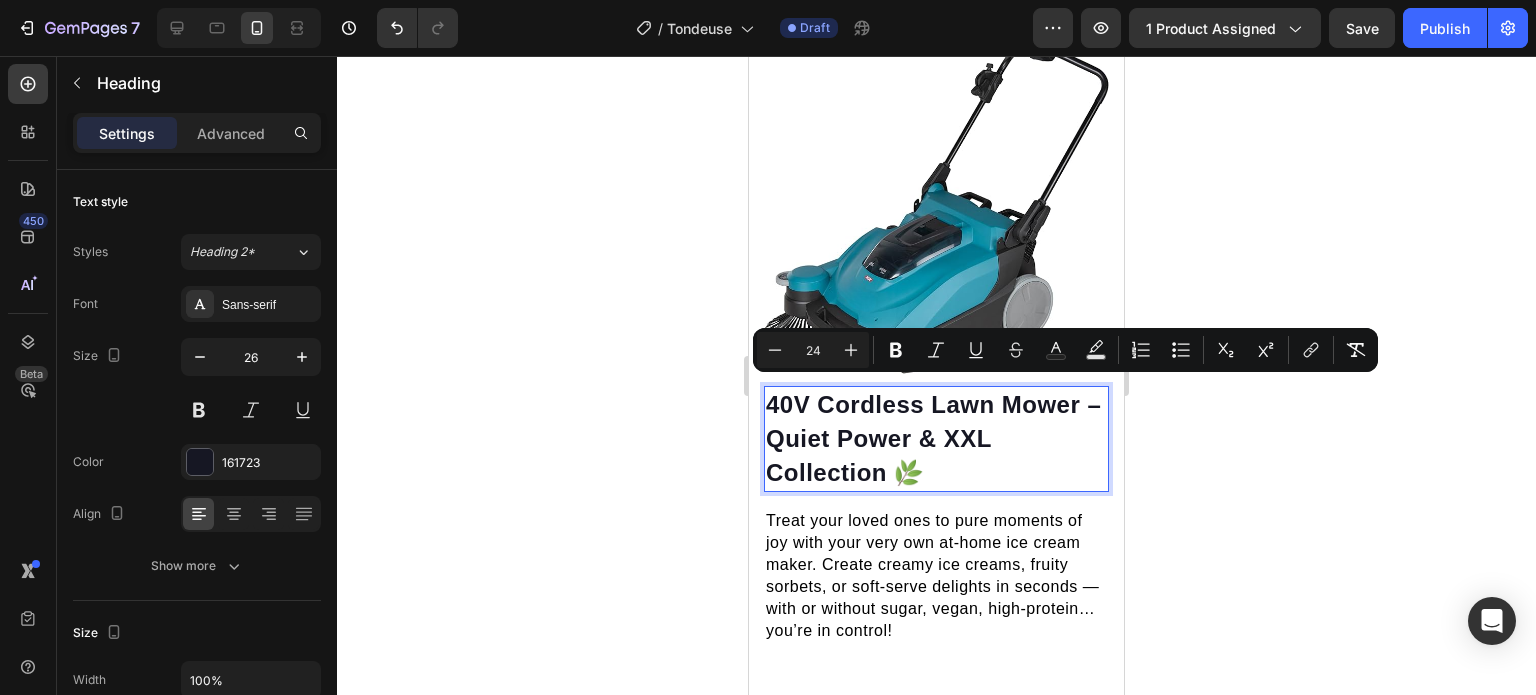 click 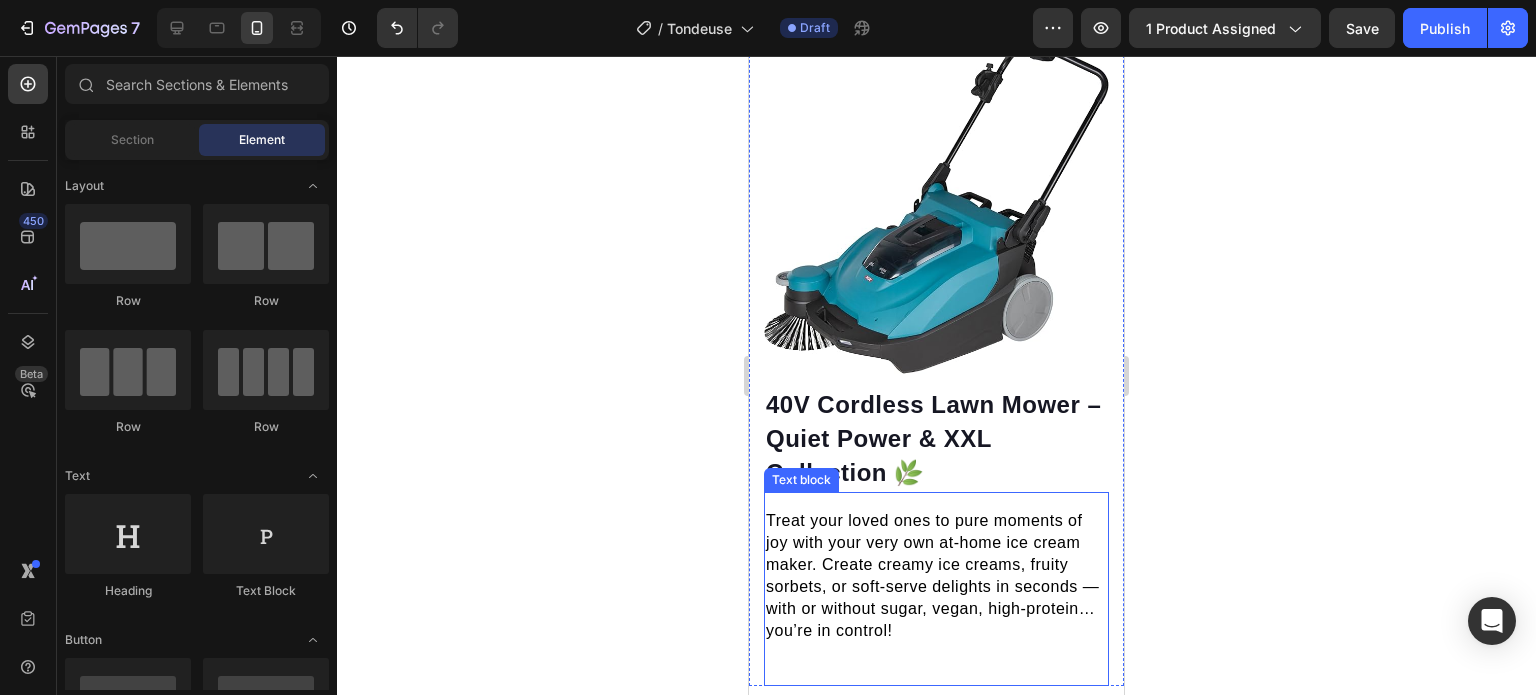 click on "Treat your loved ones to pure moments of joy with your very own at-home ice cream maker. Create creamy ice creams, fruity sorbets, or soft-serve delights in seconds — with or without sugar, vegan, high-protein… you’re in control!" at bounding box center [936, 576] 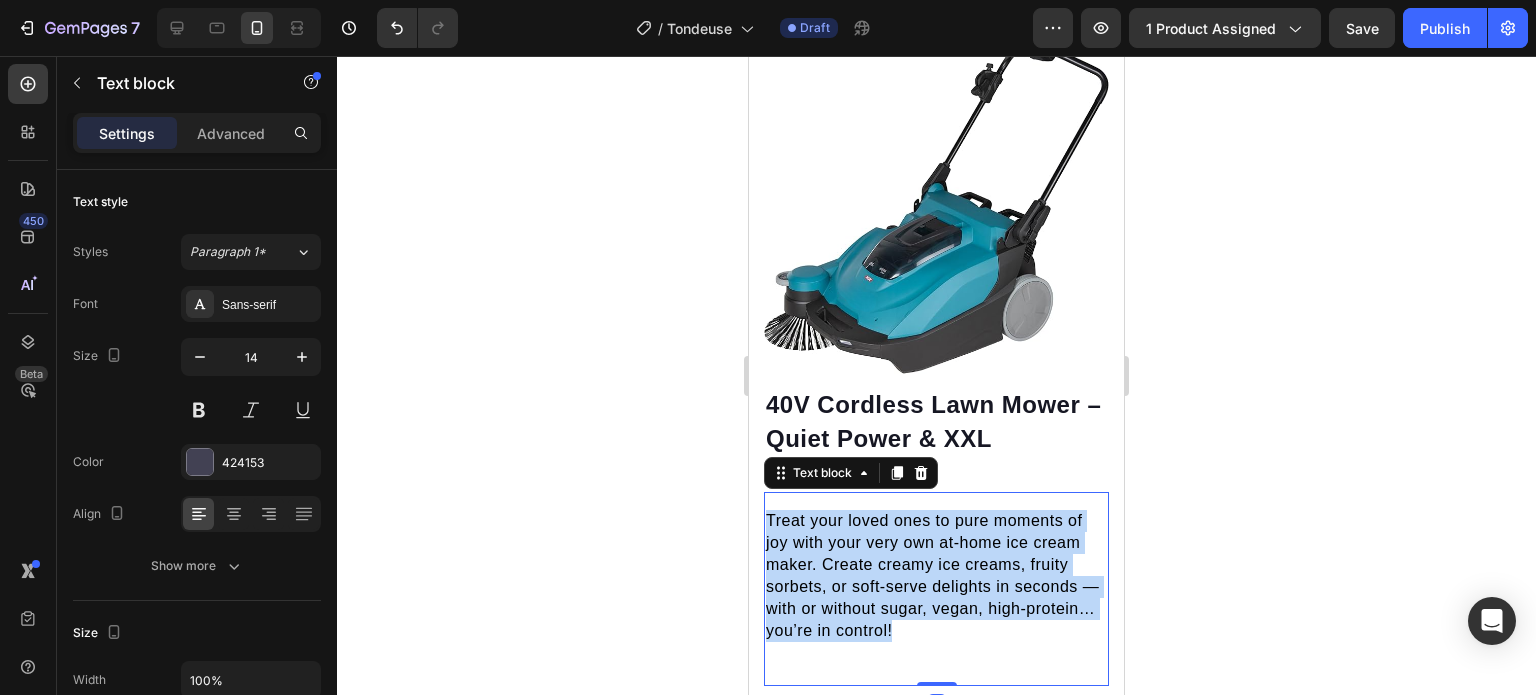 click on "Treat your loved ones to pure moments of joy with your very own at-home ice cream maker. Create creamy ice creams, fruity sorbets, or soft-serve delights in seconds — with or without sugar, vegan, high-protein… you’re in control!" at bounding box center (936, 576) 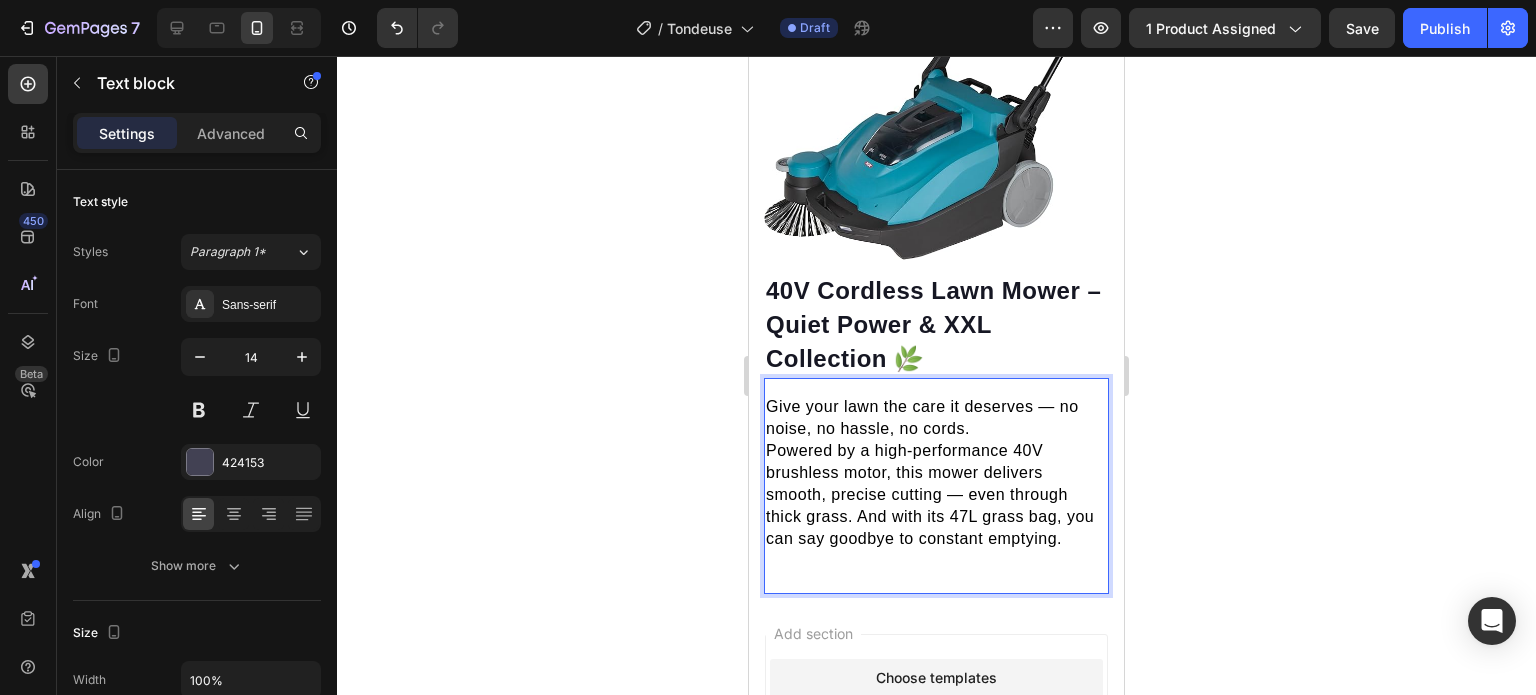 scroll, scrollTop: 1709, scrollLeft: 0, axis: vertical 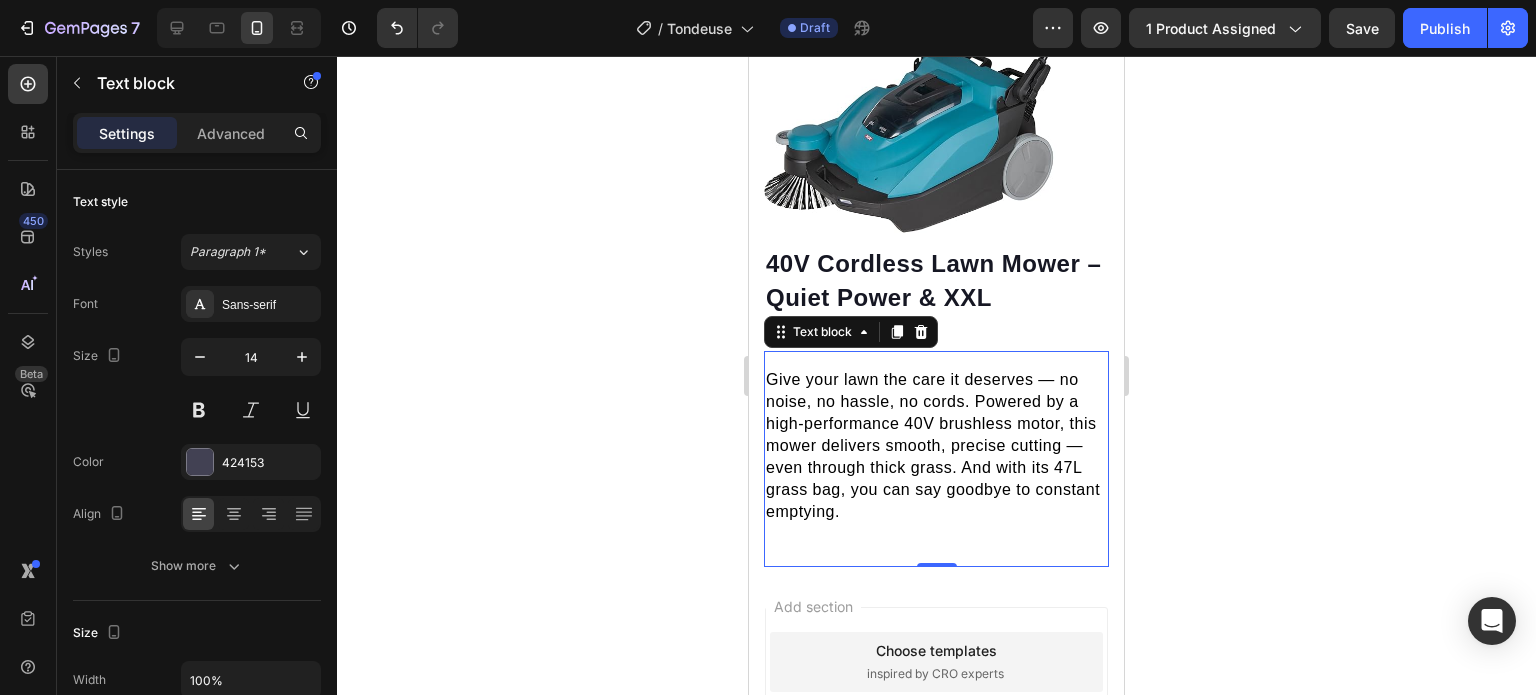 click 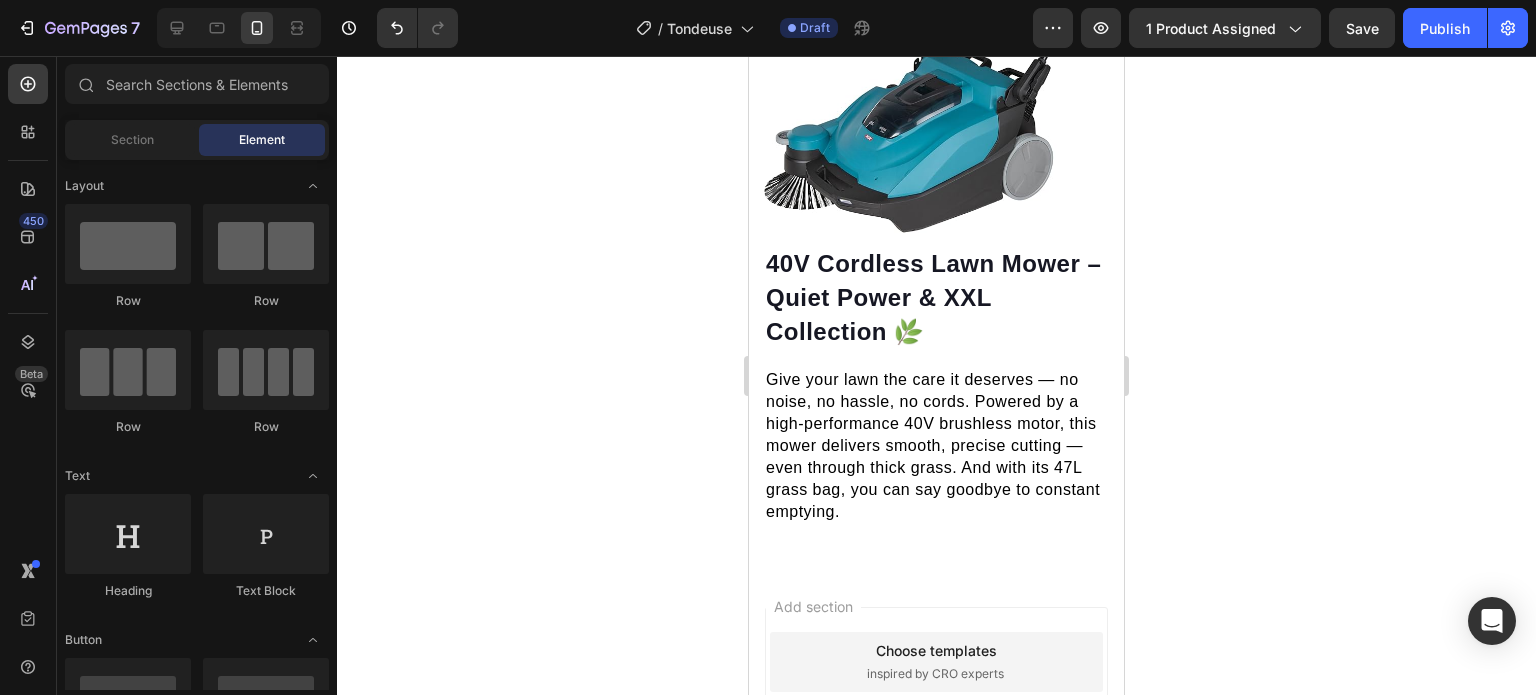 click on "Give your lawn the care it deserves — no noise, no hassle, no cords. Powered by a high-performance 40V brushless motor, this mower delivers smooth, precise cutting — even through thick grass. And with its 47L grass bag, you can say goodbye to constant emptying." at bounding box center (936, 446) 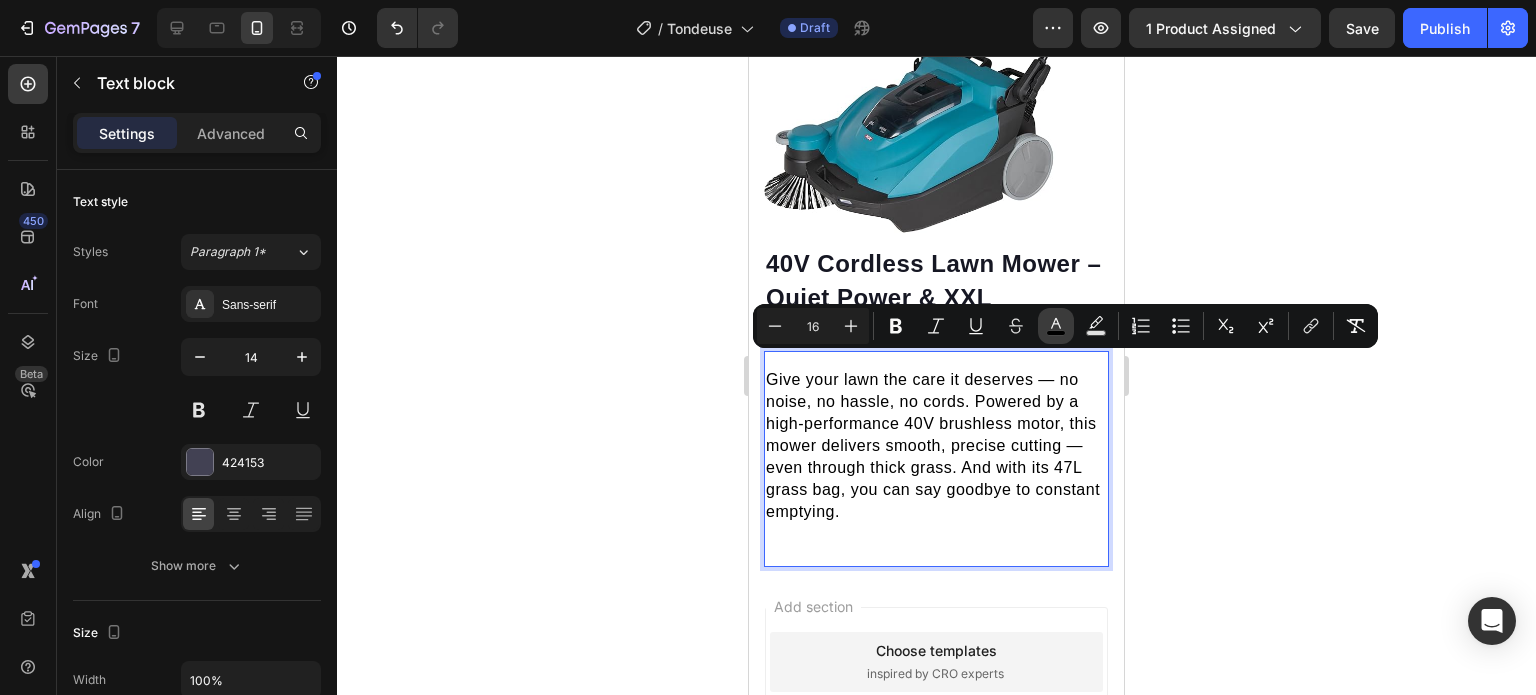 click 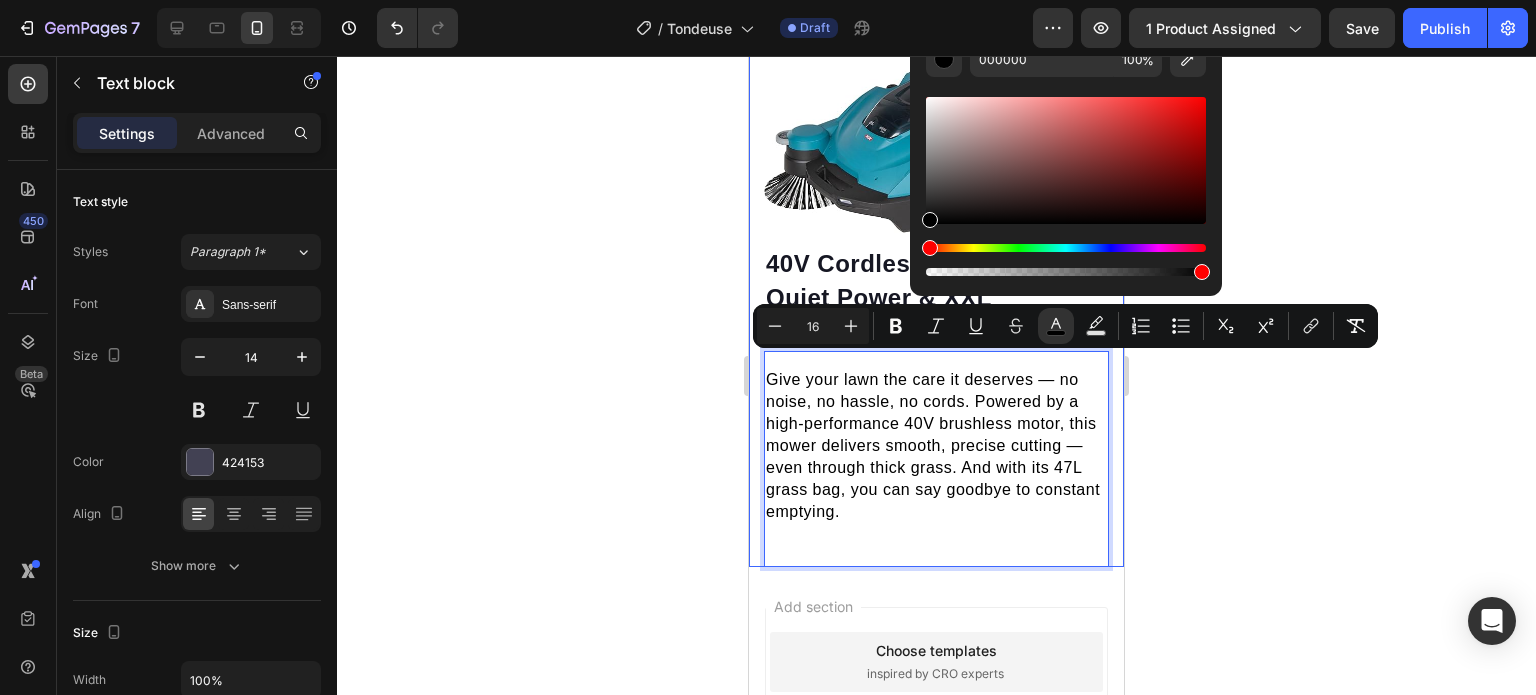 click 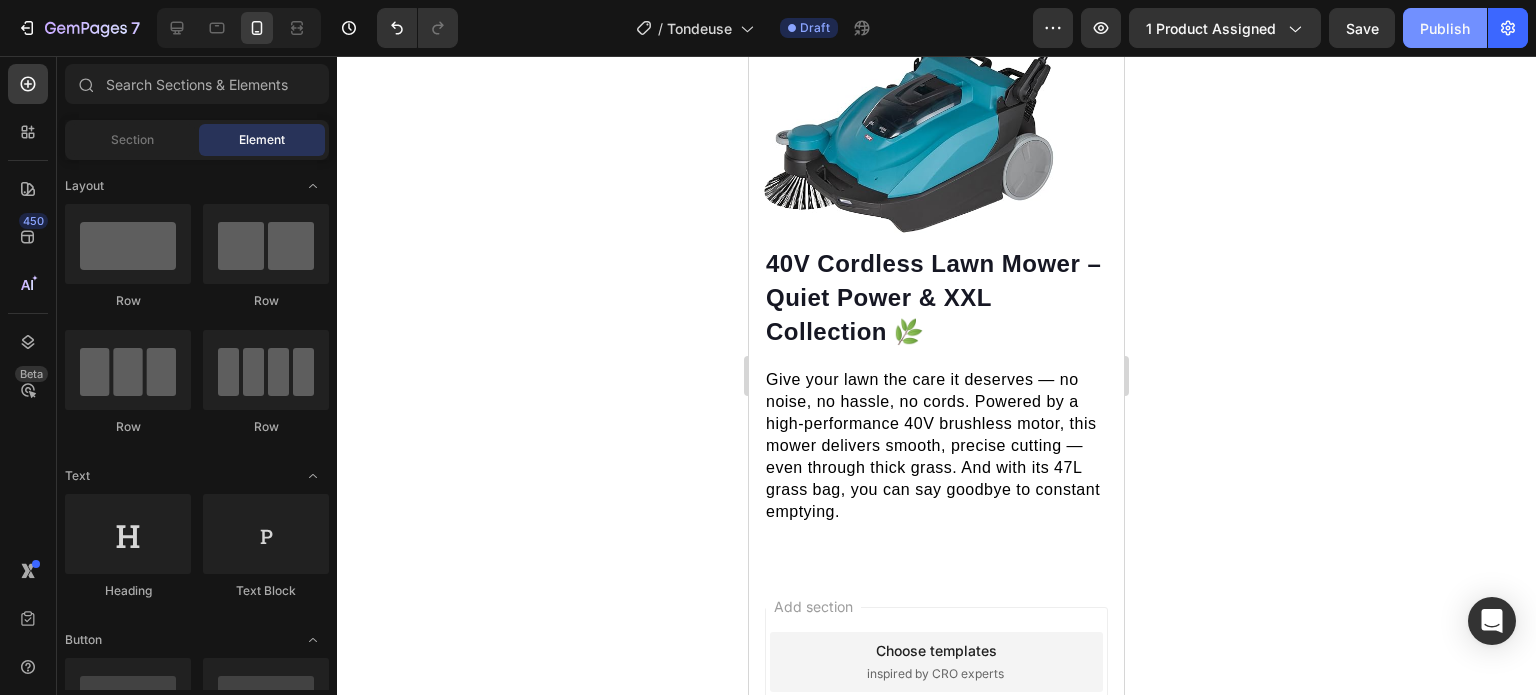 click on "Publish" at bounding box center (1445, 28) 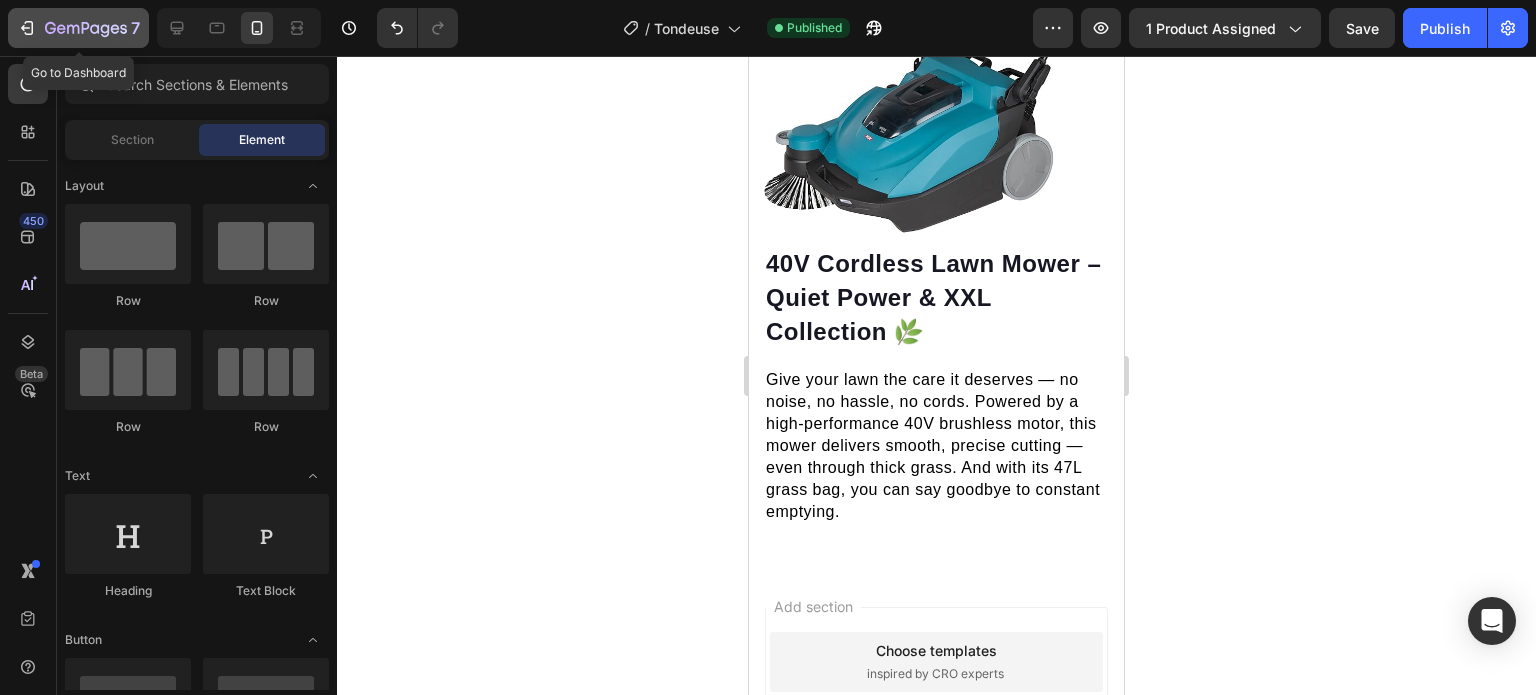 click 